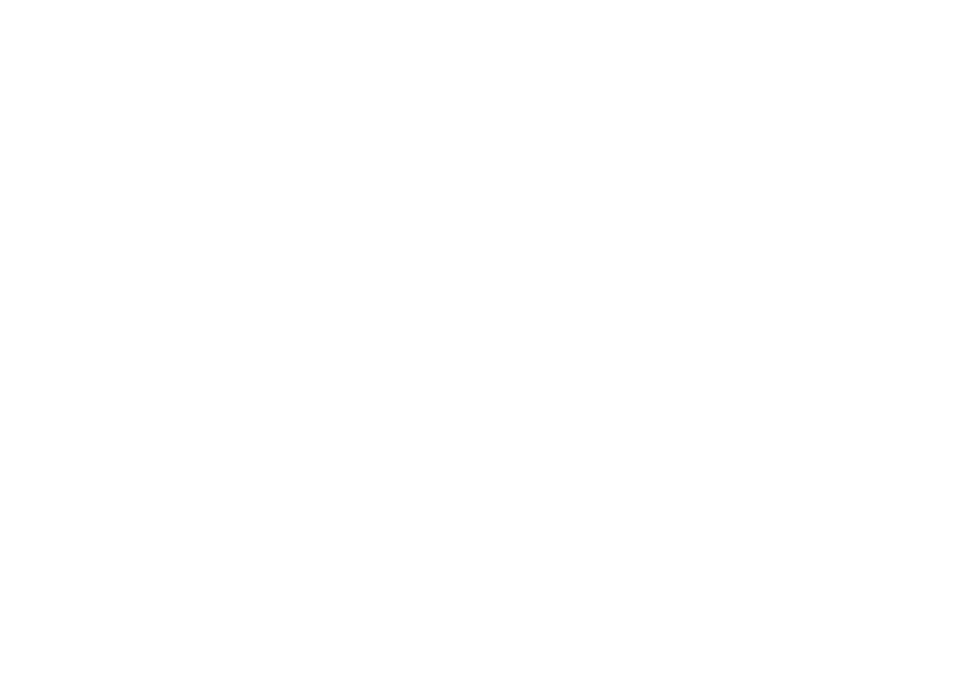 scroll, scrollTop: 0, scrollLeft: 0, axis: both 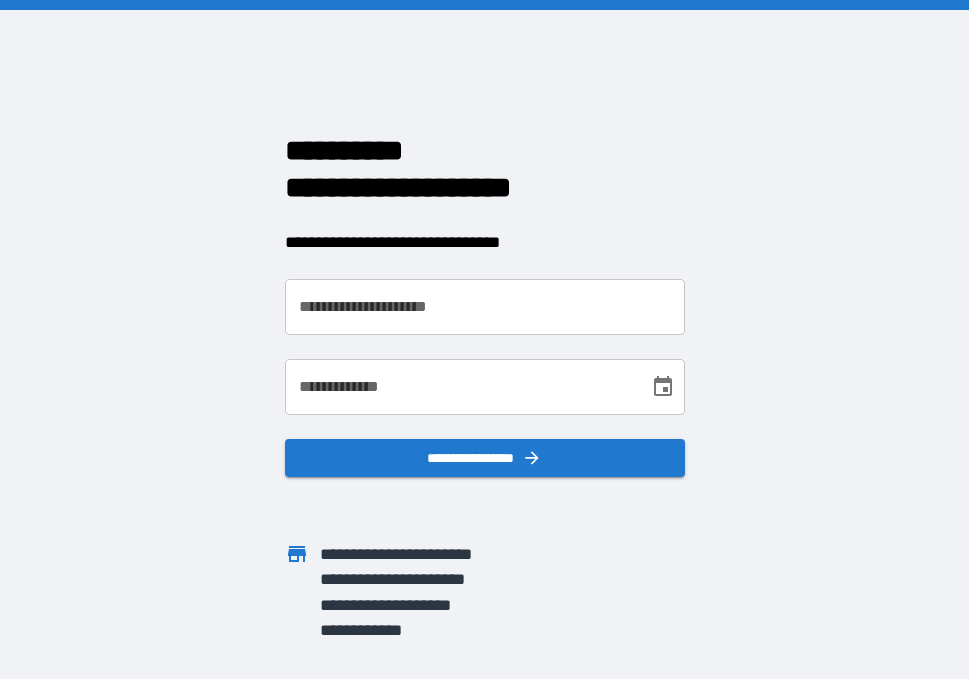 click on "**********" at bounding box center (485, 307) 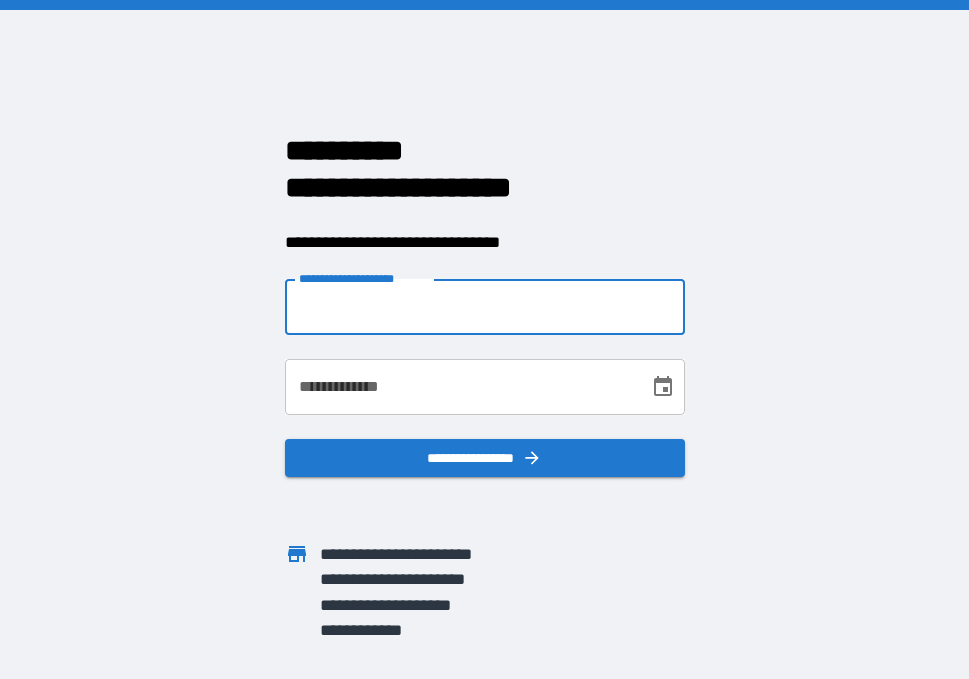 type on "**********" 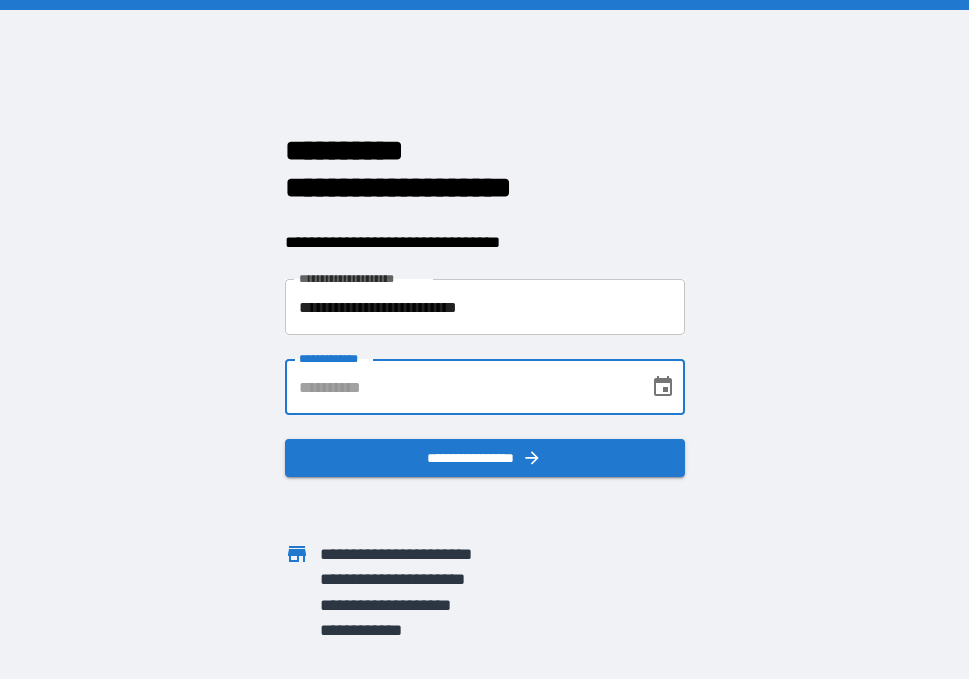 click on "**********" at bounding box center [460, 387] 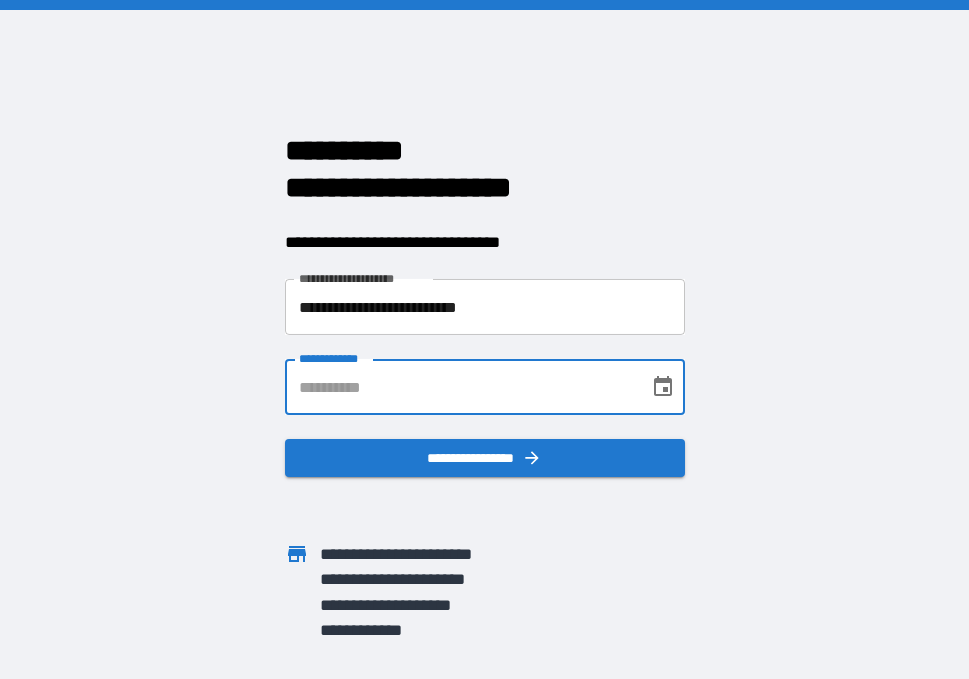type on "**********" 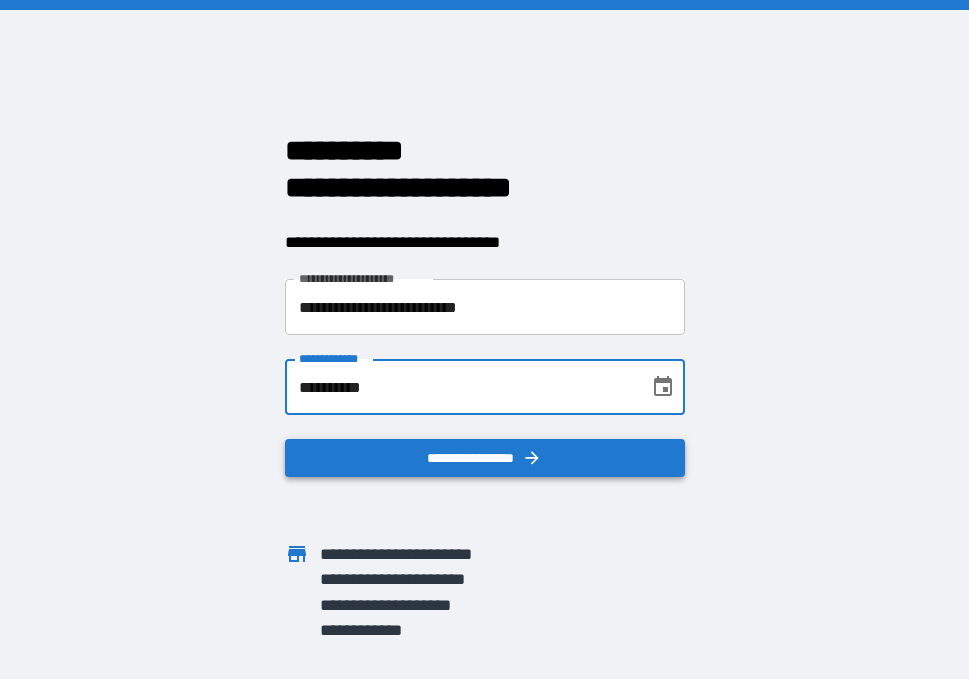 click on "**********" at bounding box center [485, 458] 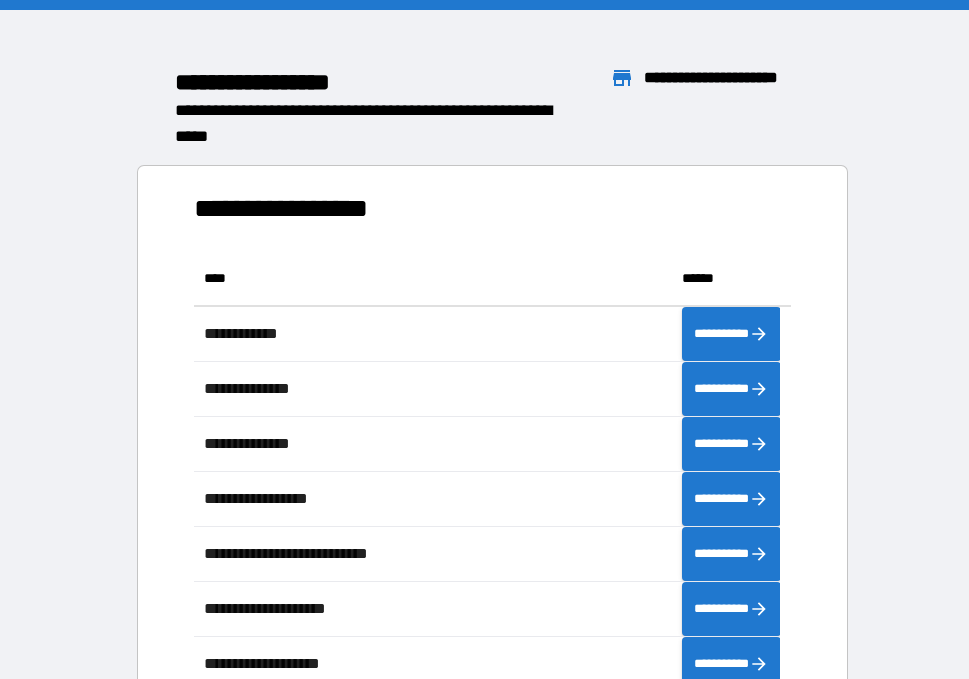 scroll, scrollTop: 16, scrollLeft: 16, axis: both 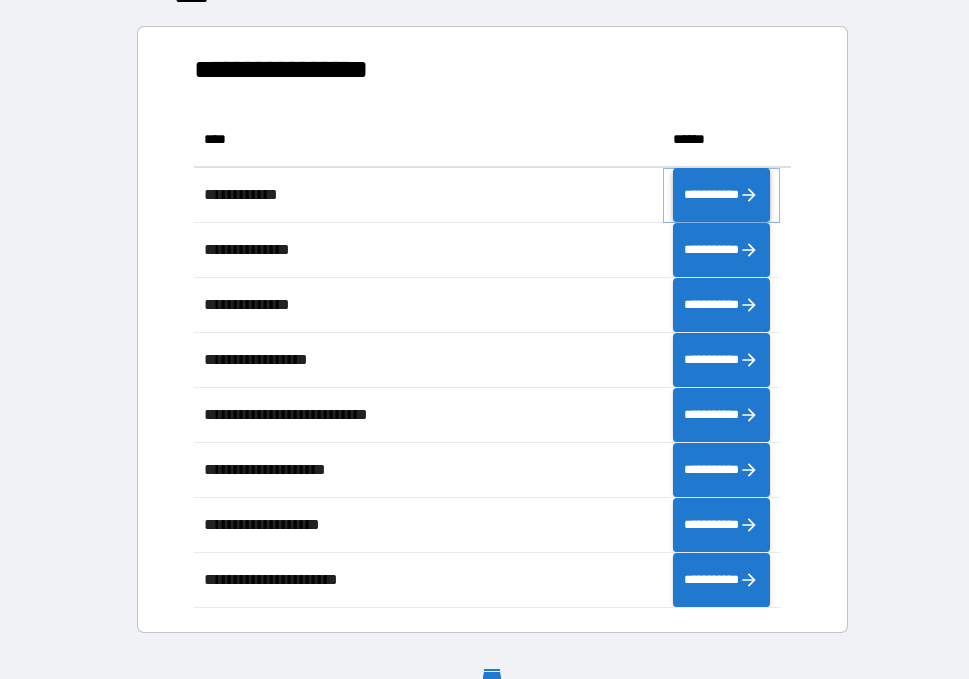 click on "**********" at bounding box center (721, 195) 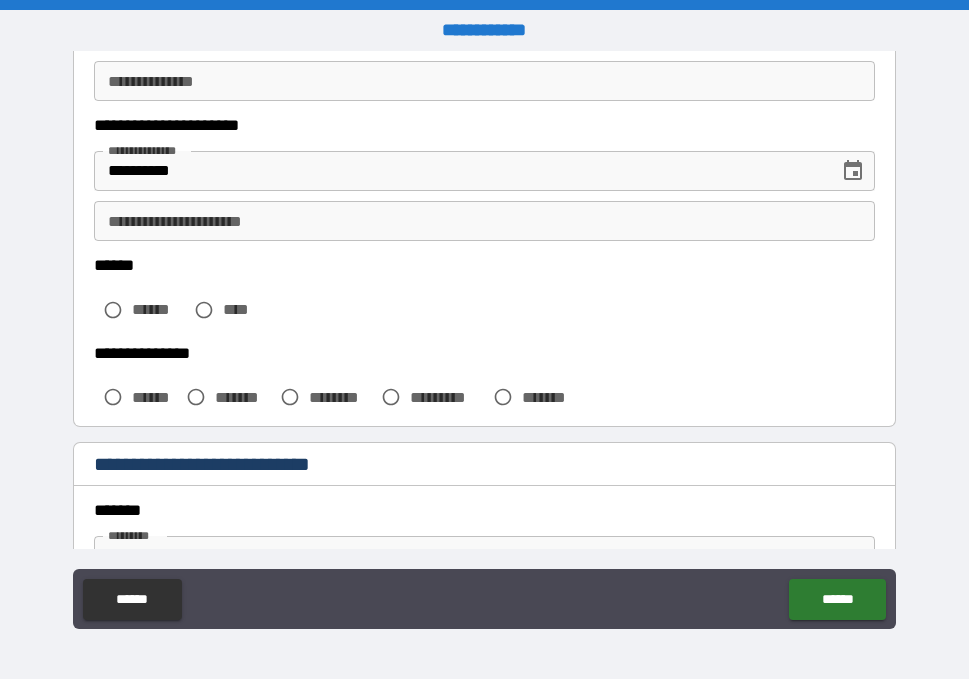 scroll, scrollTop: 309, scrollLeft: 0, axis: vertical 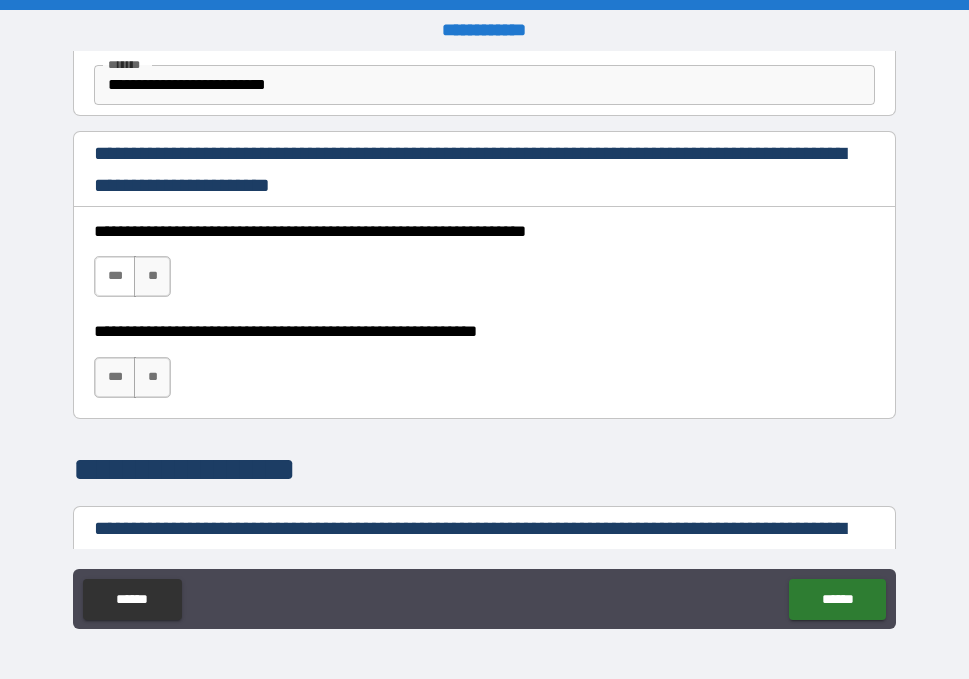 click on "***" at bounding box center [115, 276] 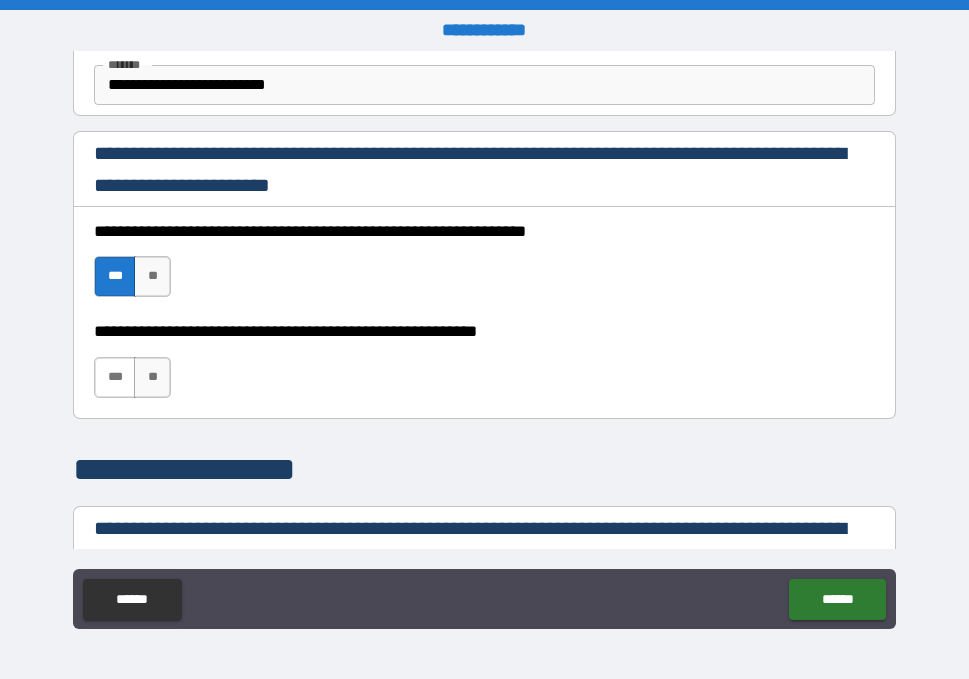 click on "***" at bounding box center [115, 377] 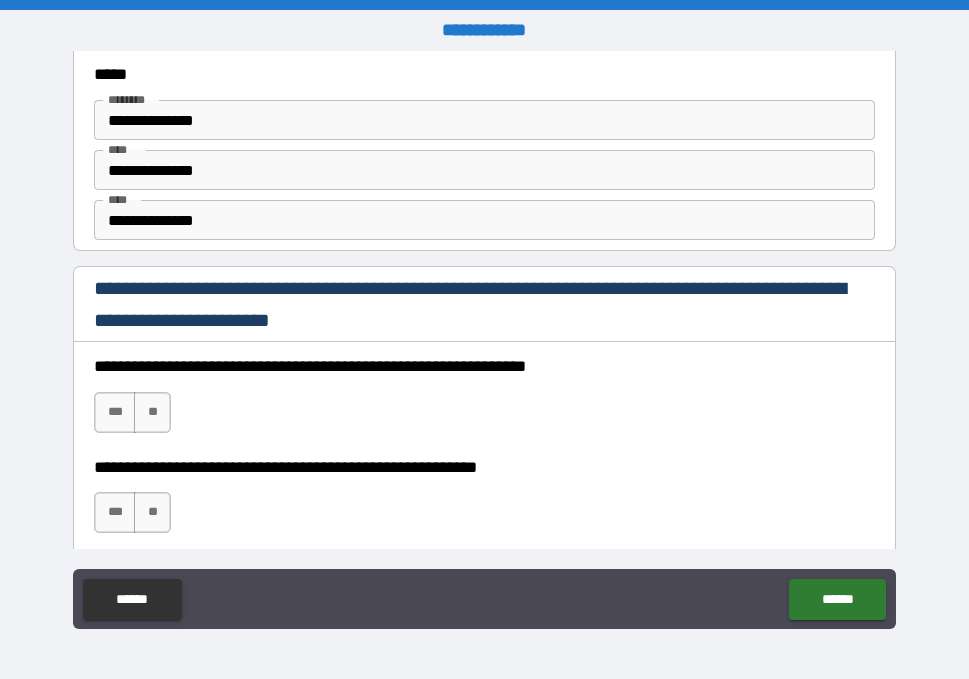 scroll, scrollTop: 2736, scrollLeft: 0, axis: vertical 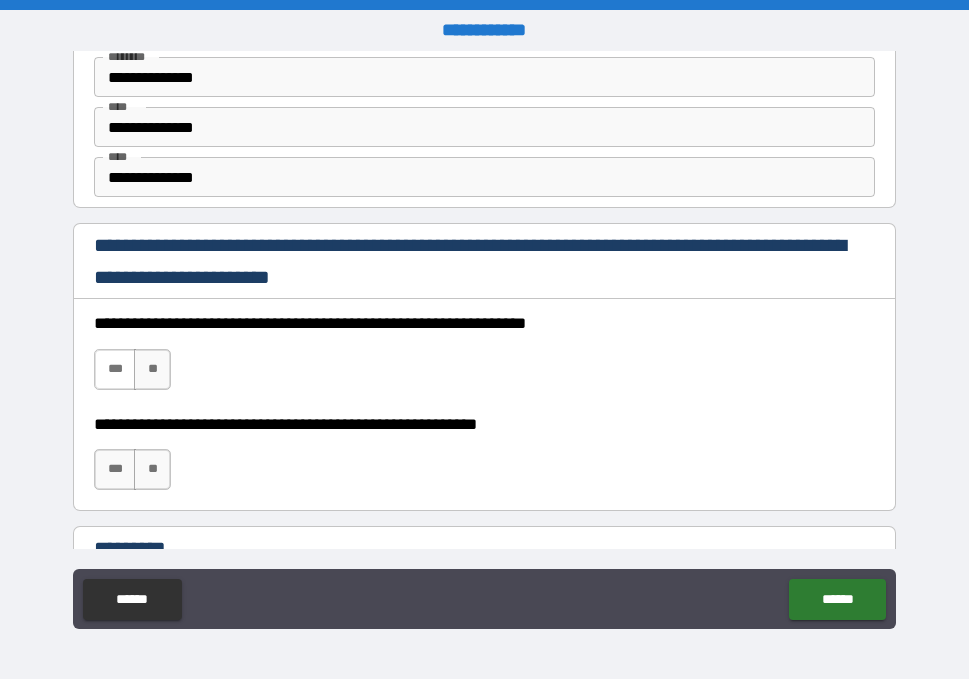click on "***" at bounding box center [115, 369] 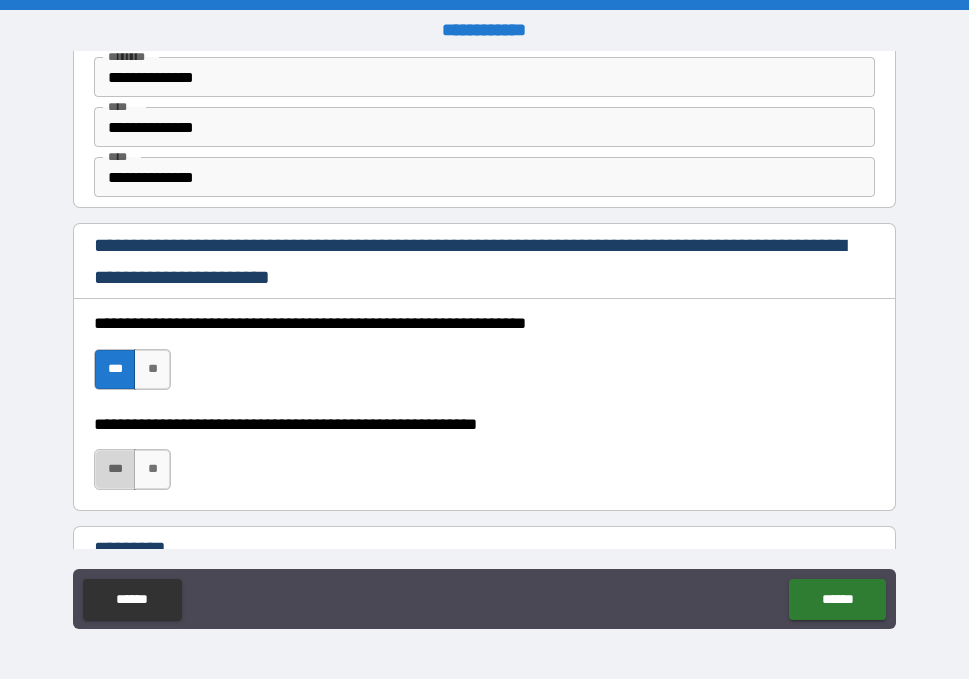click on "***" at bounding box center (115, 469) 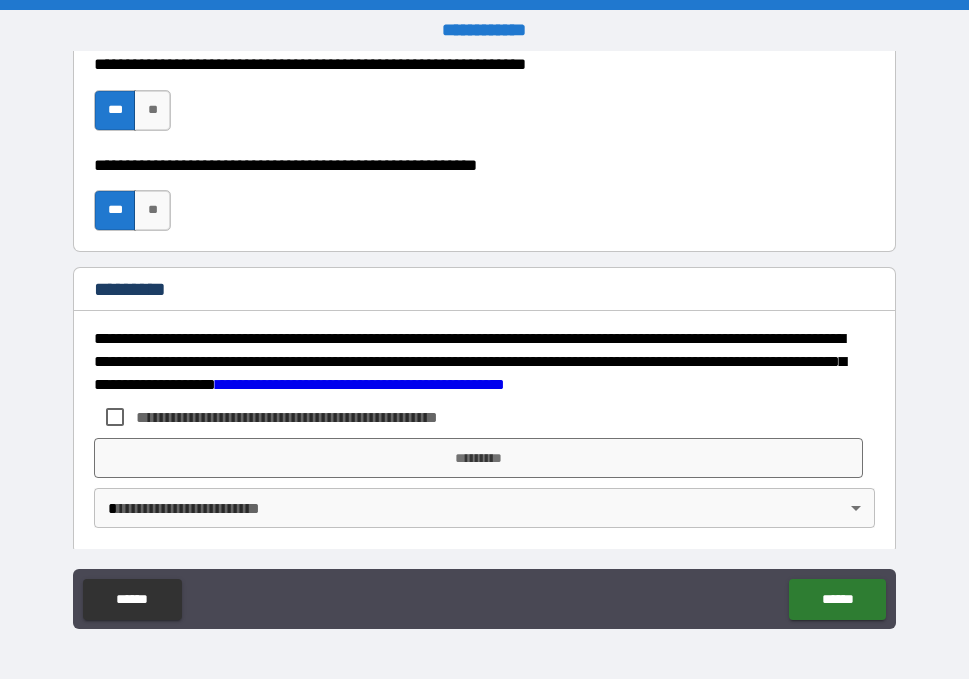 scroll, scrollTop: 3005, scrollLeft: 0, axis: vertical 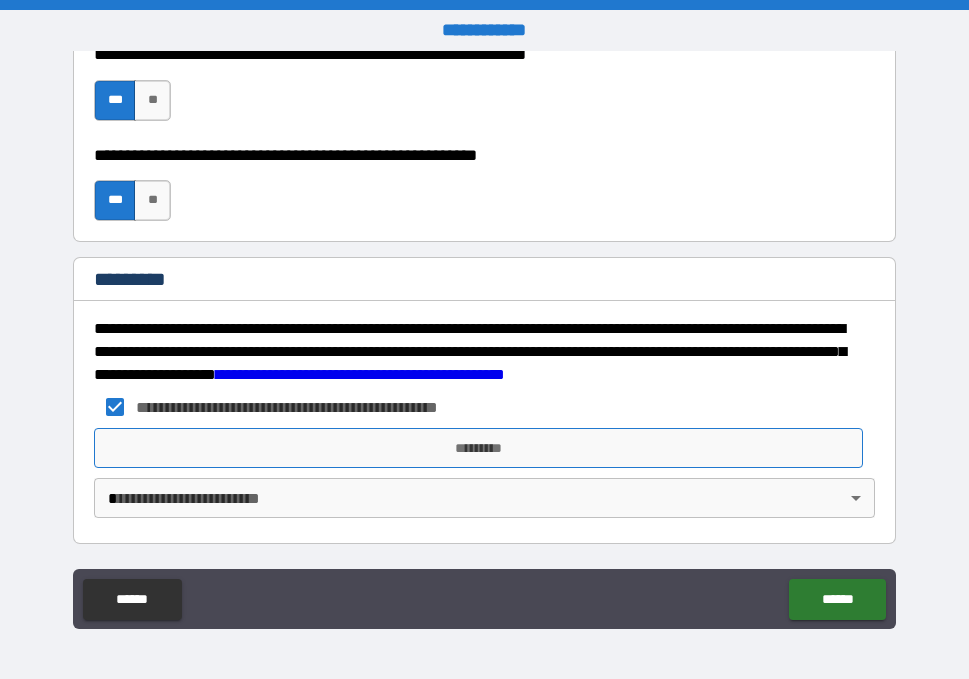 click on "*********" at bounding box center (478, 448) 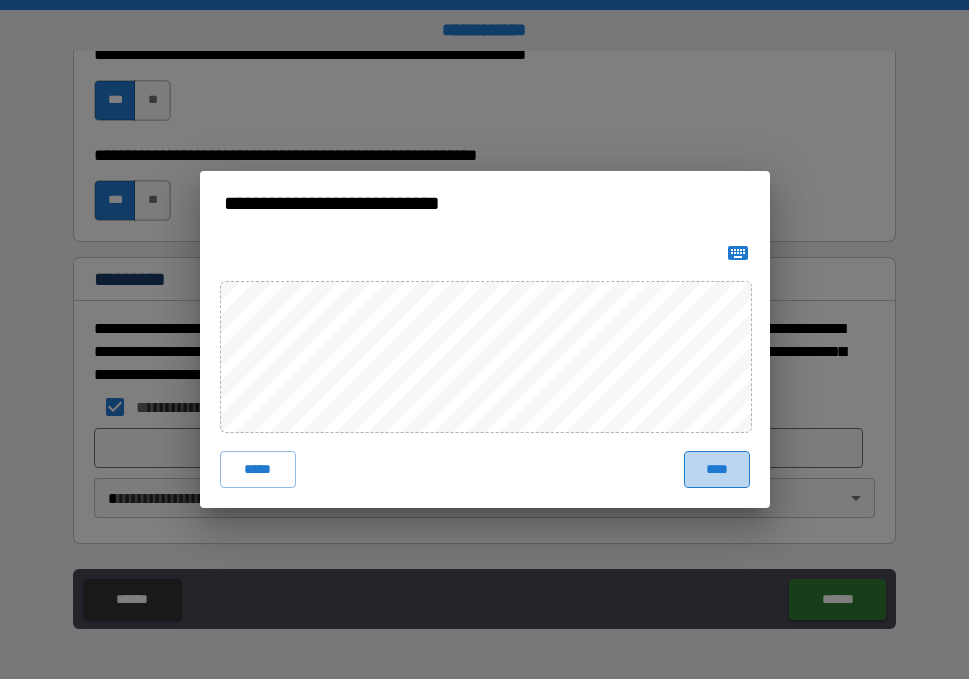 click on "****" at bounding box center [716, 469] 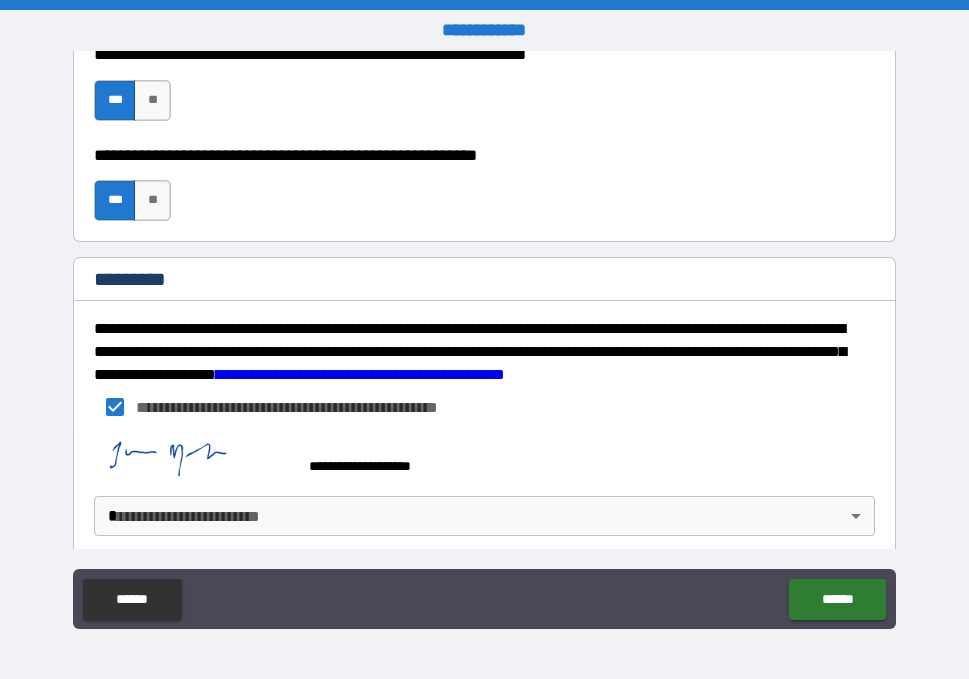 click on "**********" at bounding box center [484, 339] 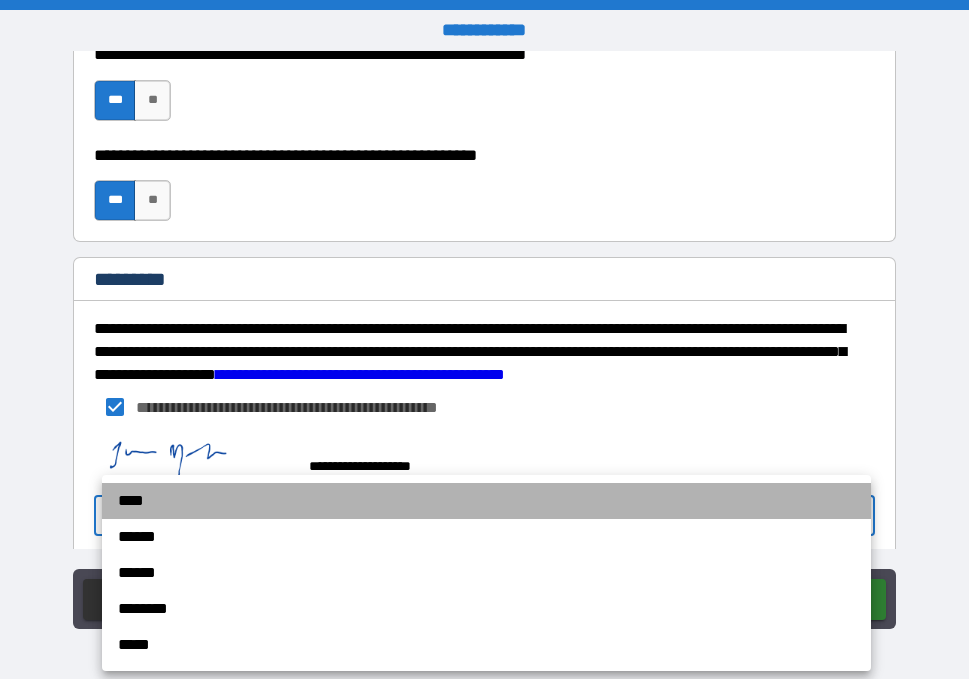 click on "****" at bounding box center [486, 501] 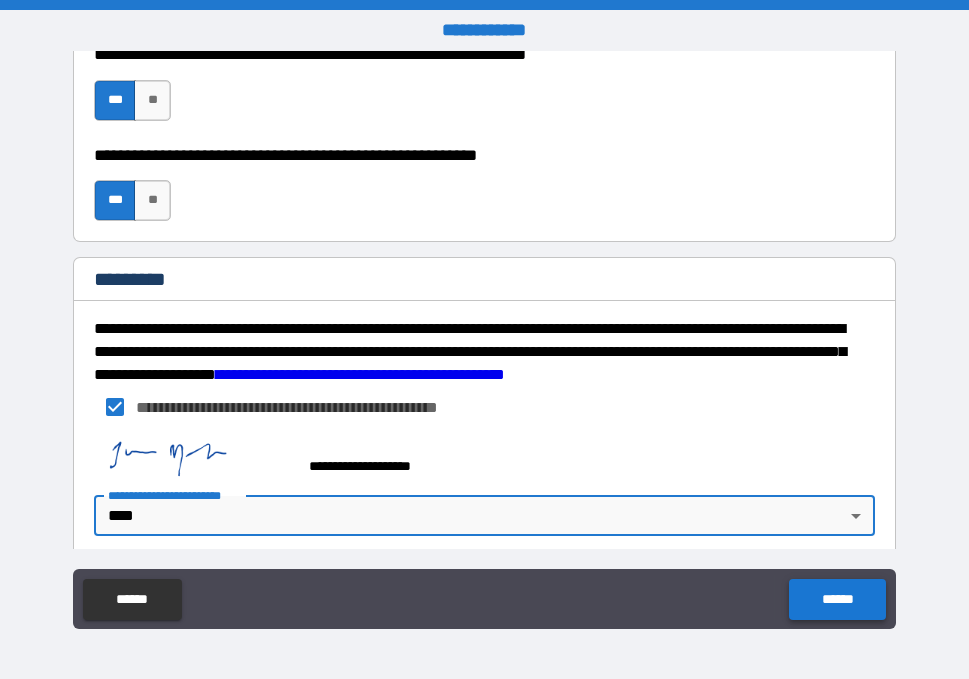 click on "******" at bounding box center [837, 599] 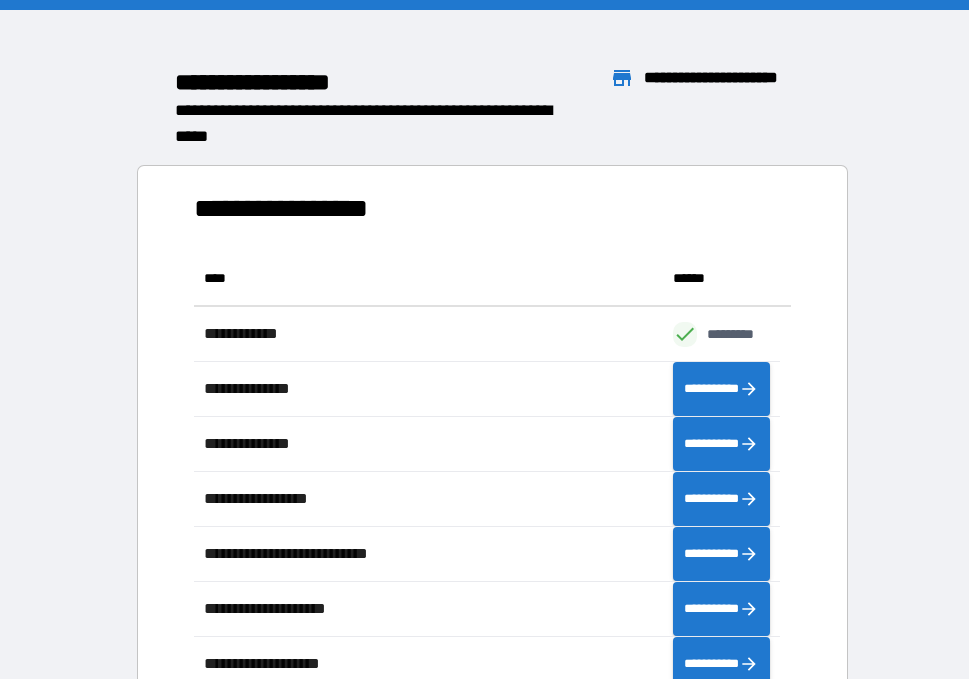 scroll, scrollTop: 16, scrollLeft: 16, axis: both 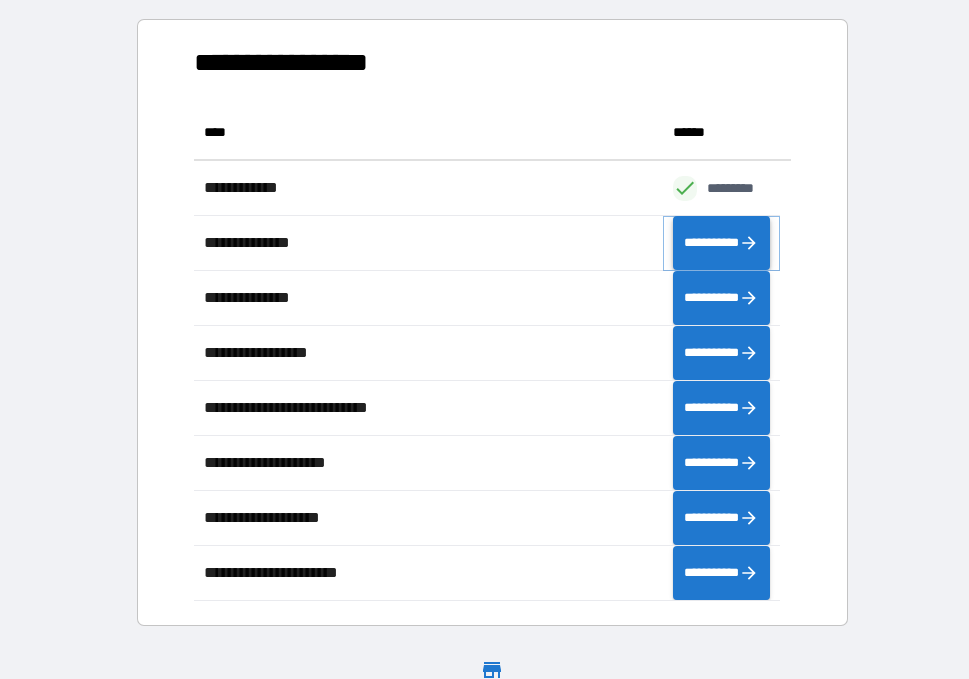 click on "**********" at bounding box center [721, 243] 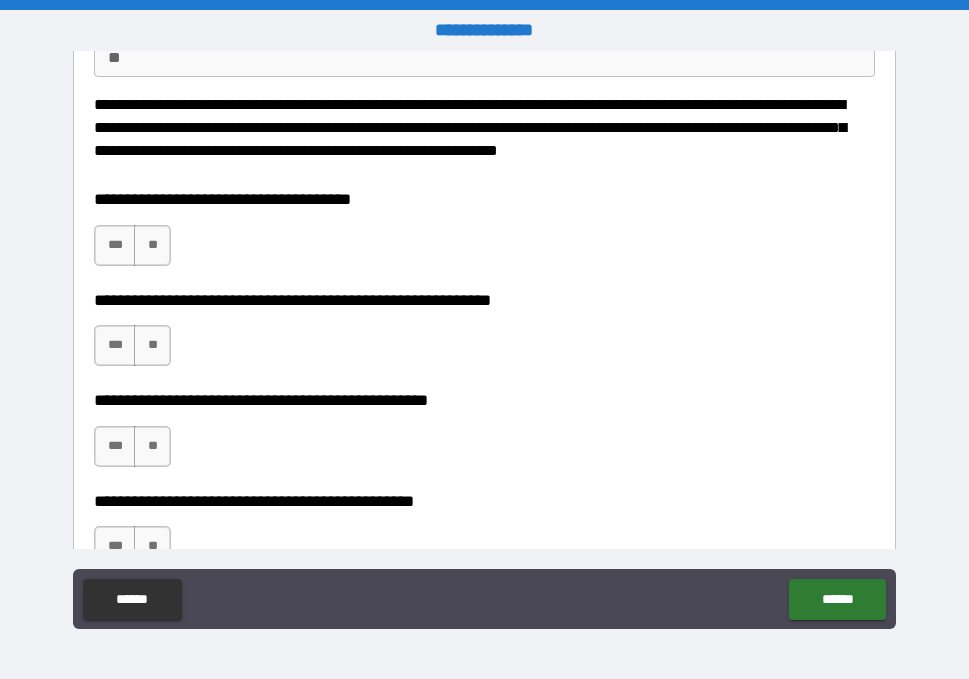 scroll, scrollTop: 216, scrollLeft: 0, axis: vertical 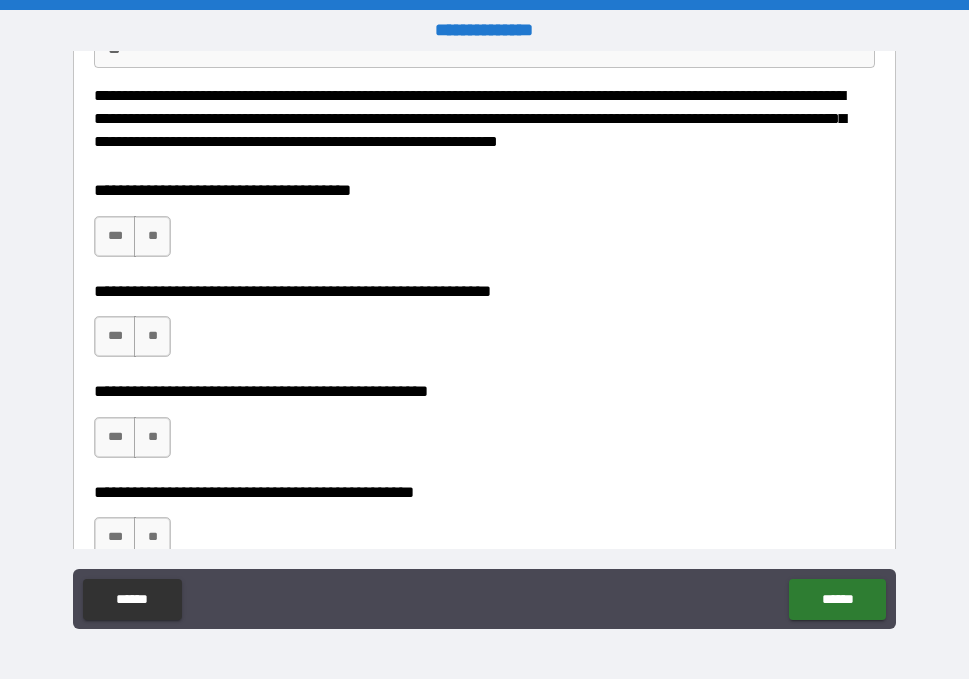 click on "**********" at bounding box center [485, 226] 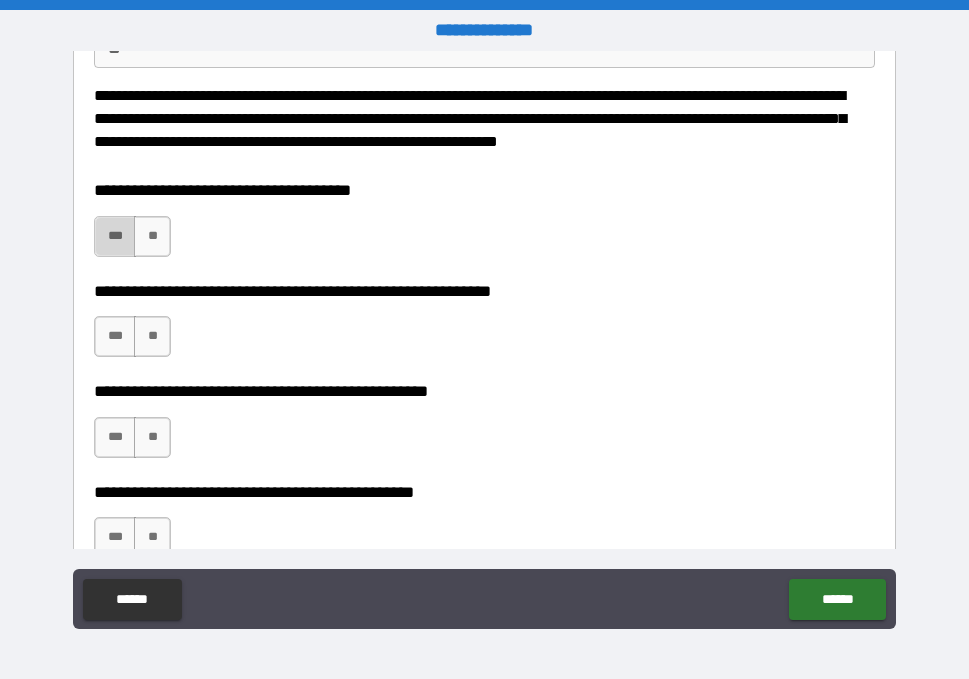 click on "***" at bounding box center [115, 236] 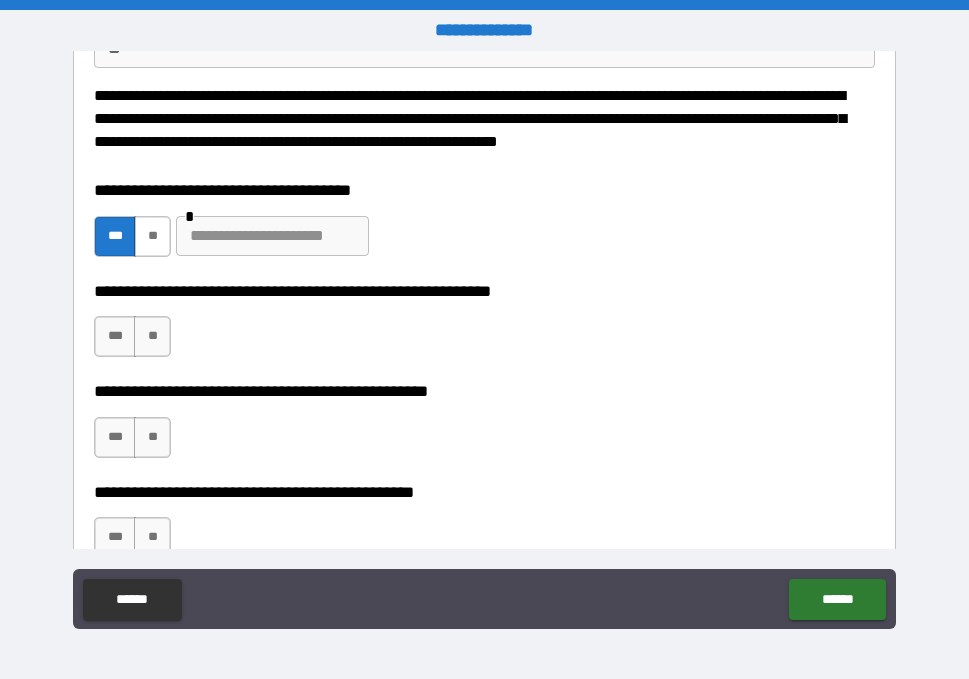 click on "**" at bounding box center (152, 236) 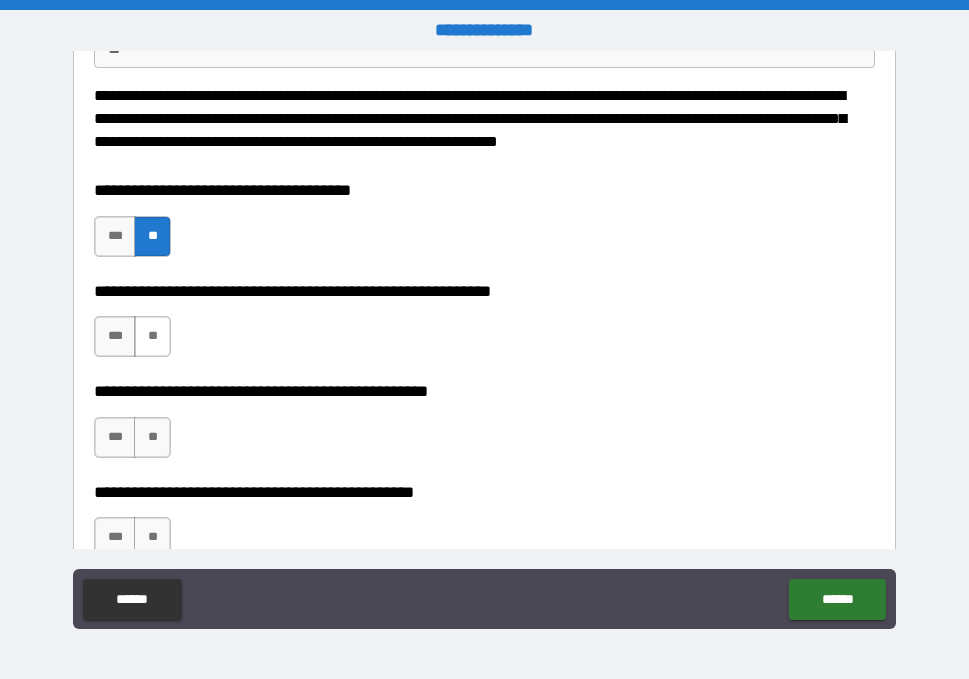 click on "**" at bounding box center [152, 336] 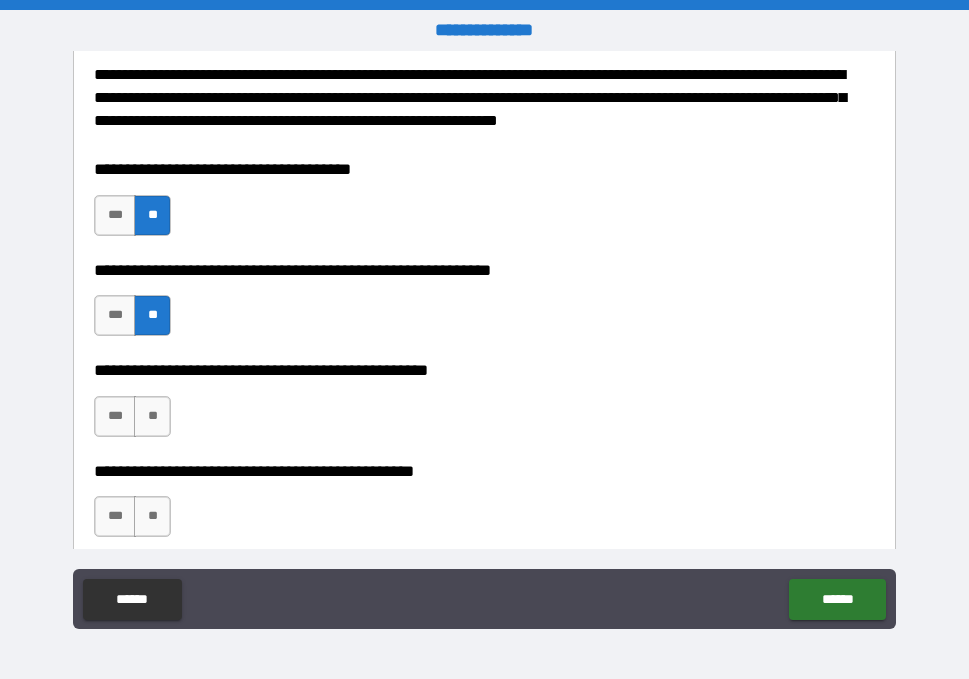 scroll, scrollTop: 241, scrollLeft: 0, axis: vertical 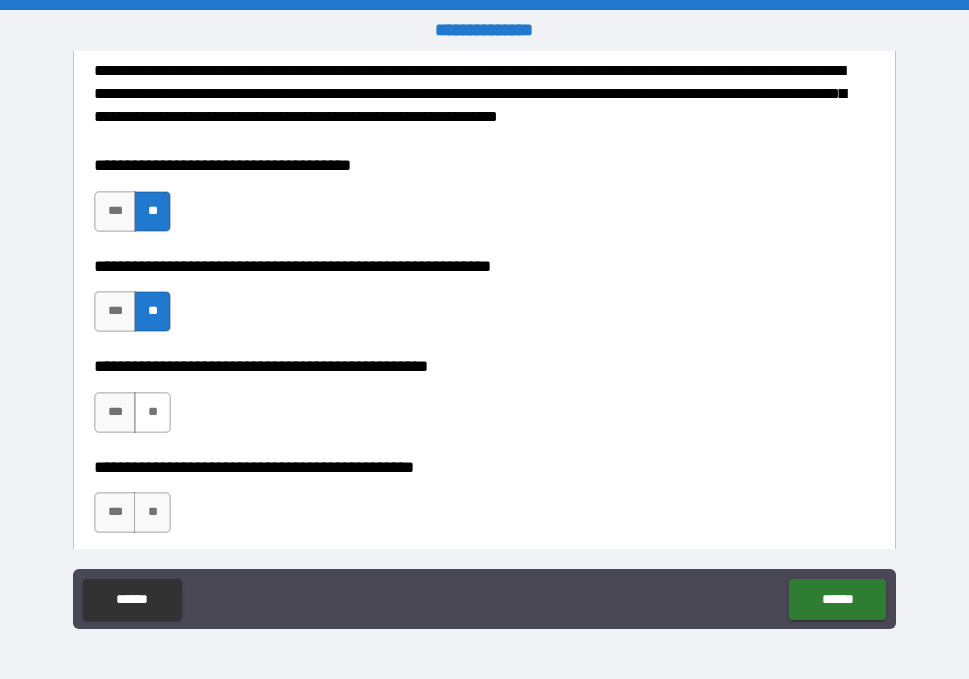 click on "**" at bounding box center [152, 412] 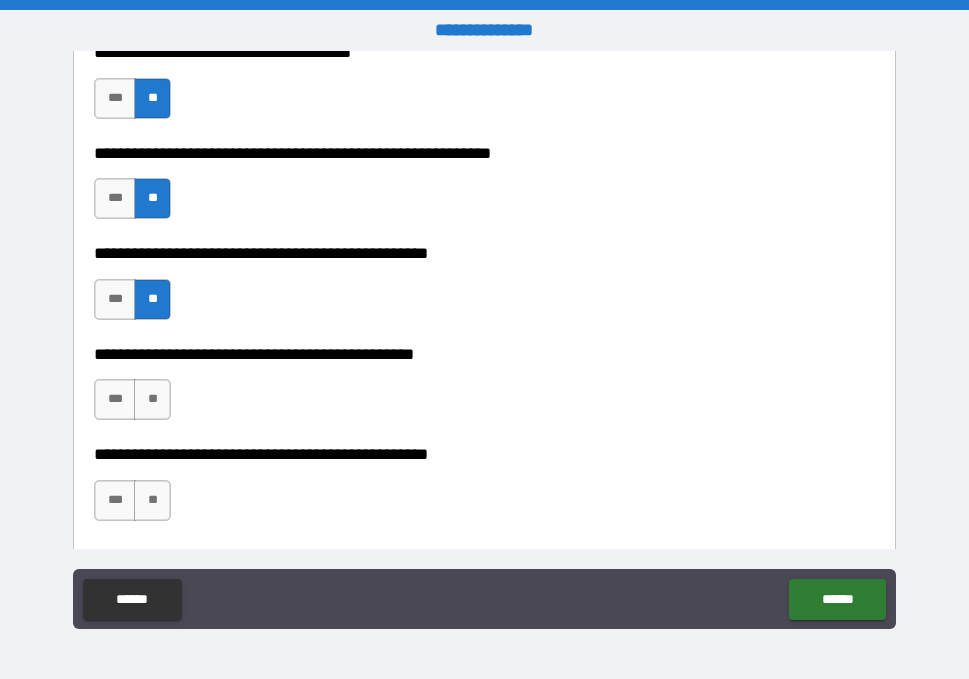 scroll, scrollTop: 403, scrollLeft: 0, axis: vertical 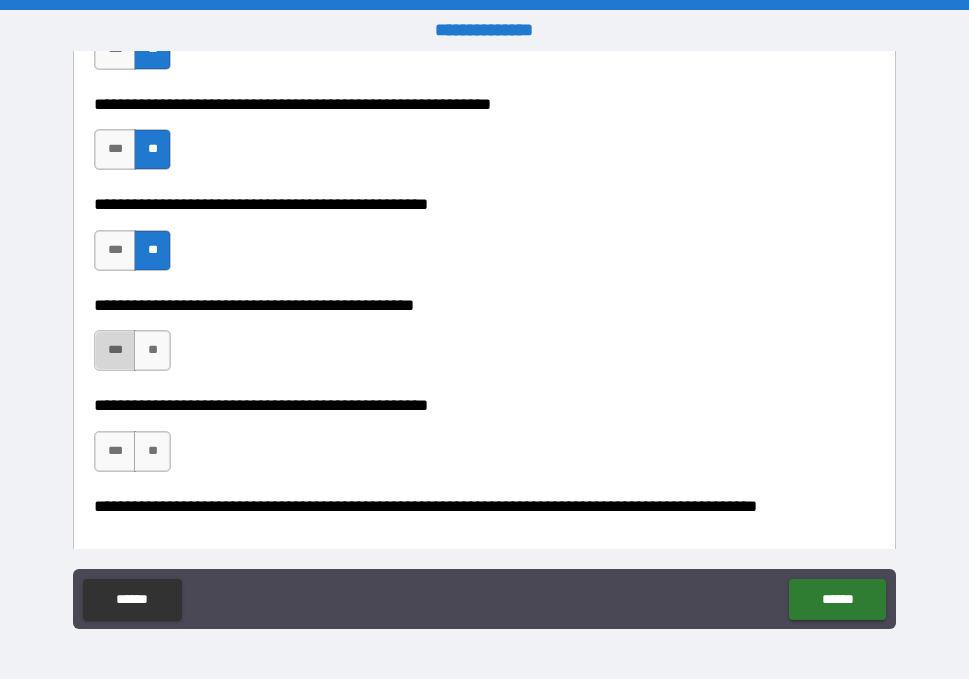 click on "***" at bounding box center (115, 350) 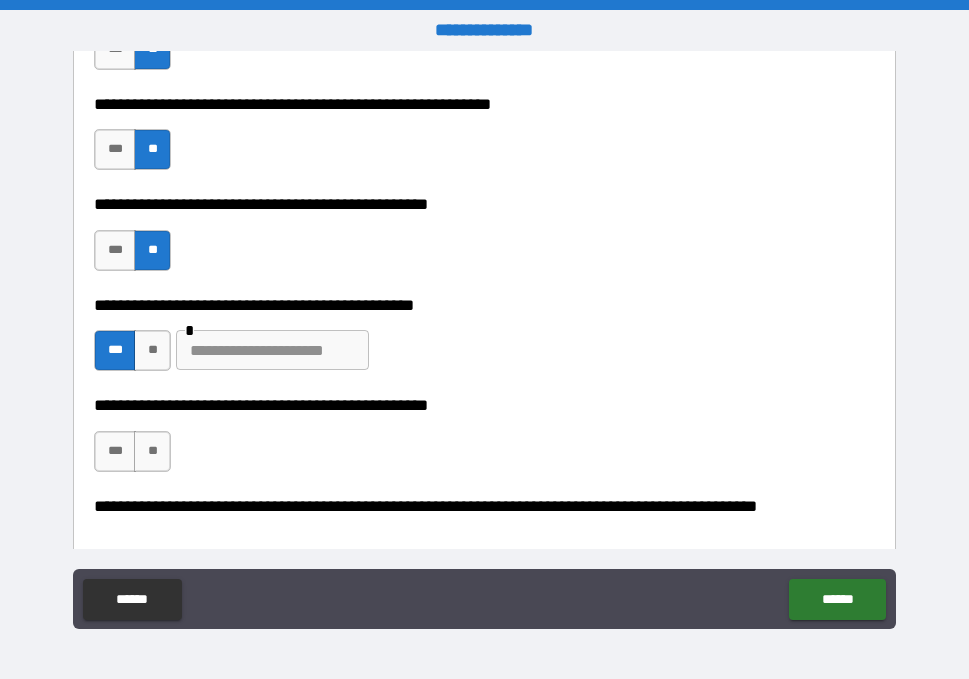 click at bounding box center [272, 350] 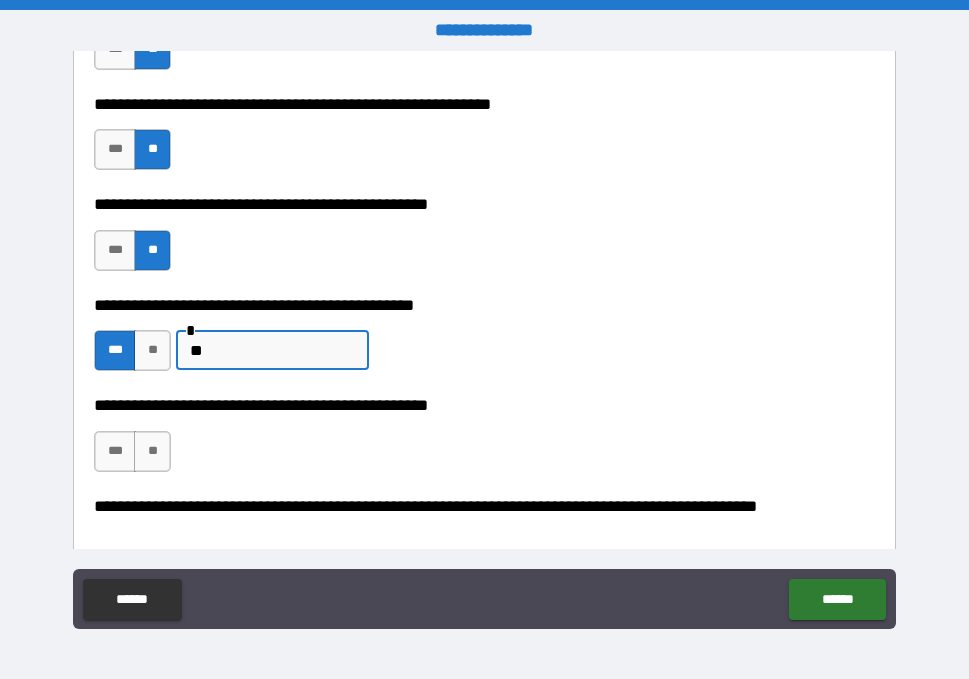 type on "*" 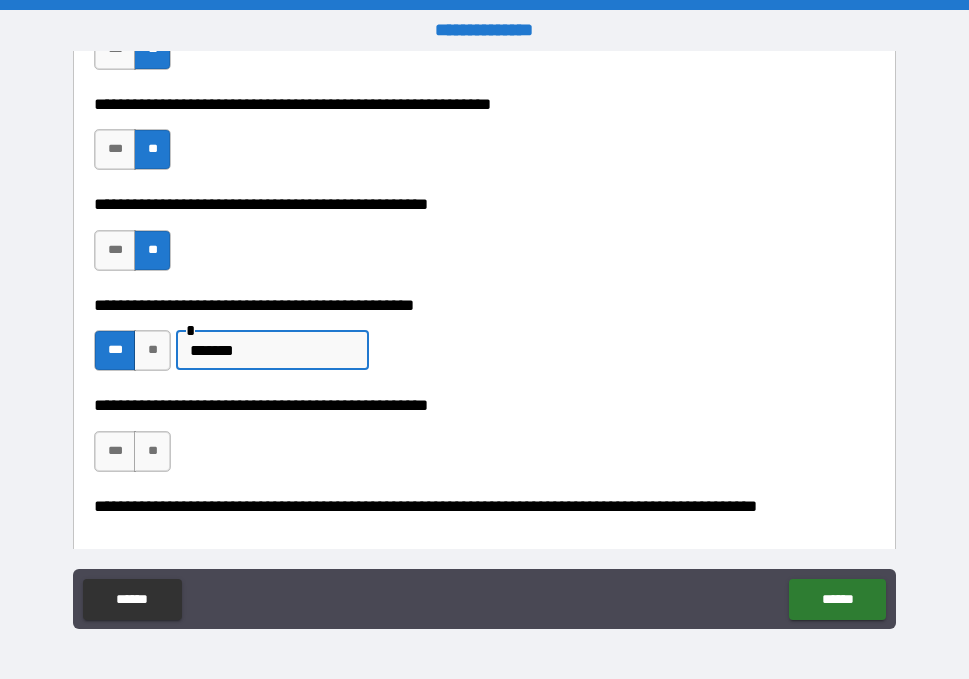 type on "*******" 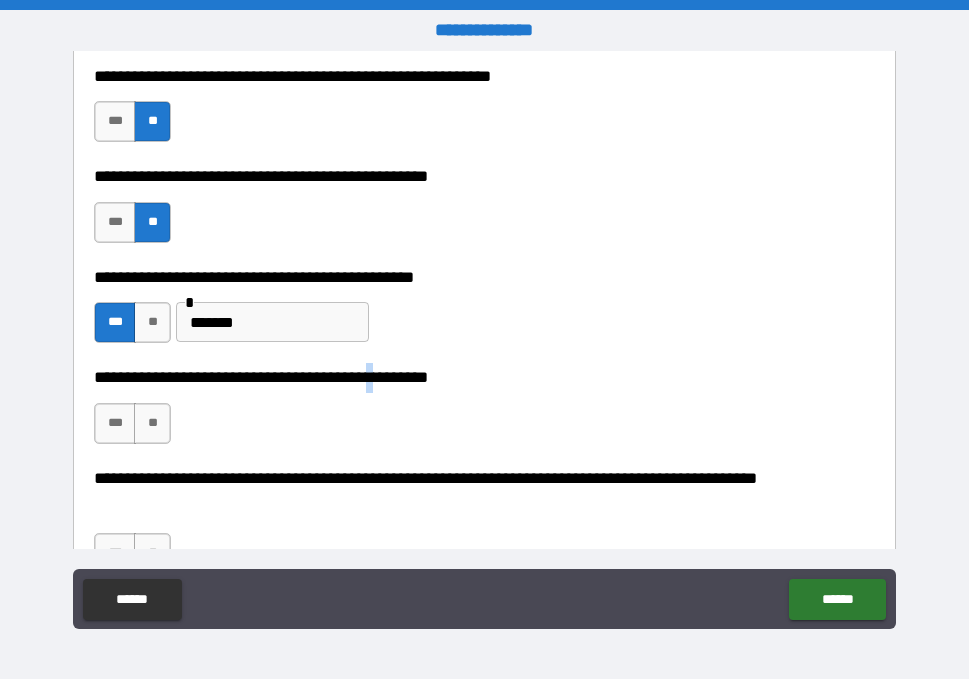 scroll, scrollTop: 433, scrollLeft: 0, axis: vertical 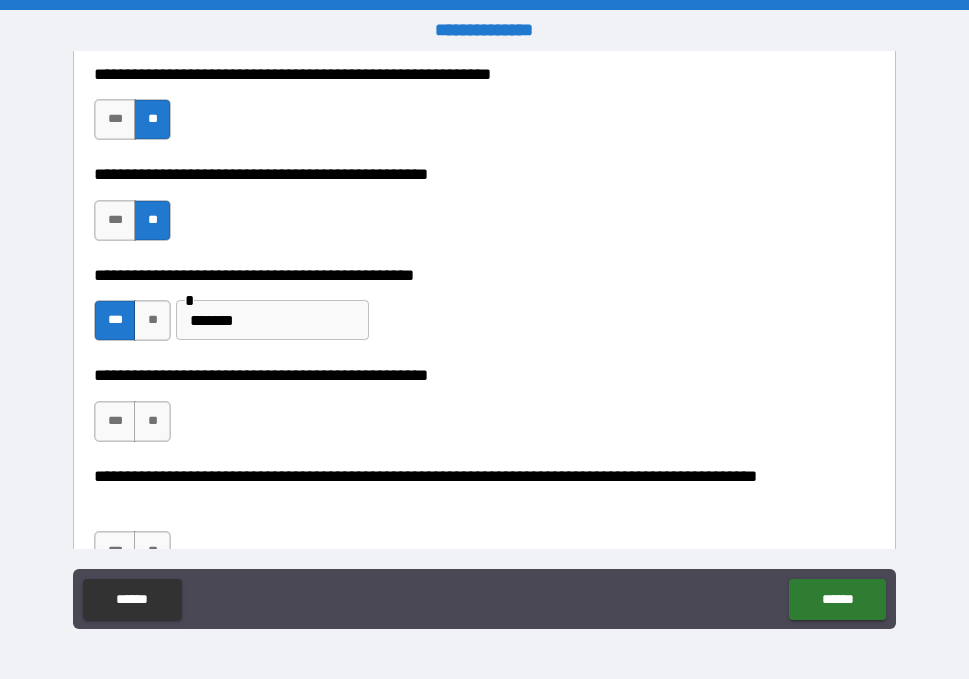 click on "**********" at bounding box center [484, 411] 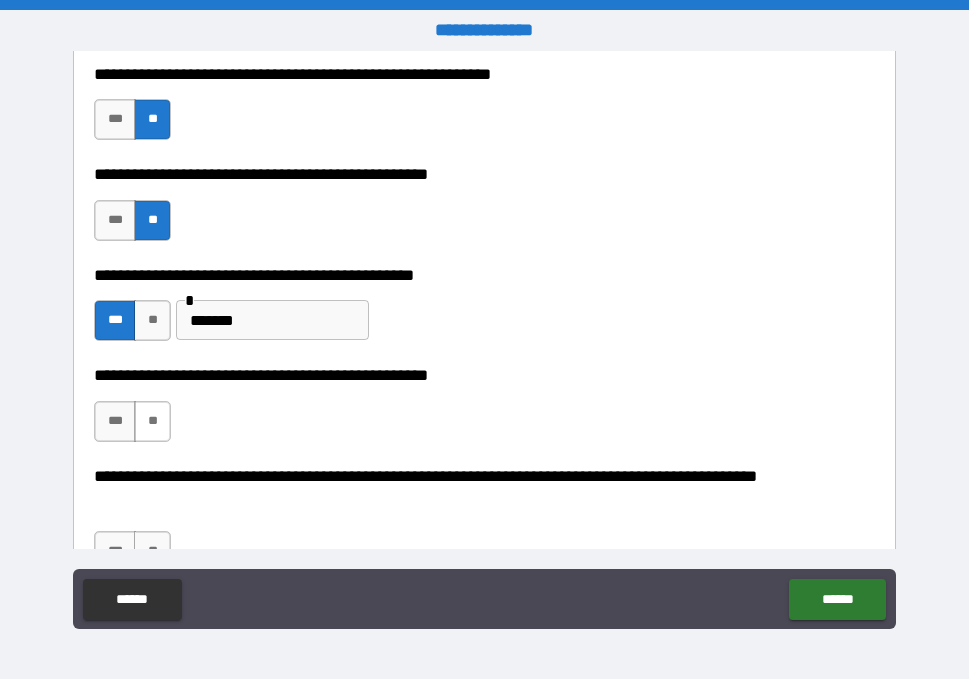click on "**" at bounding box center (152, 421) 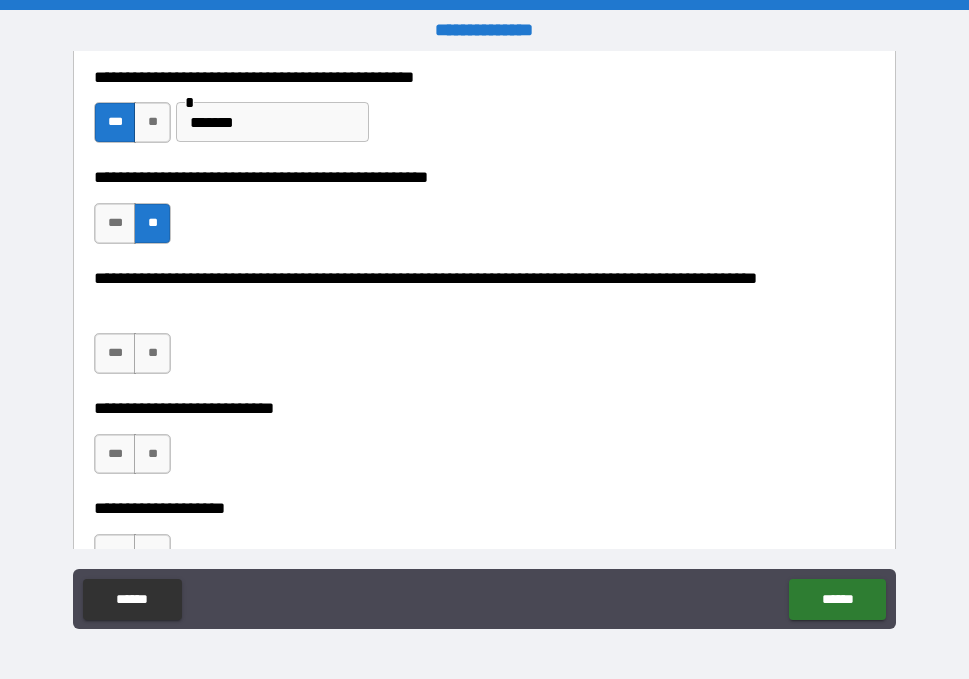 scroll, scrollTop: 701, scrollLeft: 0, axis: vertical 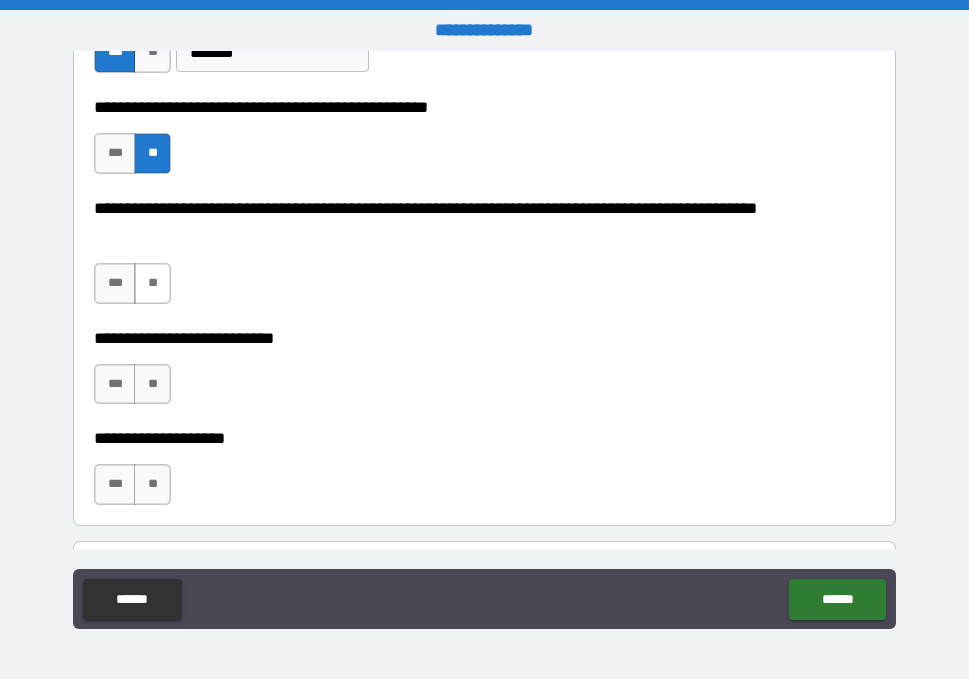 click on "**" at bounding box center (152, 283) 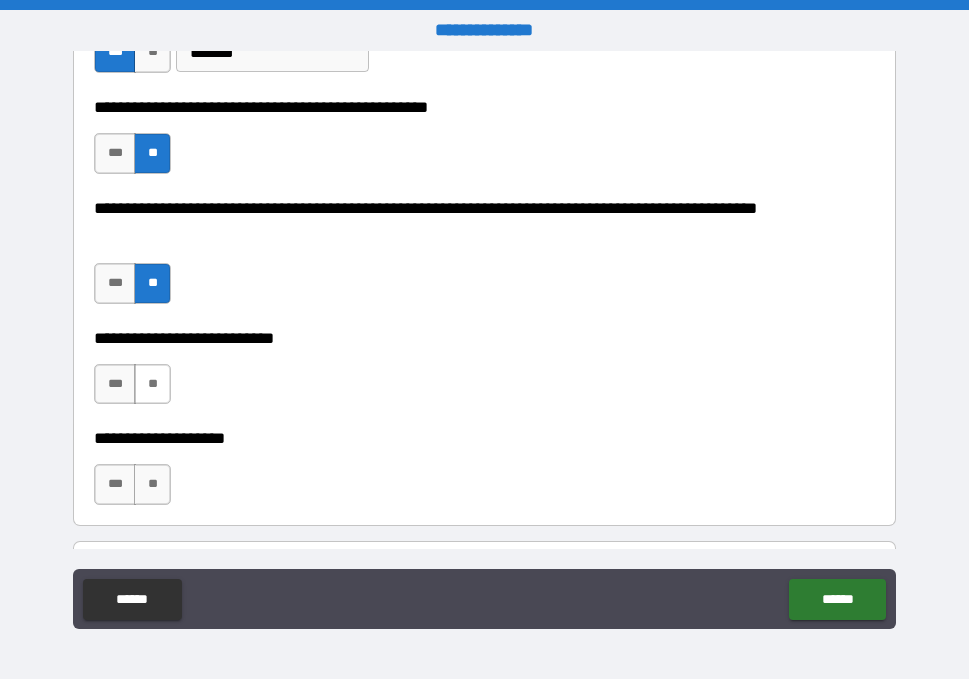 click on "**" at bounding box center (152, 384) 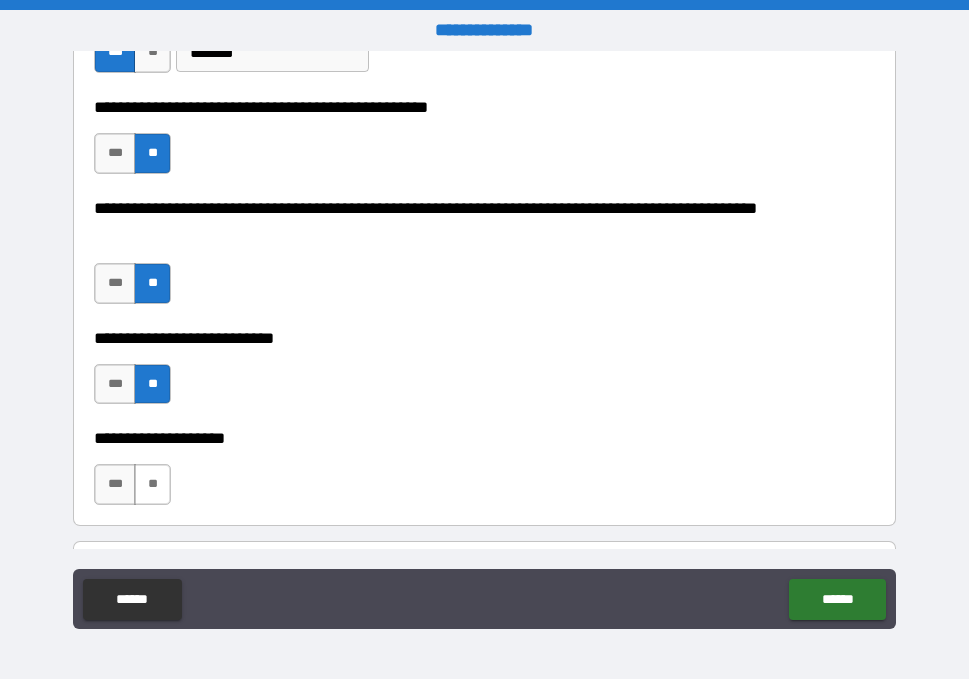 click on "**" at bounding box center (152, 484) 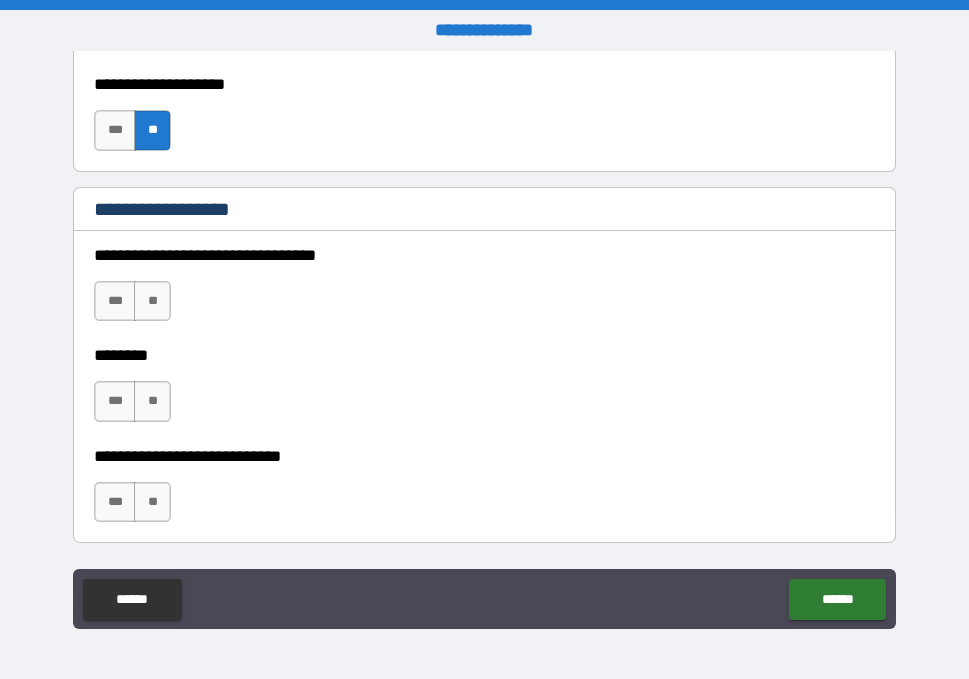 scroll, scrollTop: 1056, scrollLeft: 0, axis: vertical 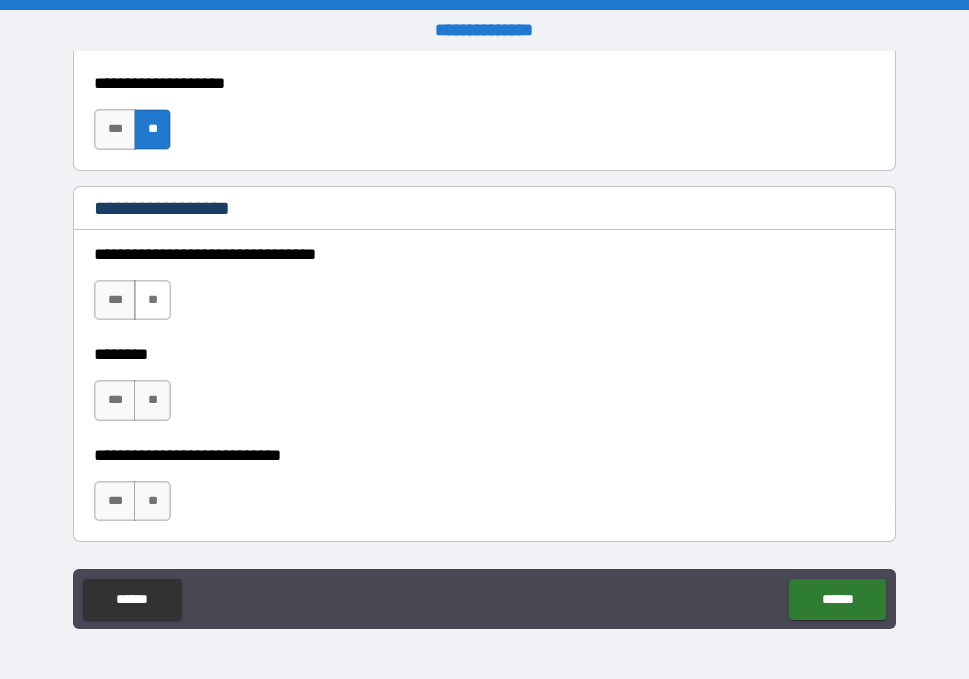 click on "**" at bounding box center [152, 300] 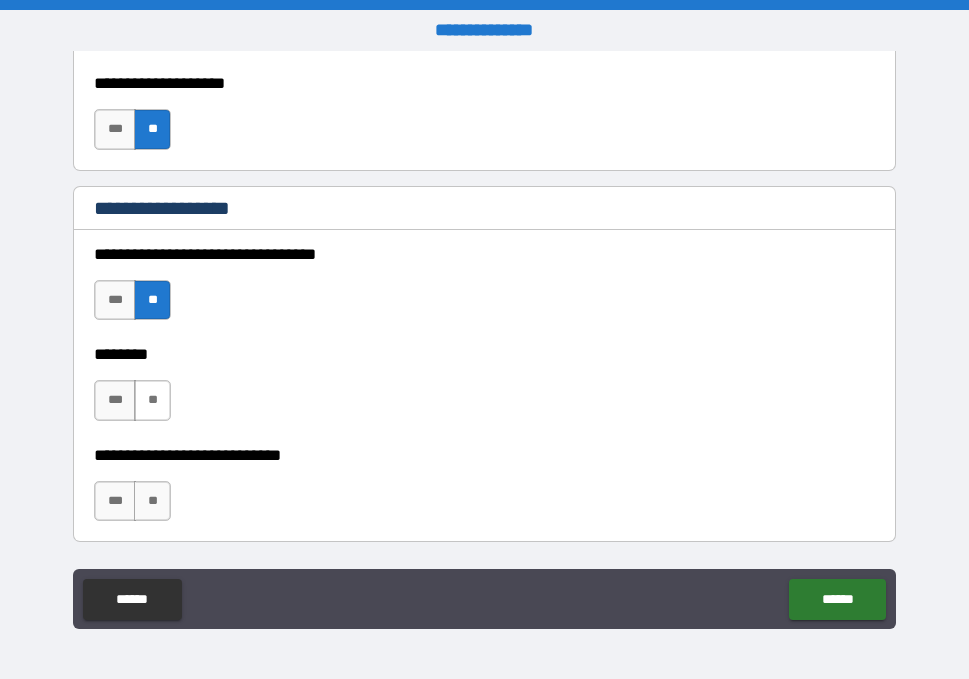 click on "**" at bounding box center [152, 400] 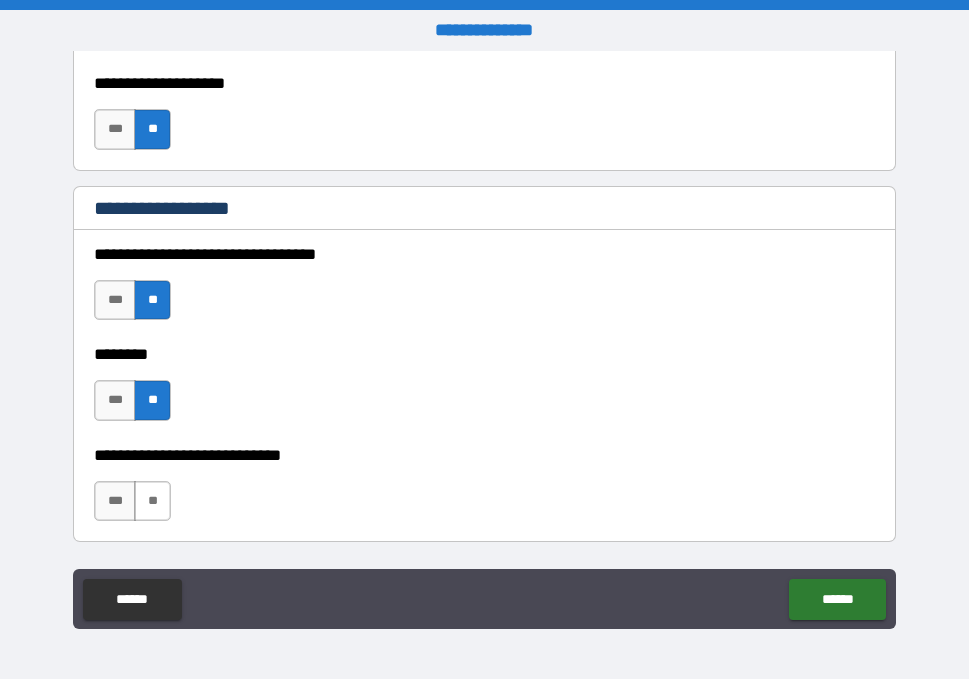 click on "**" at bounding box center [152, 501] 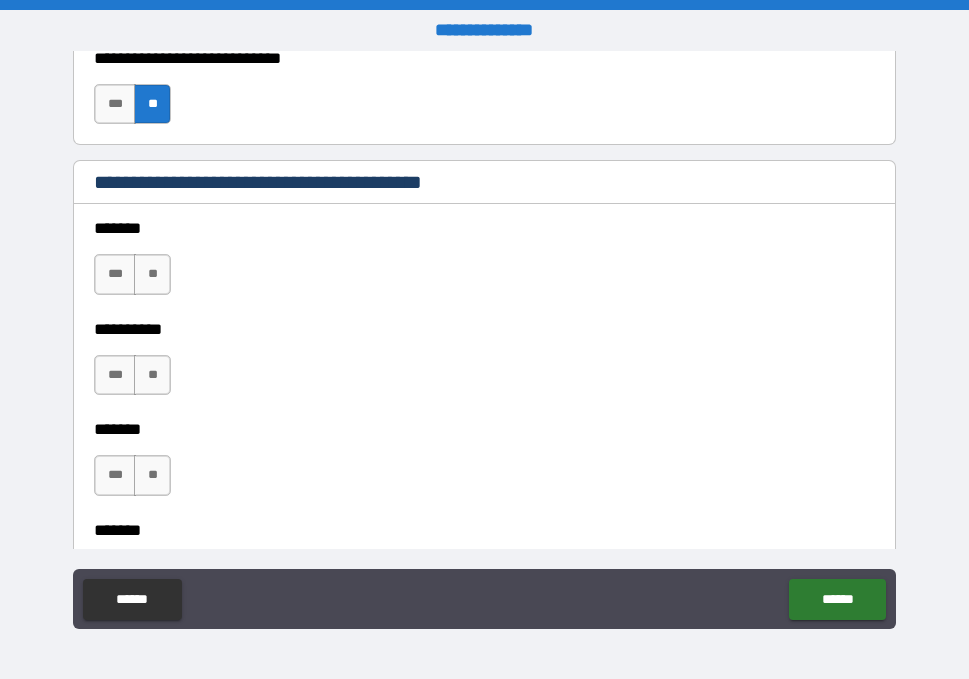 scroll, scrollTop: 1491, scrollLeft: 0, axis: vertical 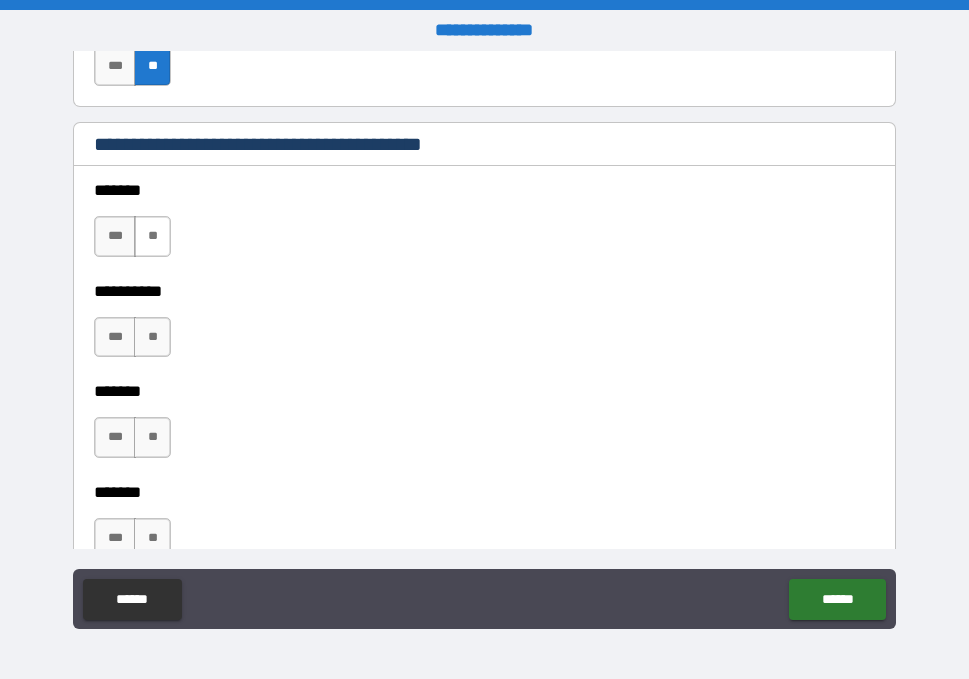 click on "**" at bounding box center [152, 236] 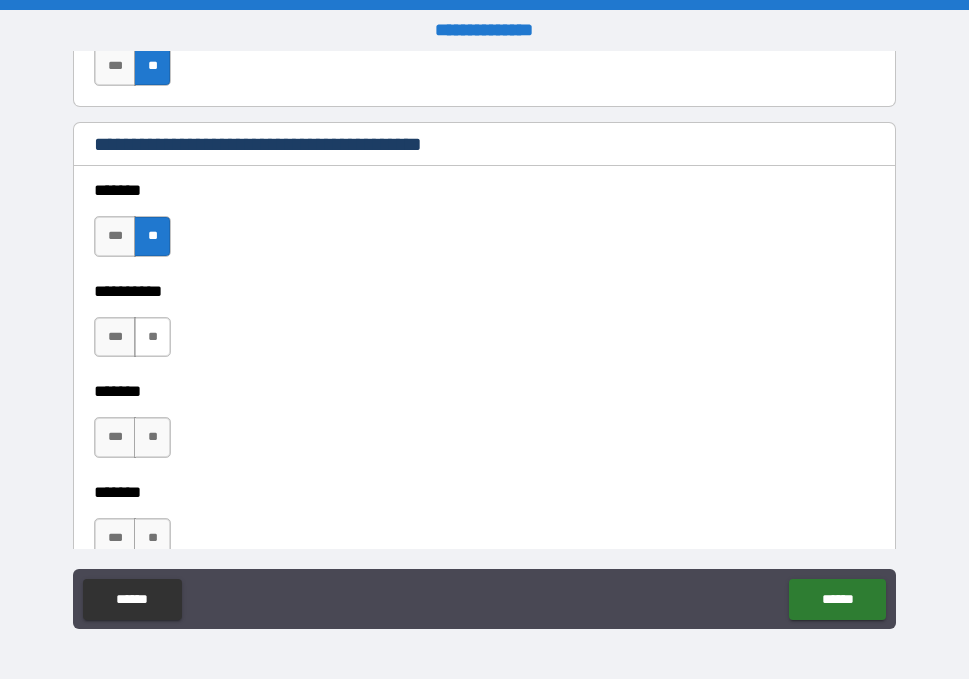 click on "**" at bounding box center (152, 337) 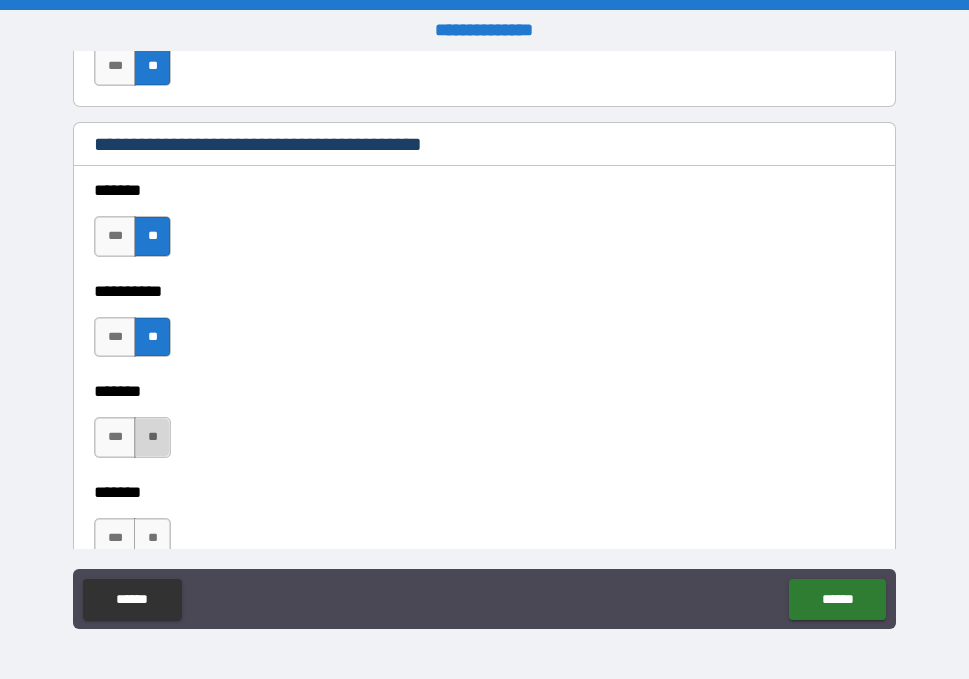 click on "**" at bounding box center [152, 437] 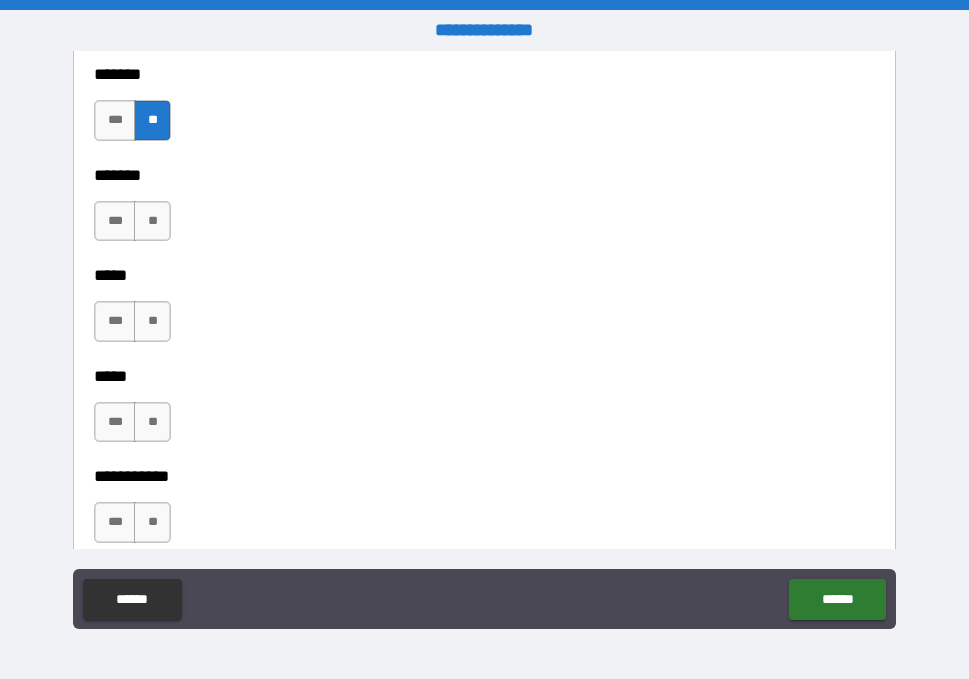 scroll, scrollTop: 1888, scrollLeft: 0, axis: vertical 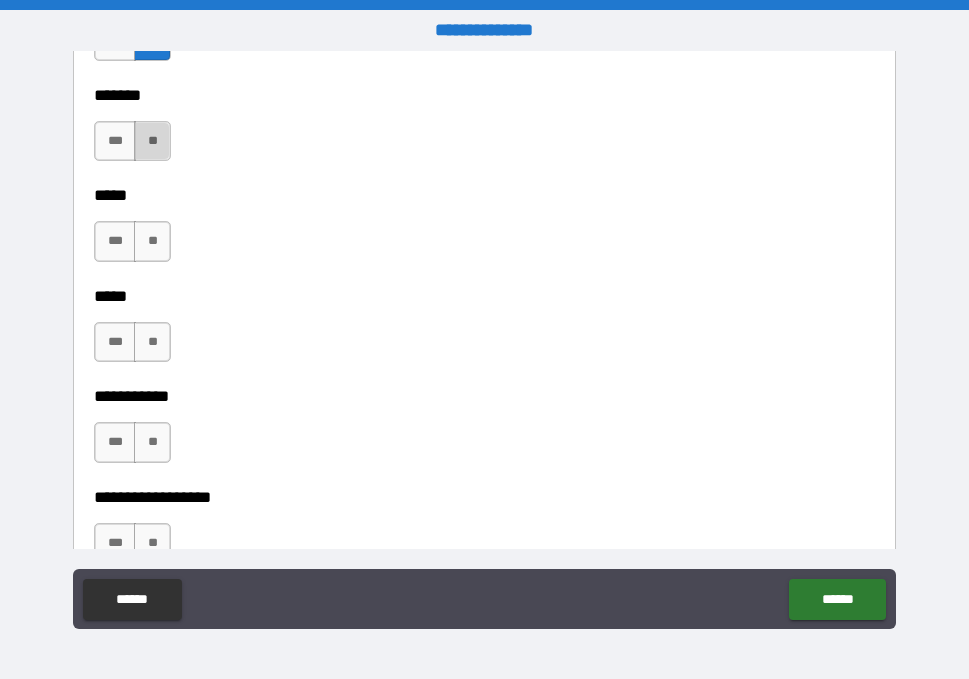 click on "**" at bounding box center [152, 141] 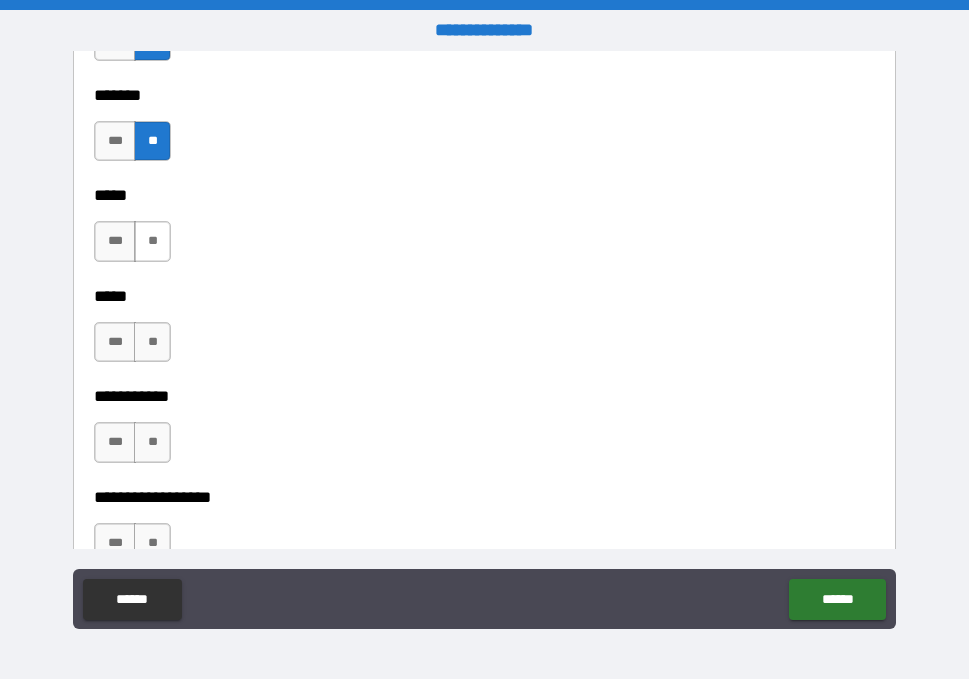 click on "**" at bounding box center [152, 241] 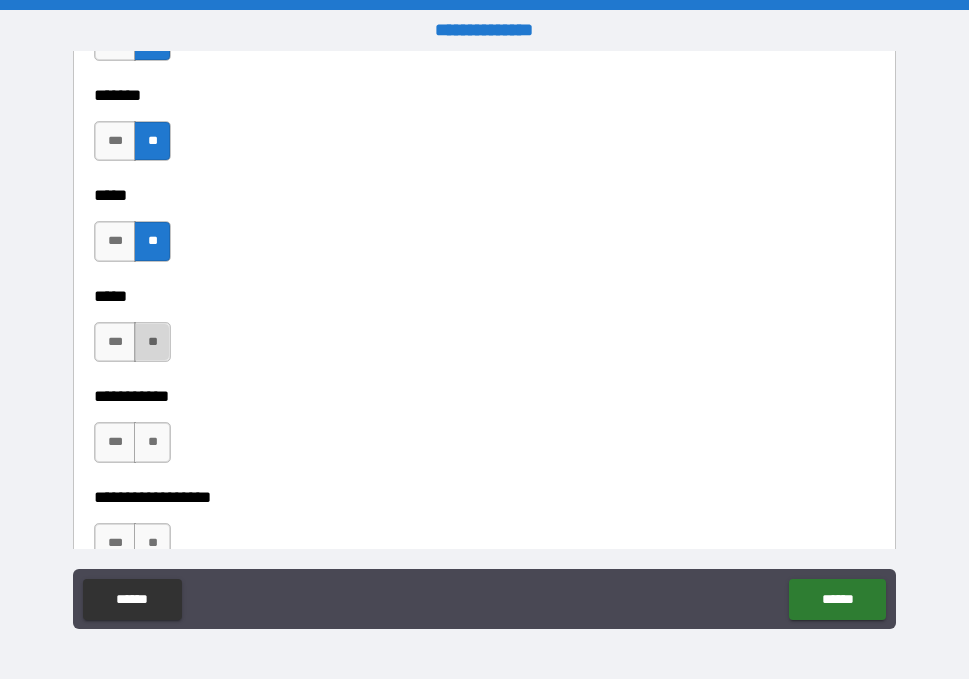 click on "**" at bounding box center (152, 342) 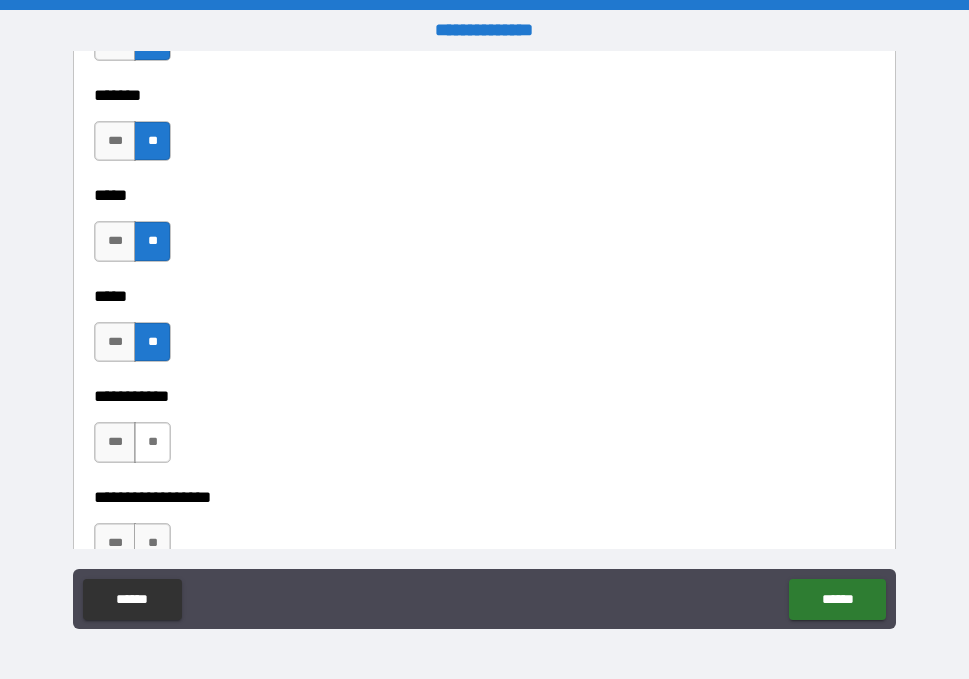 click on "**" at bounding box center [152, 442] 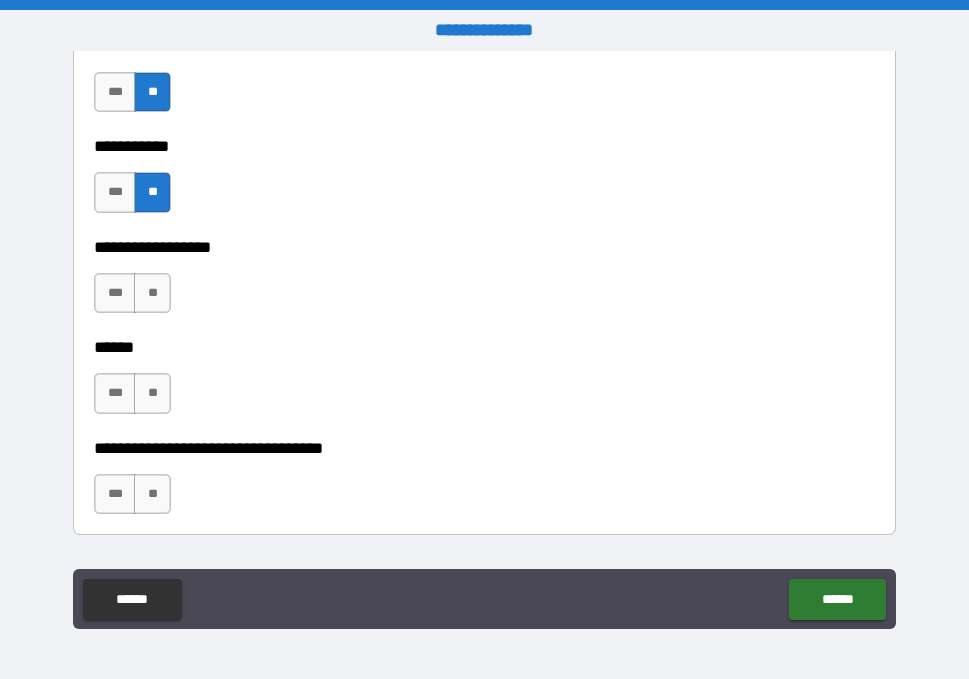 scroll, scrollTop: 2199, scrollLeft: 0, axis: vertical 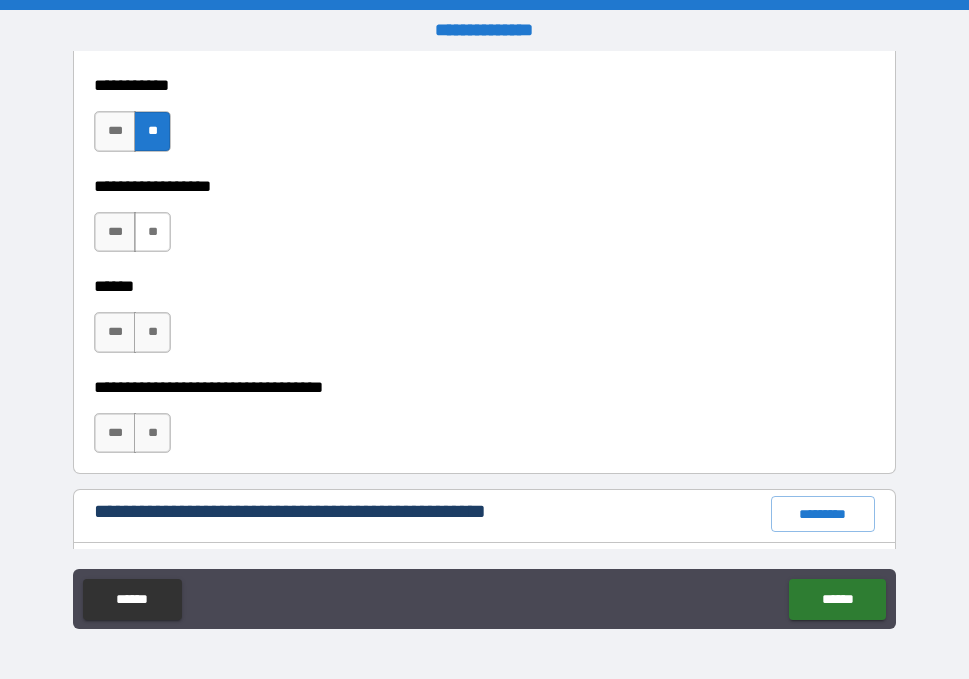 click on "**" at bounding box center [152, 232] 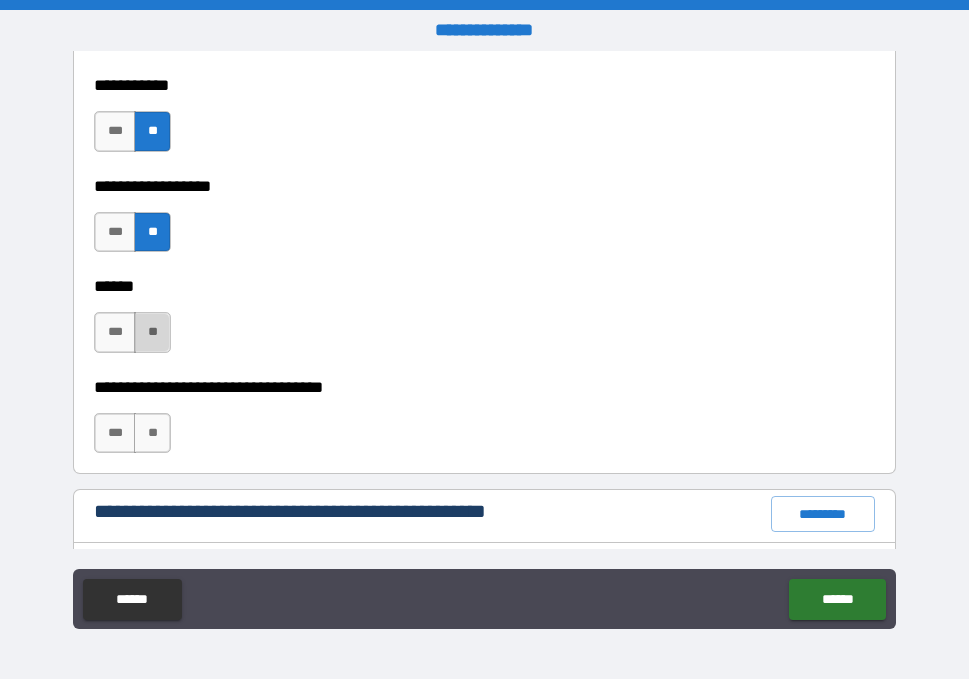 click on "**" at bounding box center (152, 332) 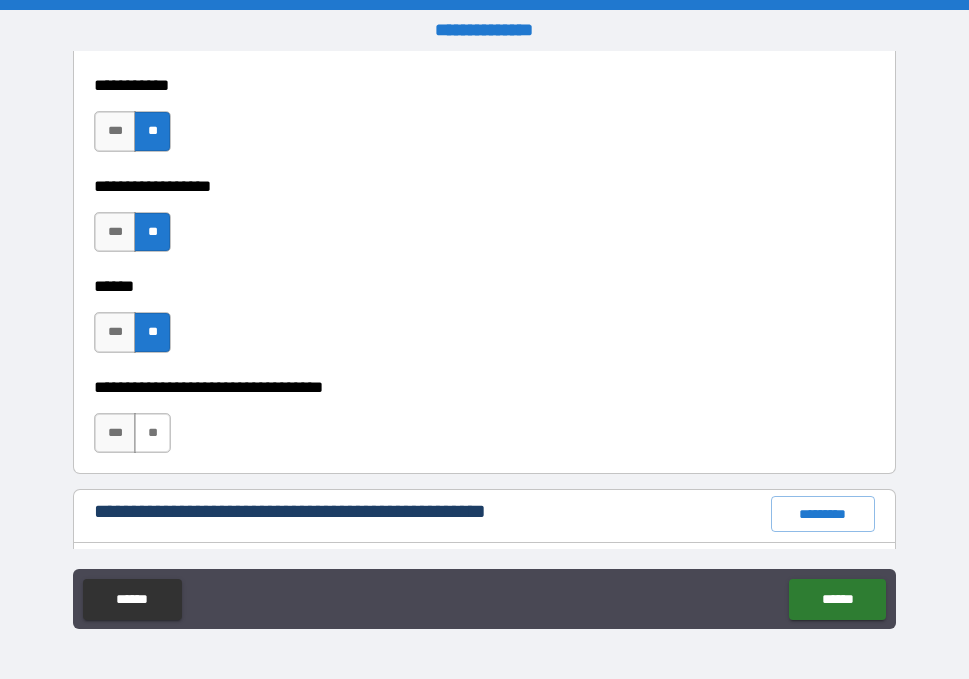 click on "**" at bounding box center (152, 433) 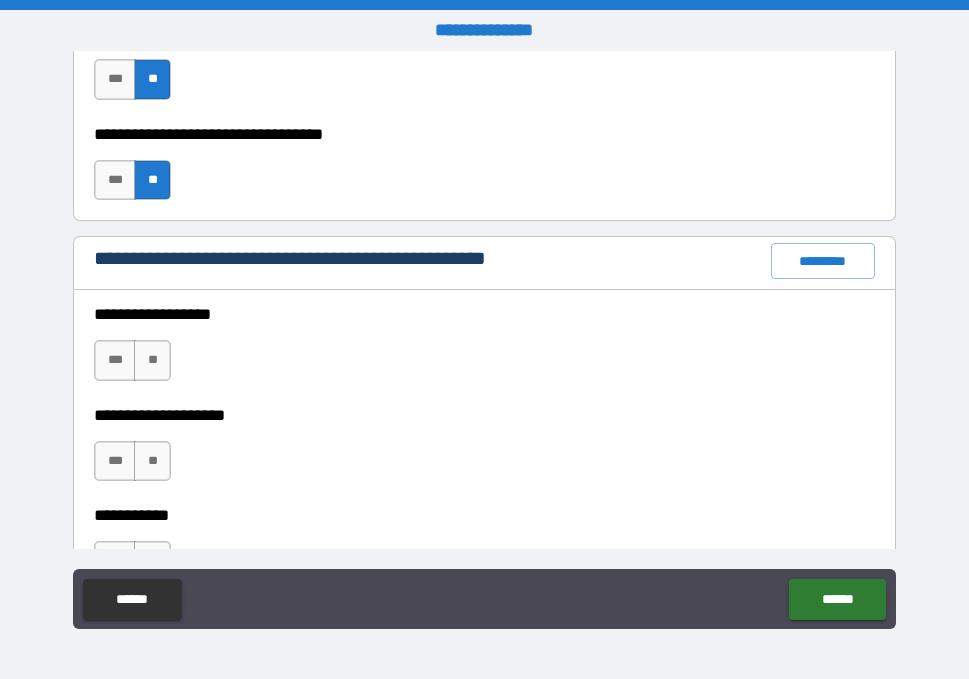 scroll, scrollTop: 2459, scrollLeft: 0, axis: vertical 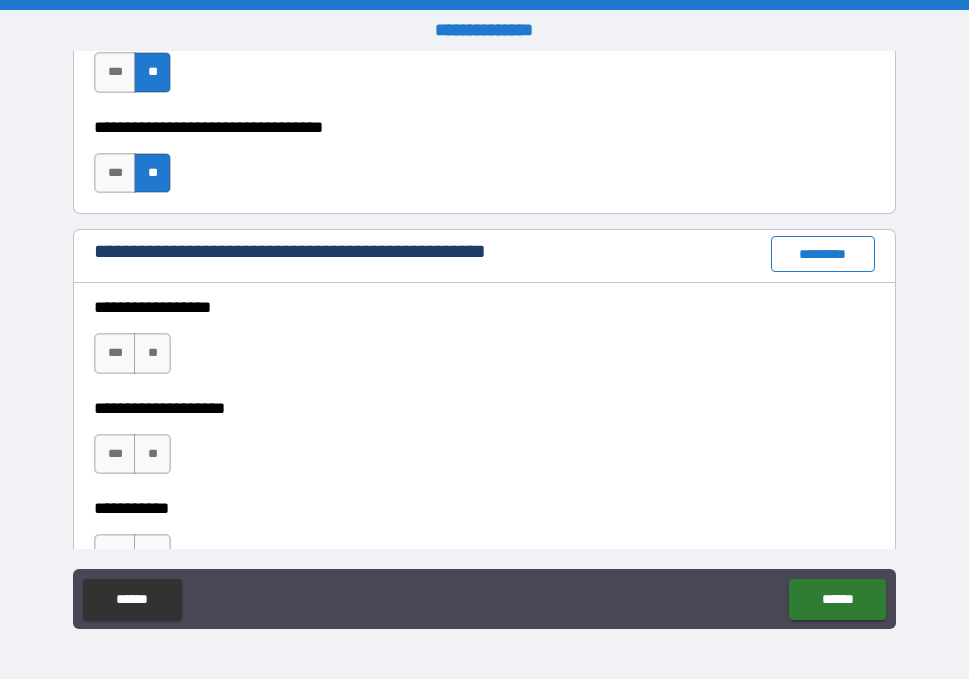 click on "*********" at bounding box center [823, 254] 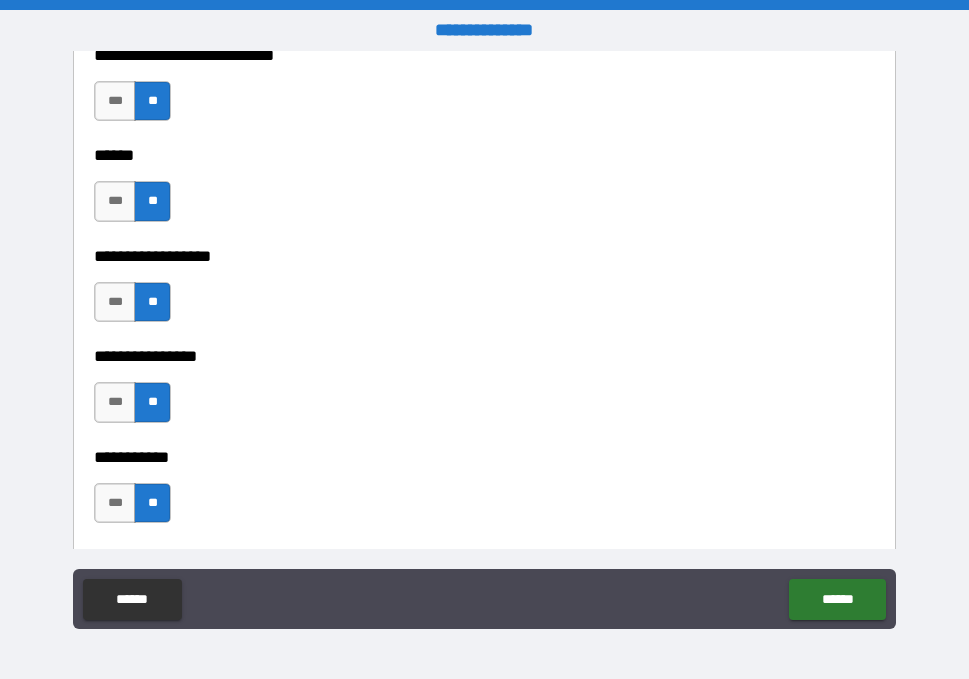 scroll, scrollTop: 9456, scrollLeft: 0, axis: vertical 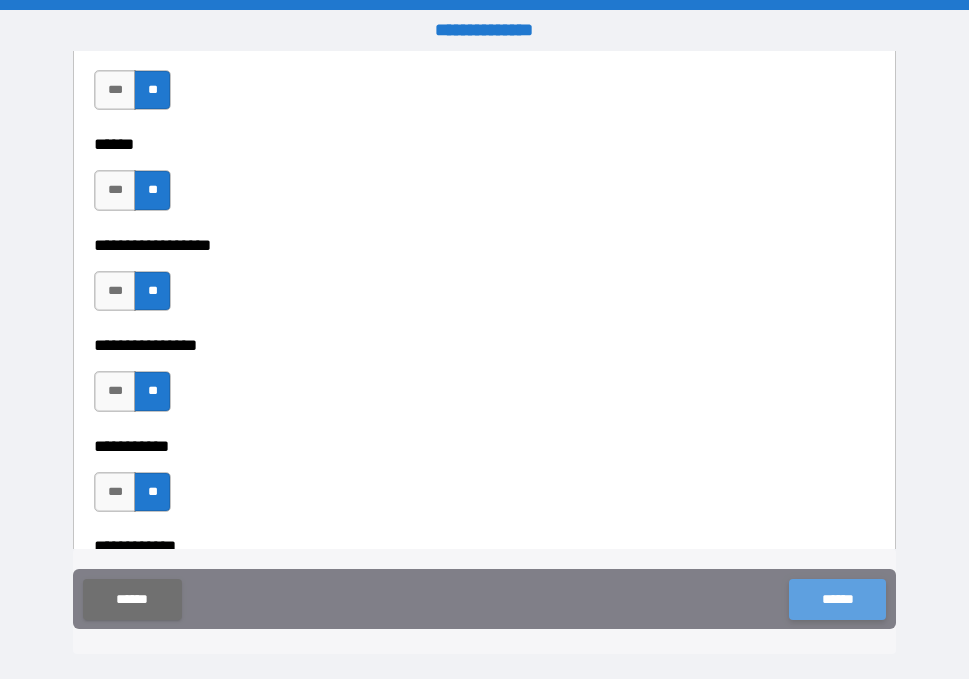 click on "******" at bounding box center (837, 599) 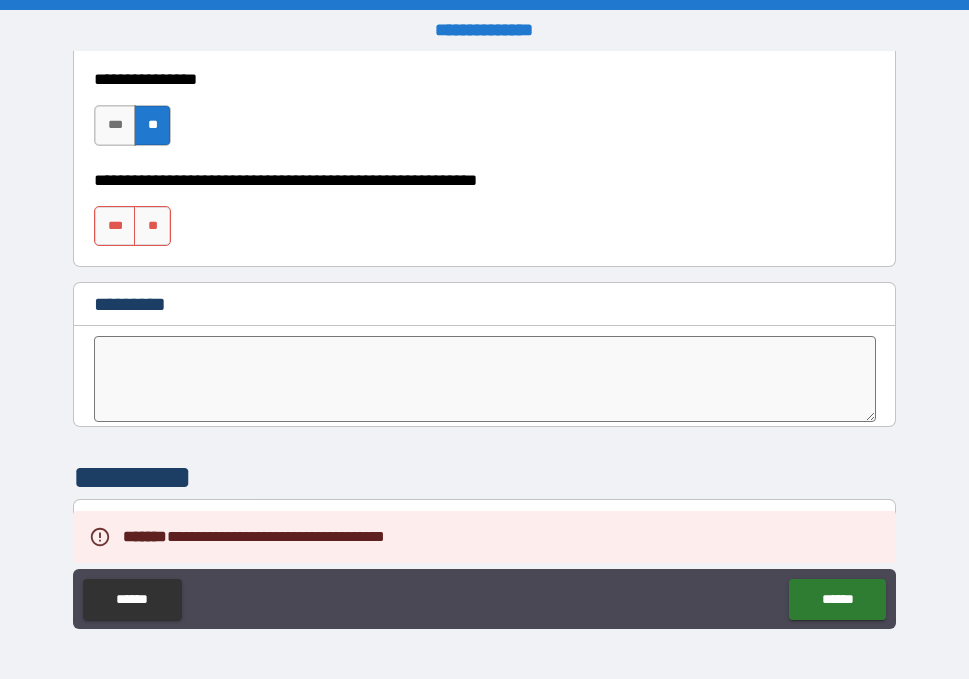 scroll, scrollTop: 10254, scrollLeft: 0, axis: vertical 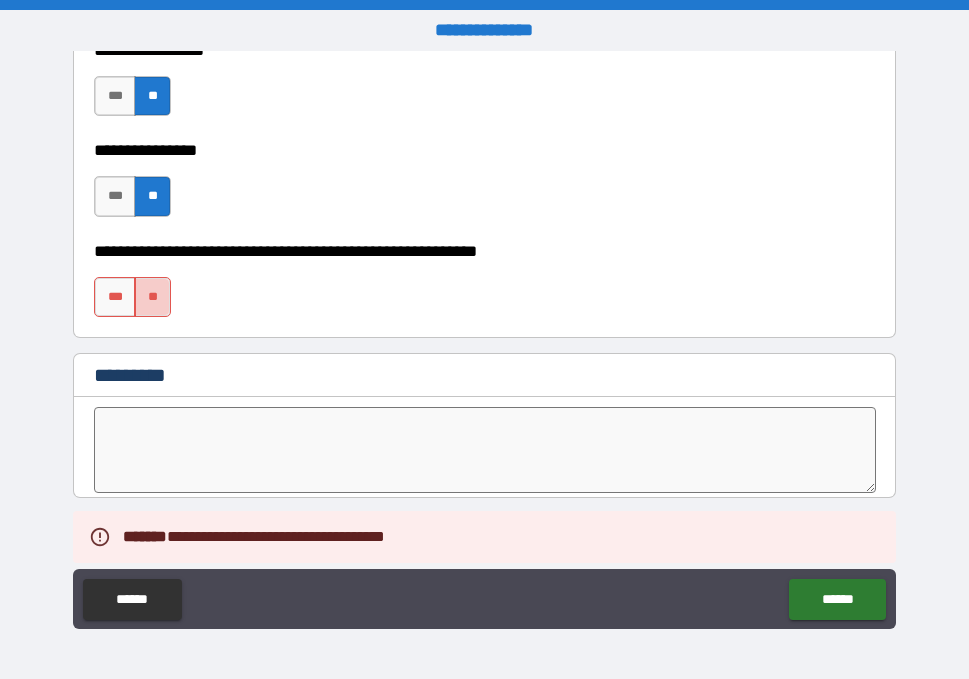 click on "**" at bounding box center (152, 297) 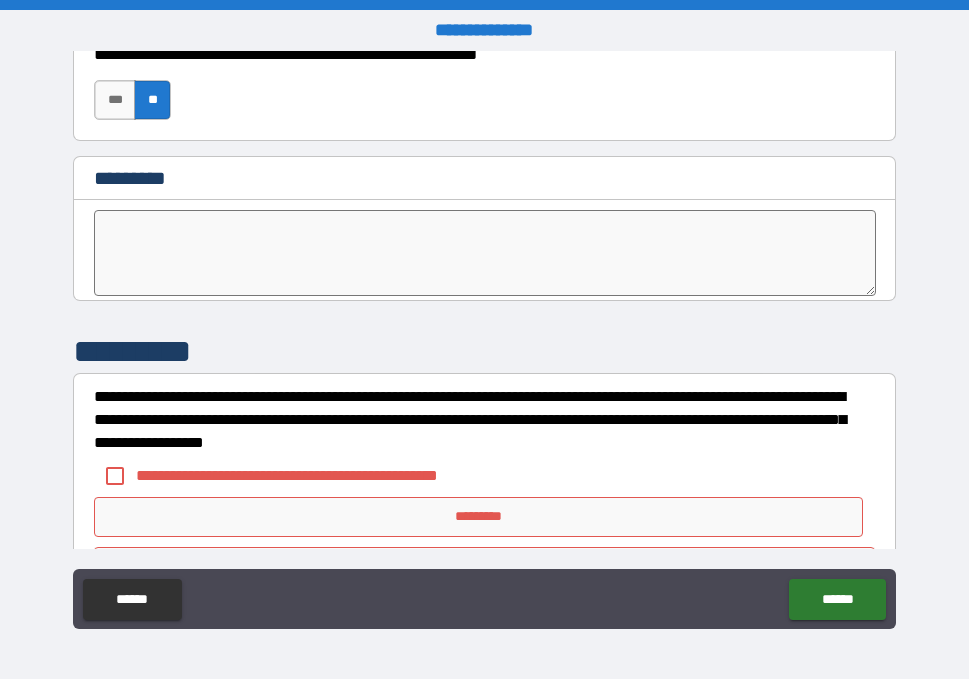scroll, scrollTop: 10519, scrollLeft: 0, axis: vertical 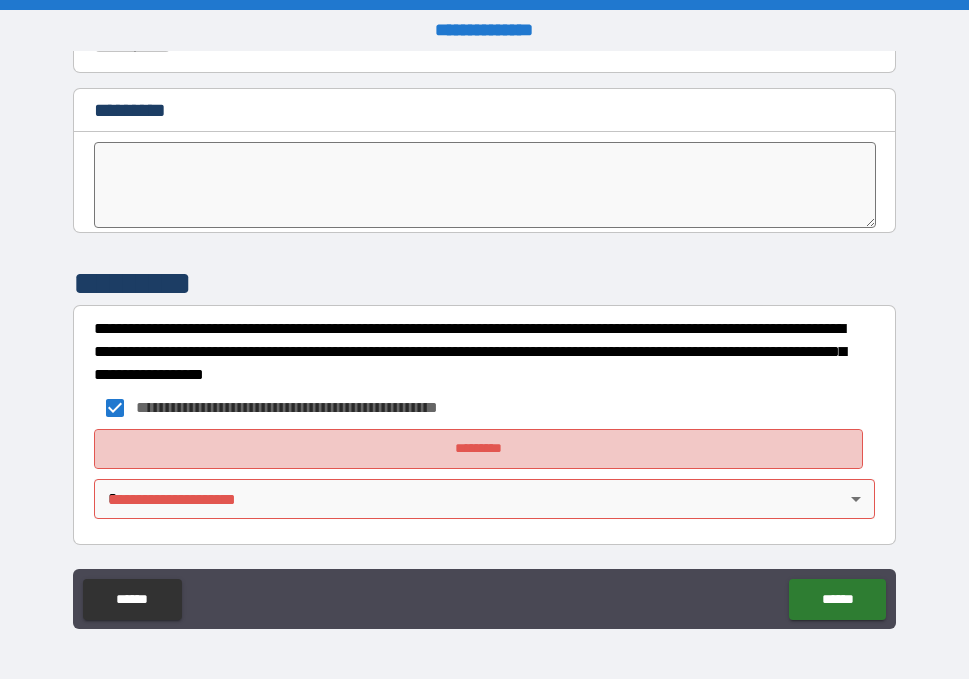 click on "*********" at bounding box center [478, 449] 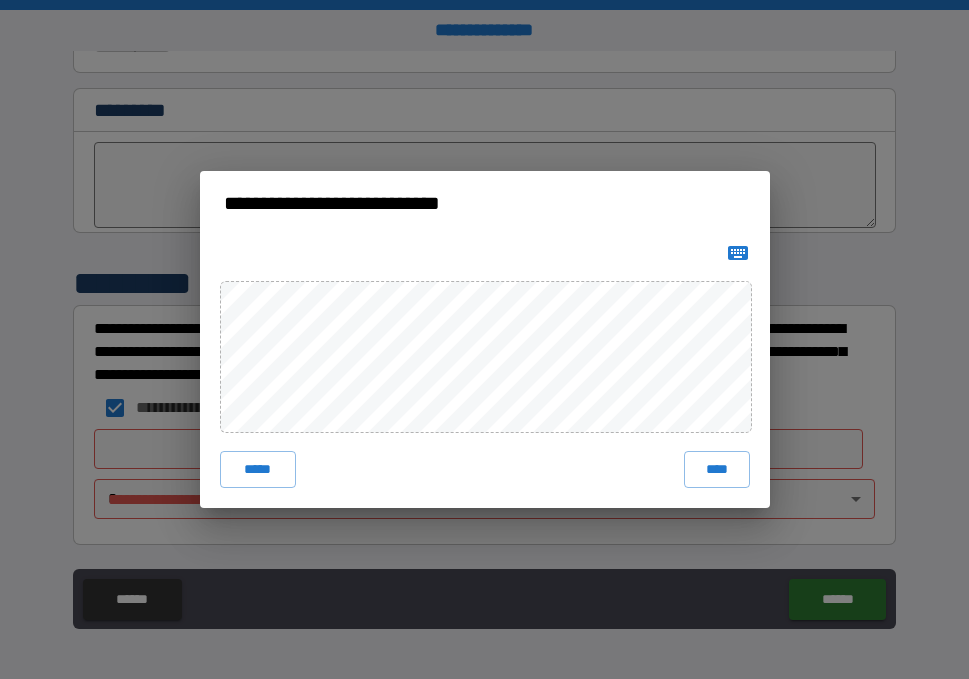 click on "***** ****" at bounding box center [485, 371] 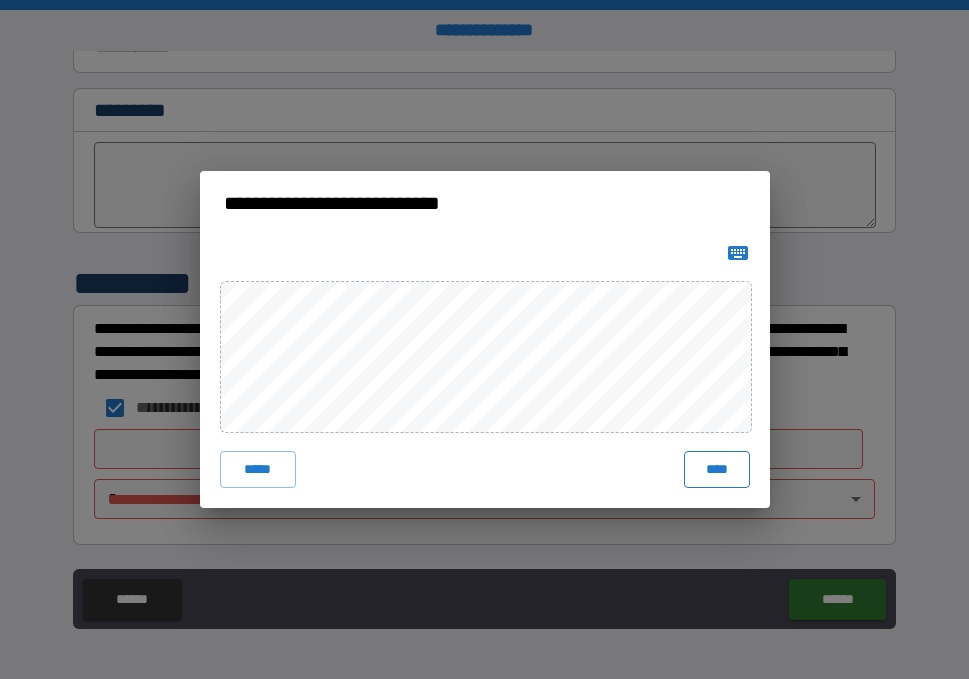click on "****" at bounding box center (716, 469) 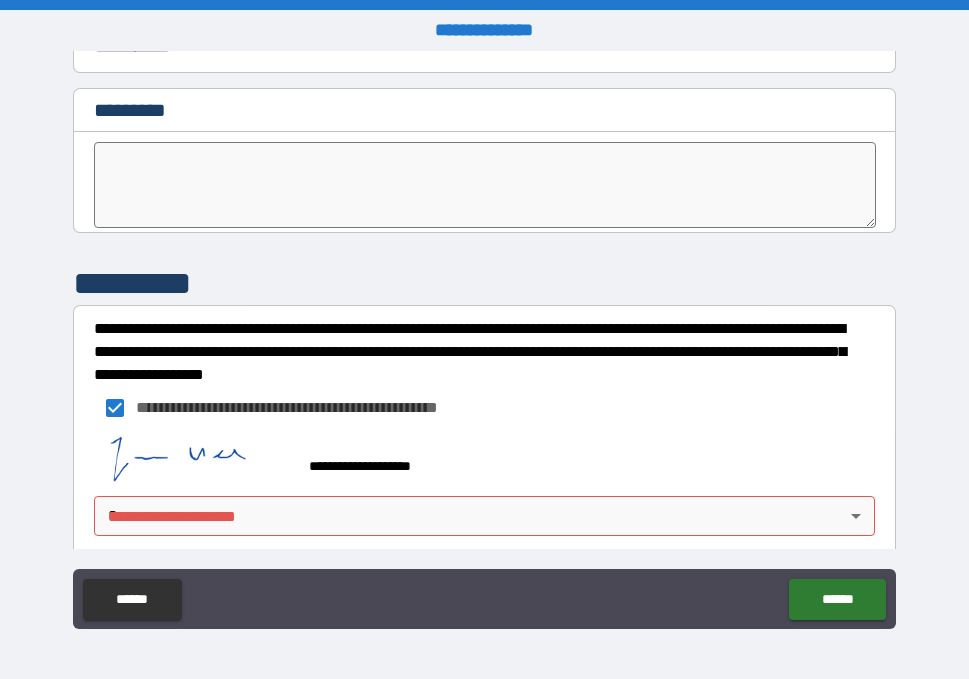 click on "**********" at bounding box center (484, 339) 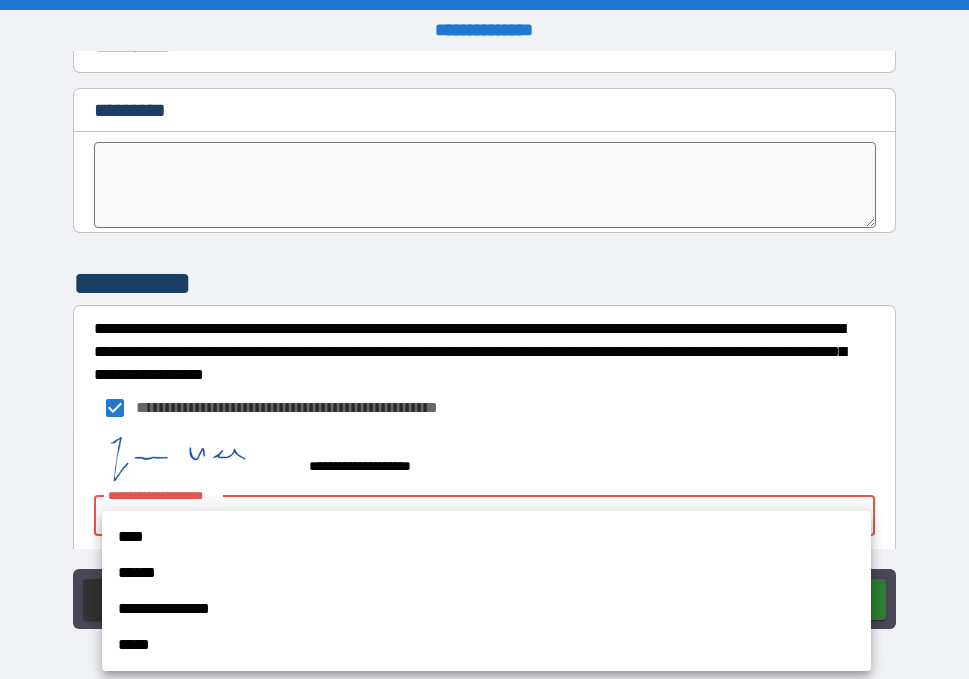 click on "****" at bounding box center [486, 537] 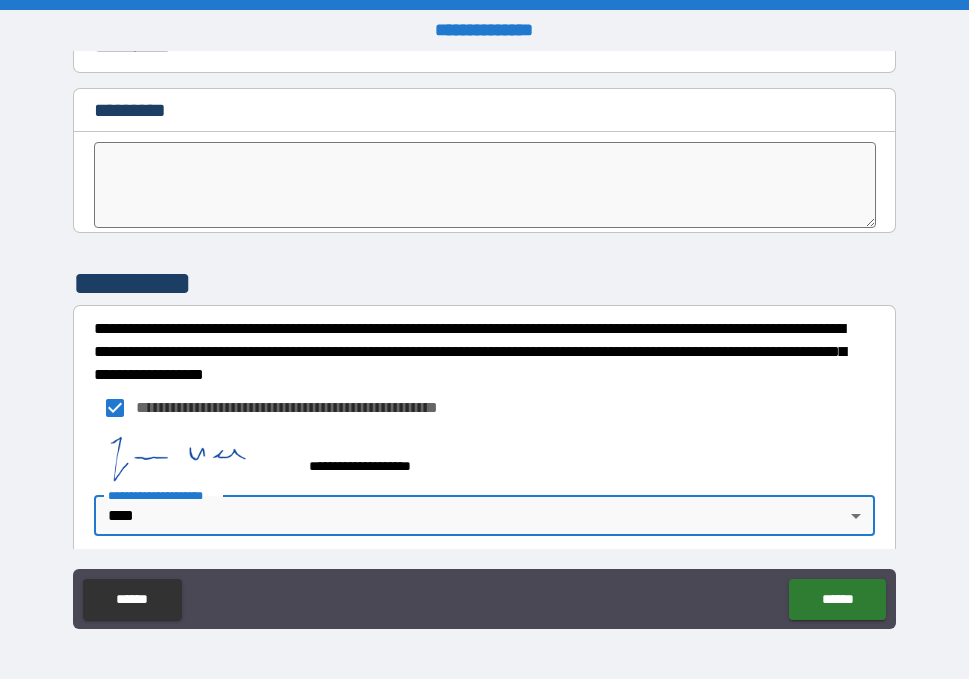 click on "**********" at bounding box center [478, 352] 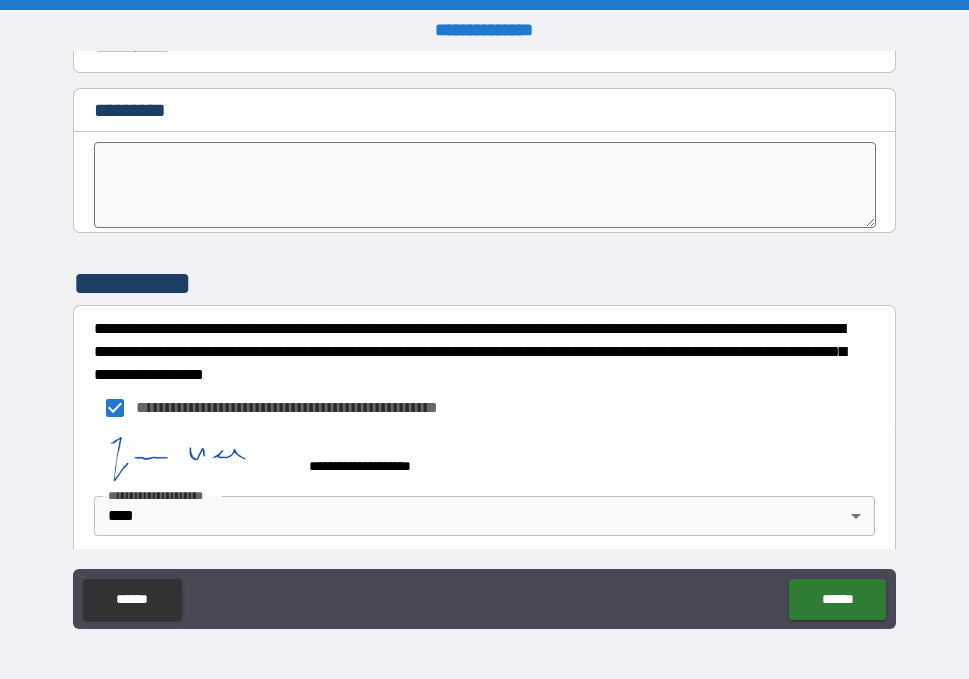 scroll, scrollTop: 10536, scrollLeft: 0, axis: vertical 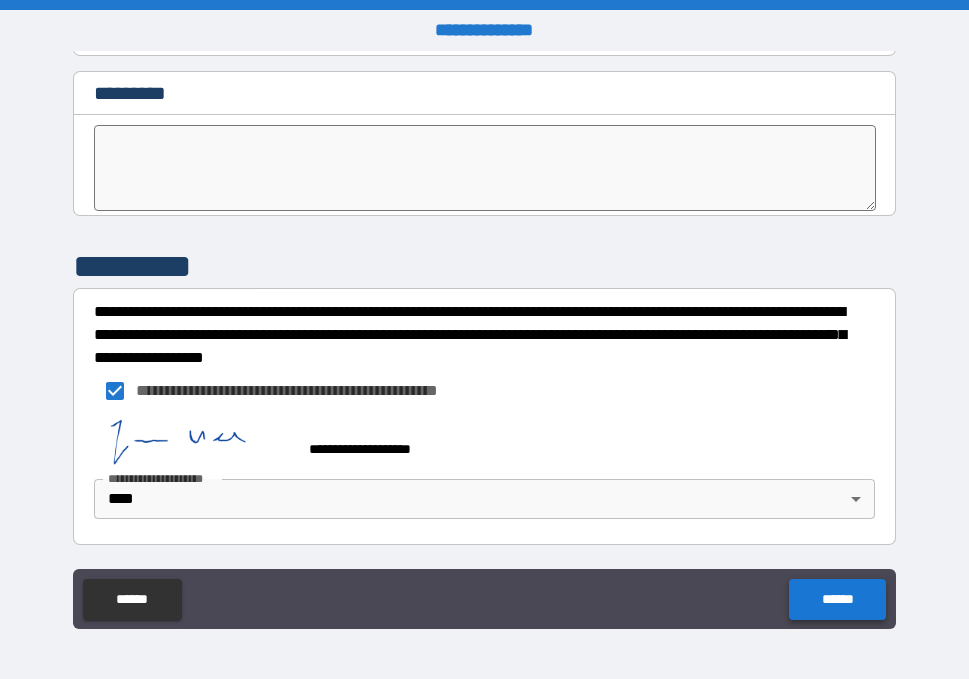 click on "******" at bounding box center (837, 599) 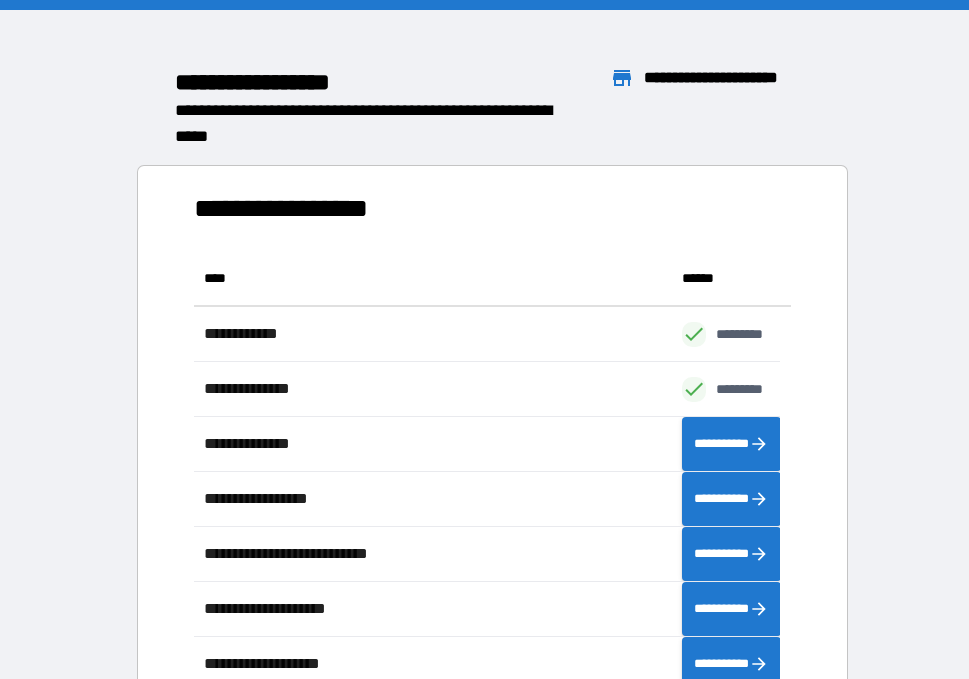 scroll, scrollTop: 481, scrollLeft: 570, axis: both 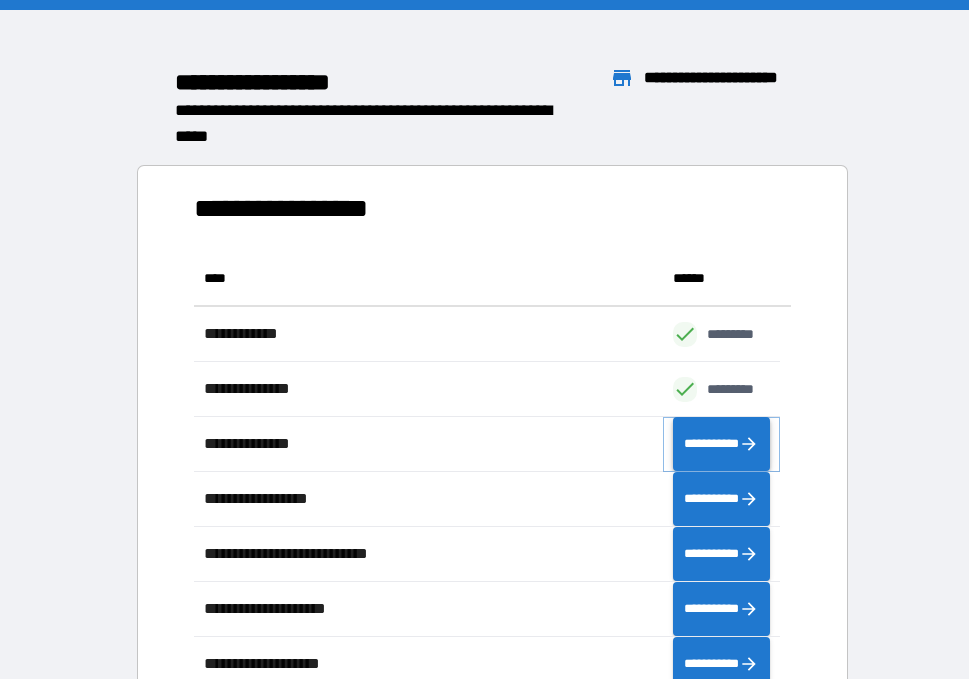 click on "**********" at bounding box center [721, 444] 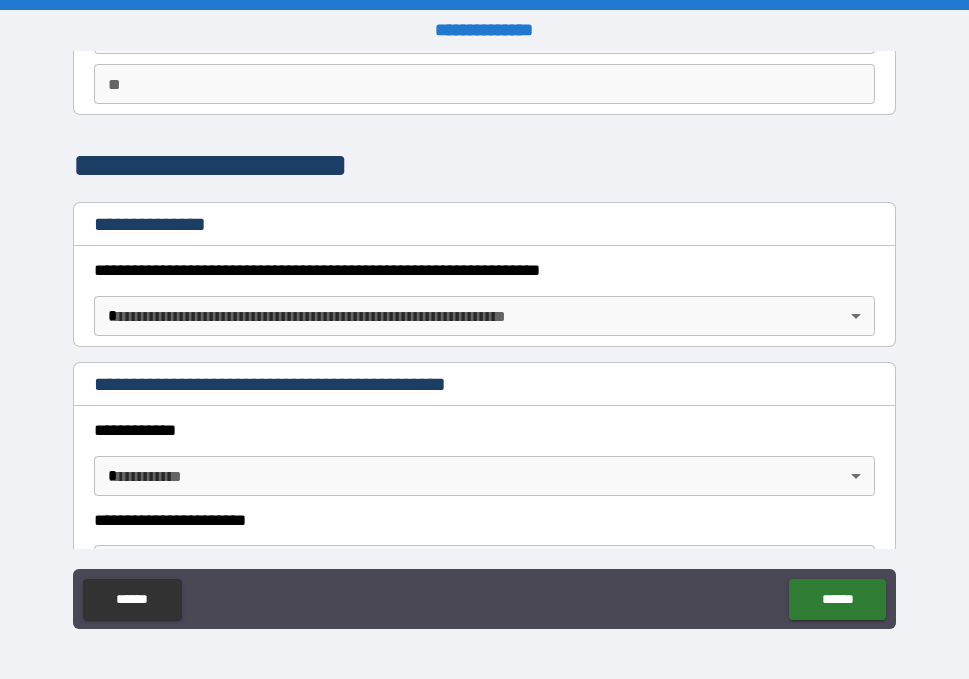 scroll, scrollTop: 230, scrollLeft: 0, axis: vertical 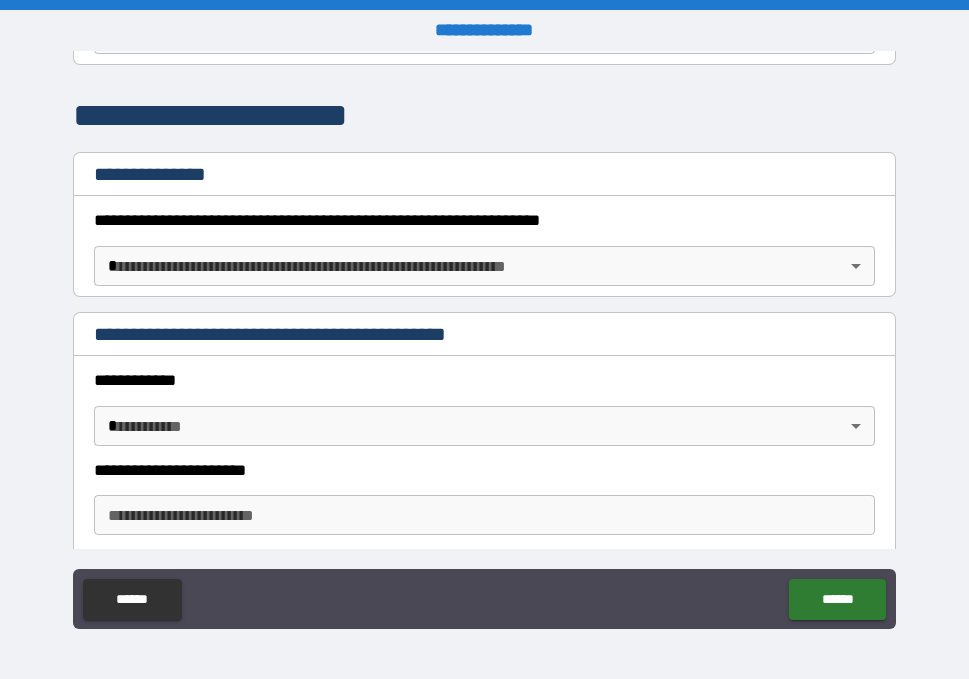 click on "**********" at bounding box center (484, 339) 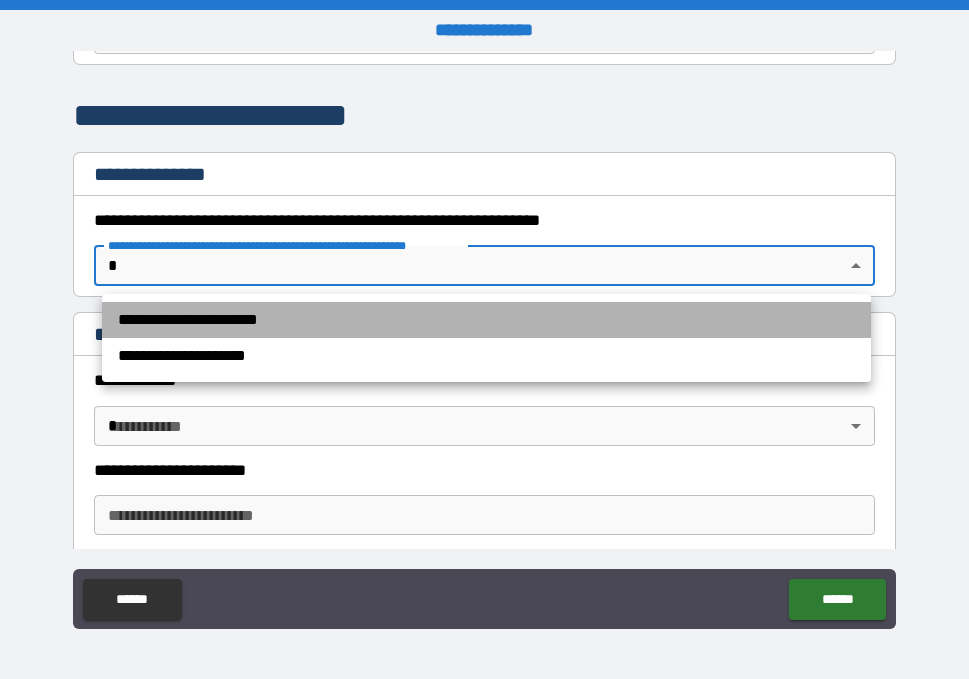 click on "**********" at bounding box center (486, 320) 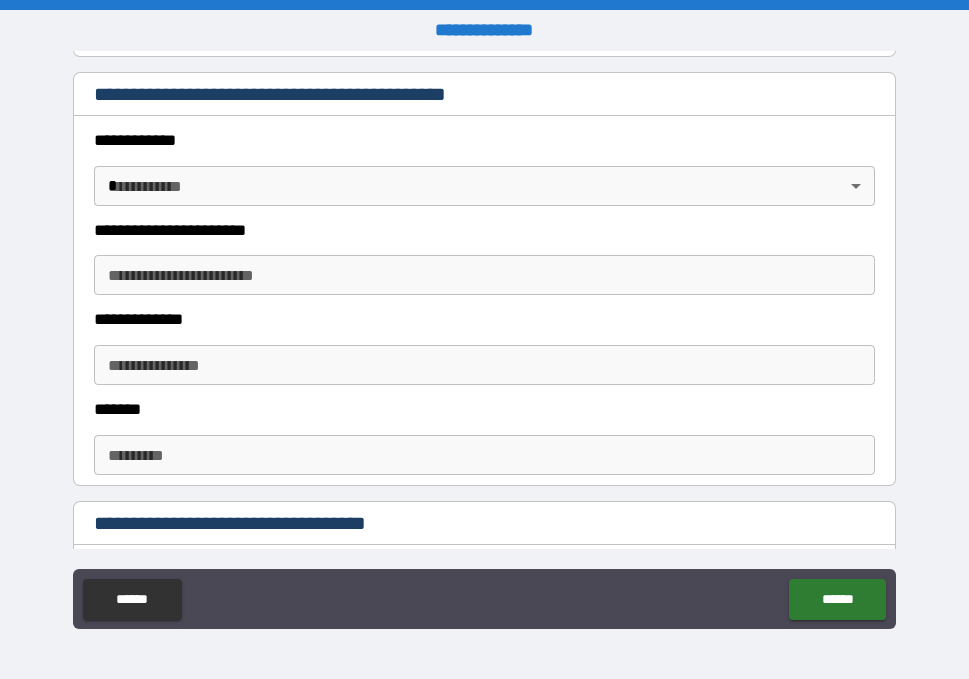 scroll, scrollTop: 472, scrollLeft: 0, axis: vertical 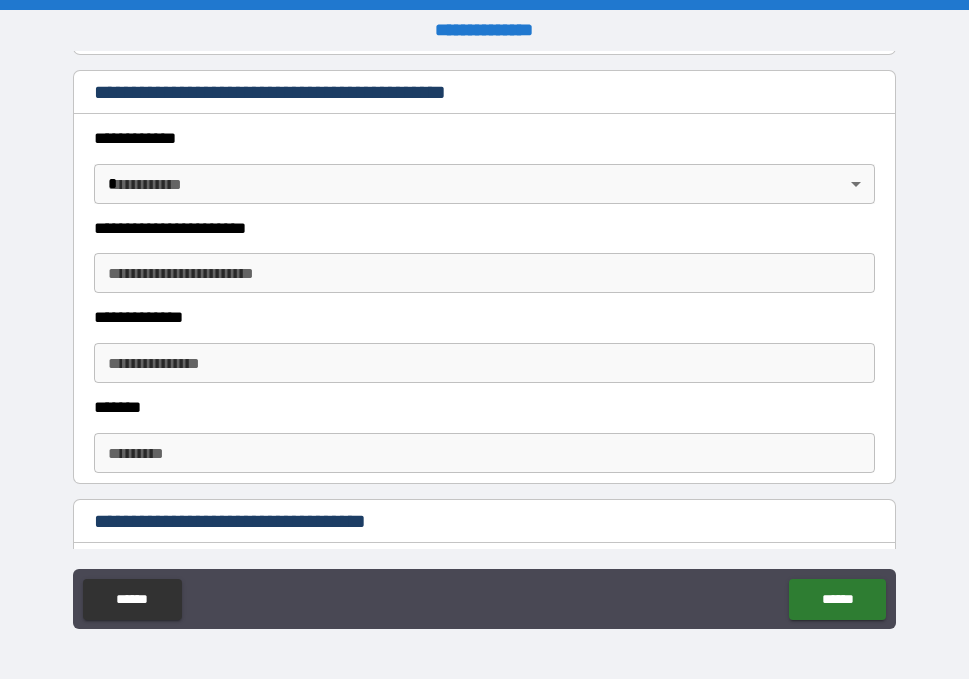 click on "**********" at bounding box center [484, 339] 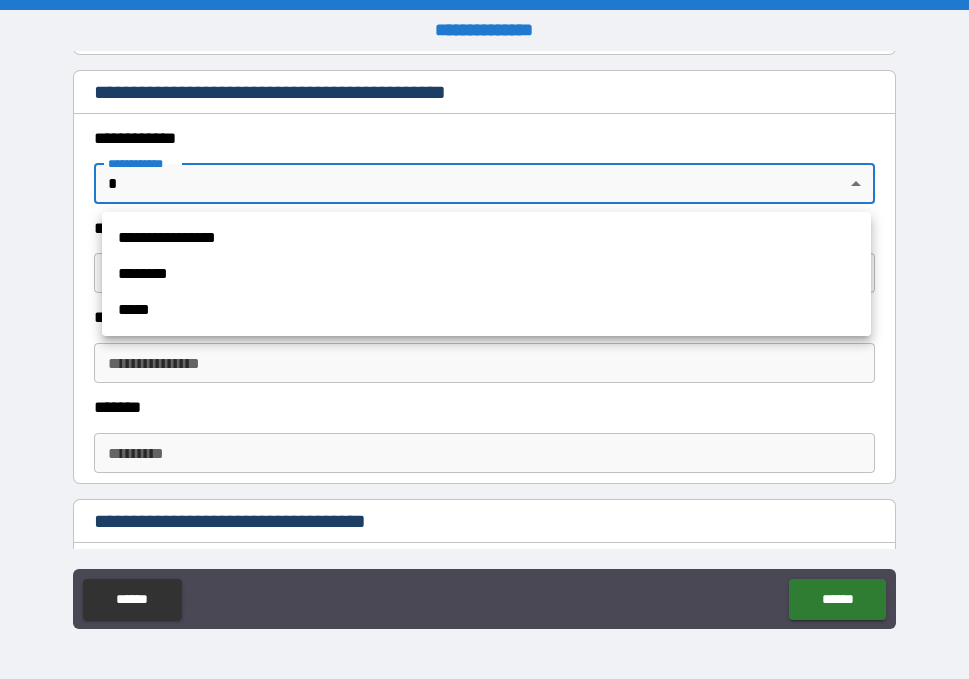 click on "**********" at bounding box center (486, 238) 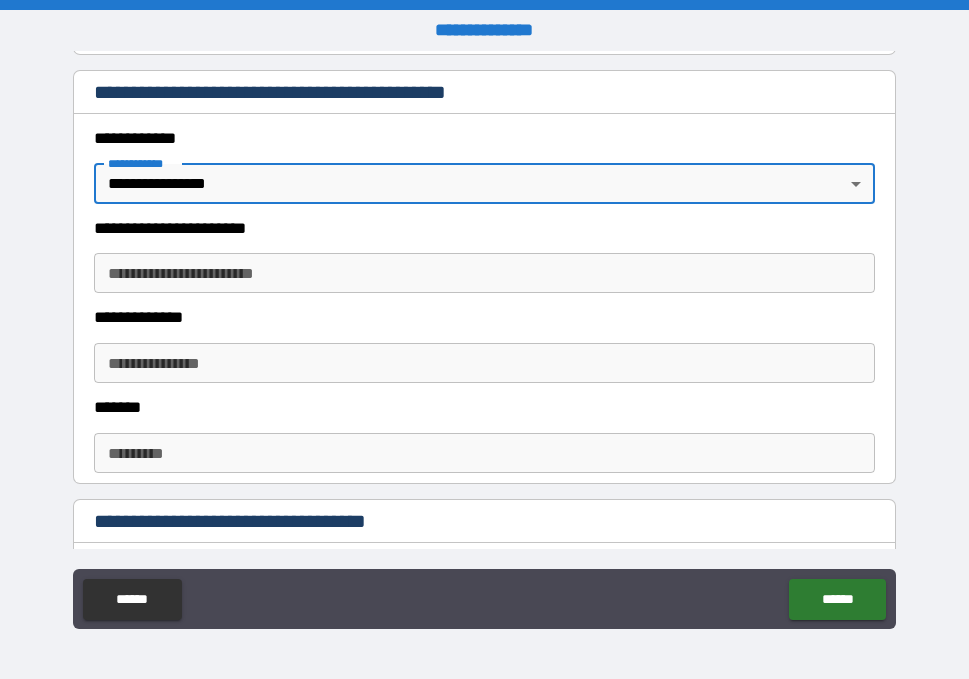 click on "**********" at bounding box center (484, 273) 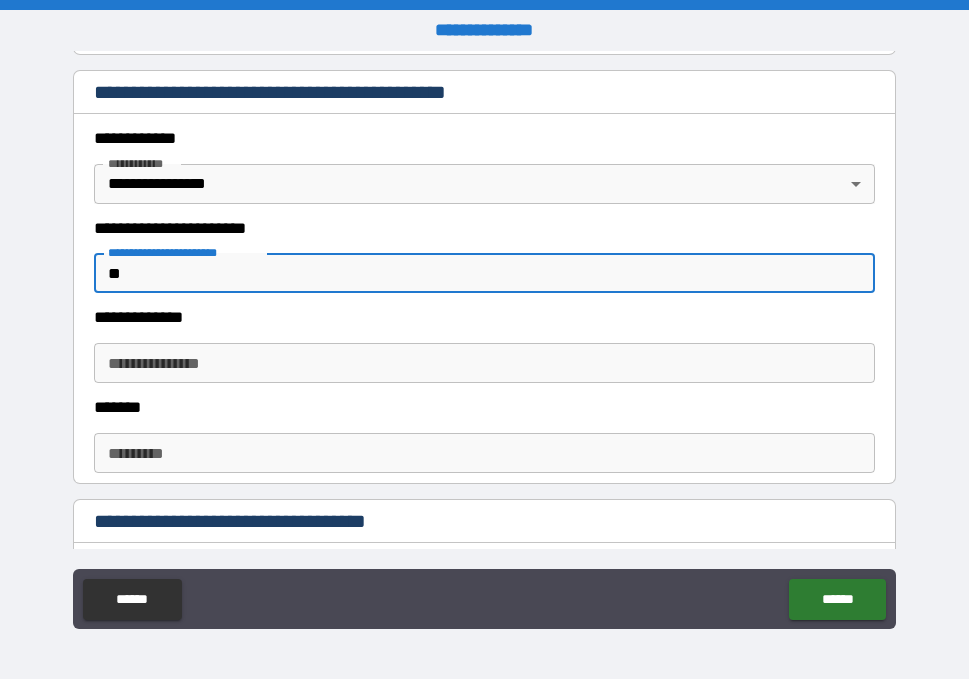 type on "*" 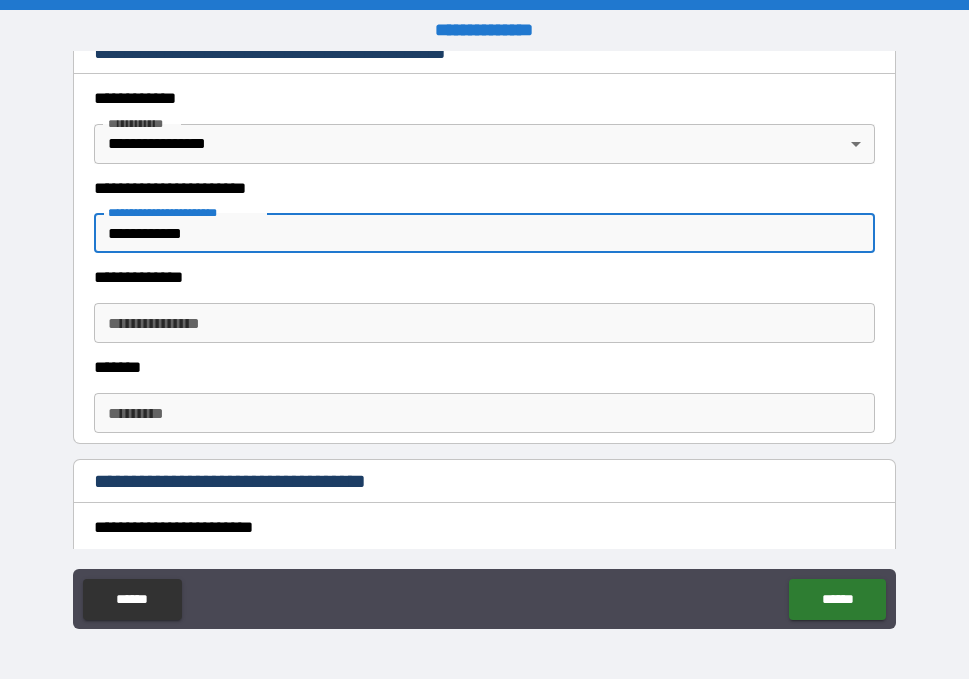 scroll, scrollTop: 513, scrollLeft: 0, axis: vertical 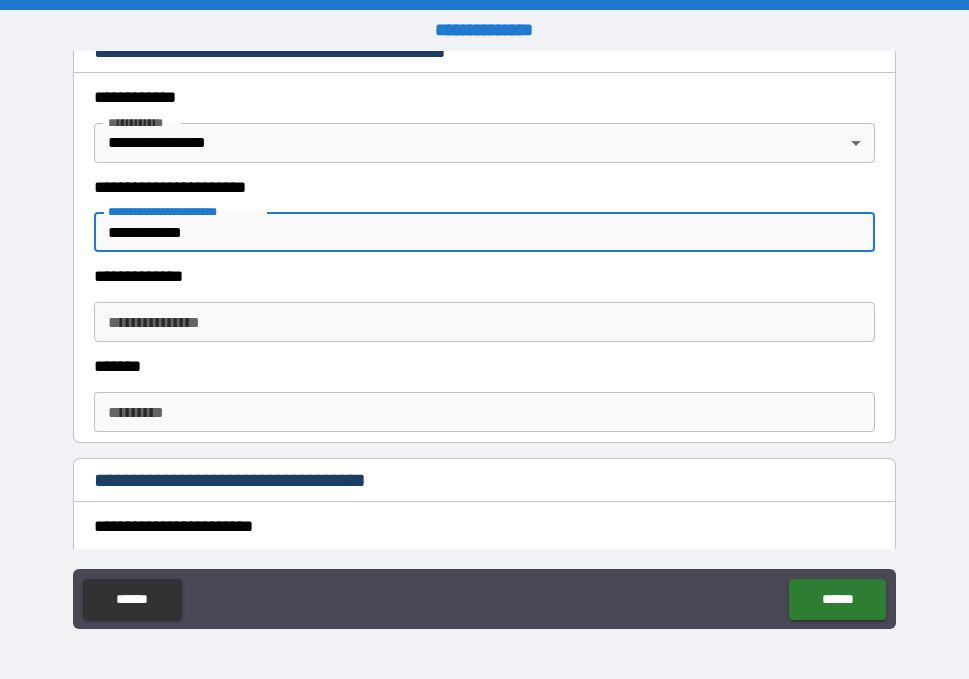 type on "**********" 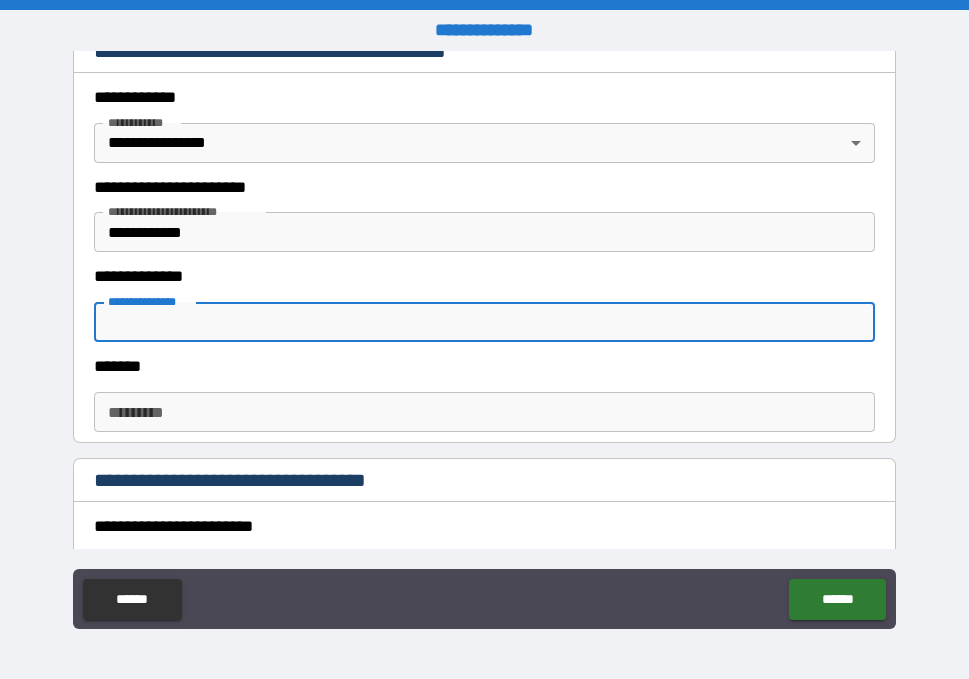 paste on "*********" 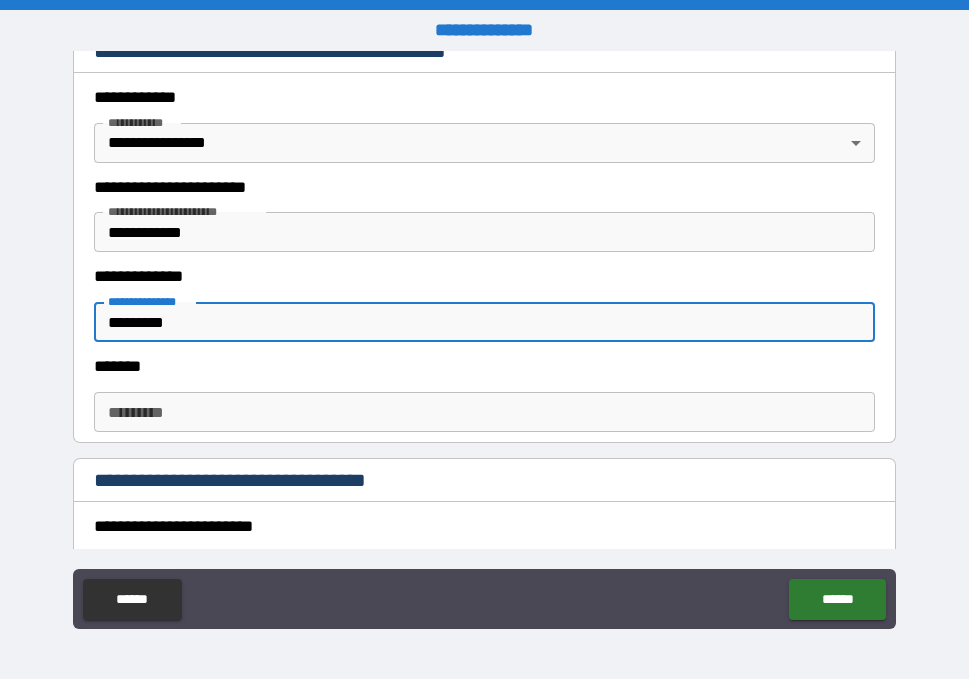 type on "*********" 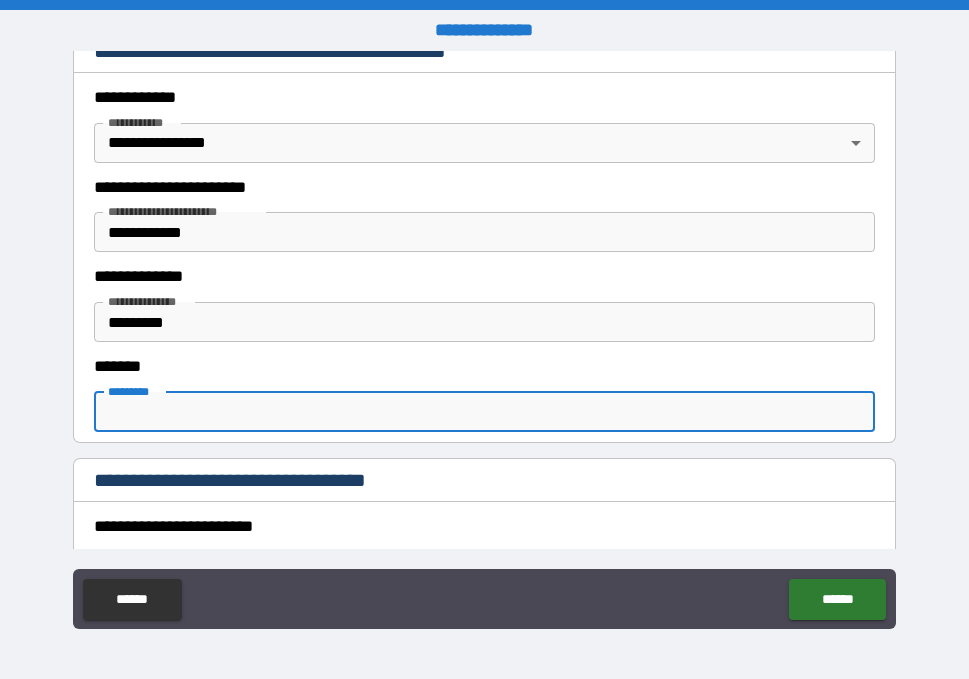 paste on "********" 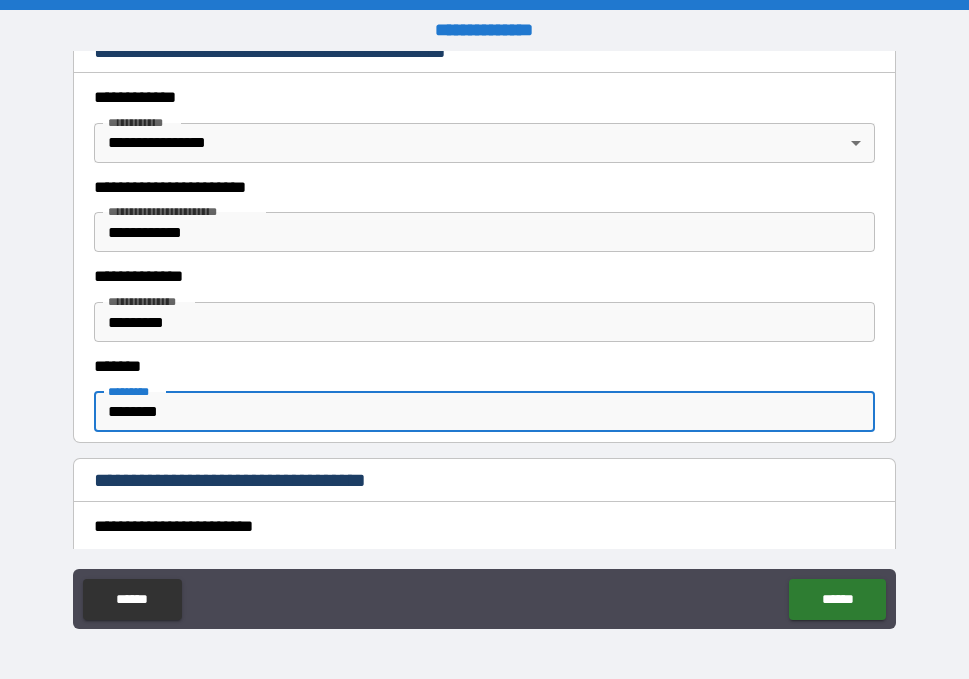 type on "********" 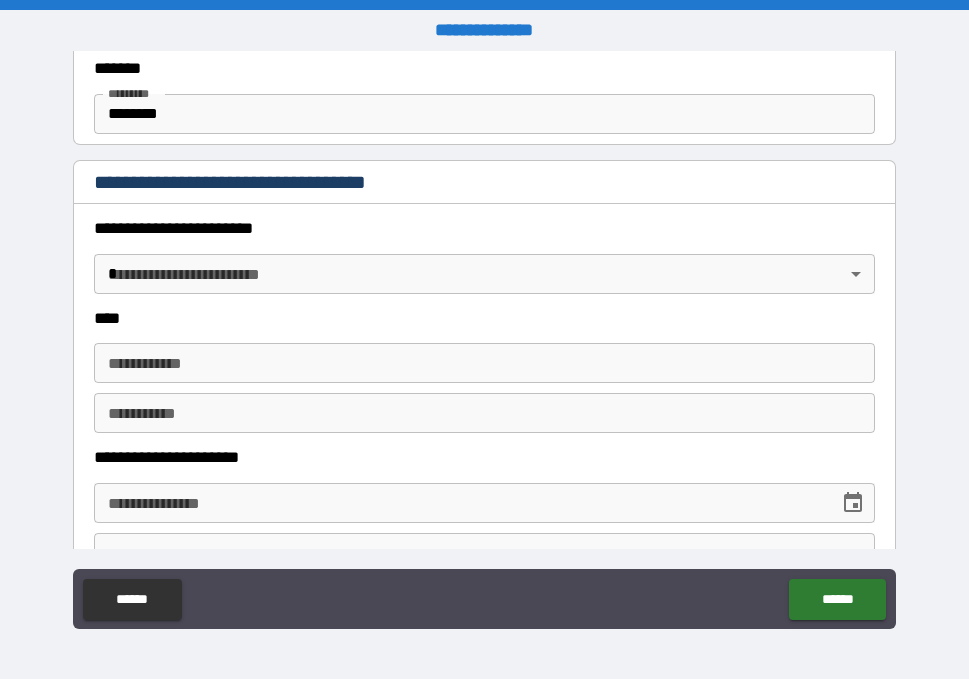 scroll, scrollTop: 816, scrollLeft: 0, axis: vertical 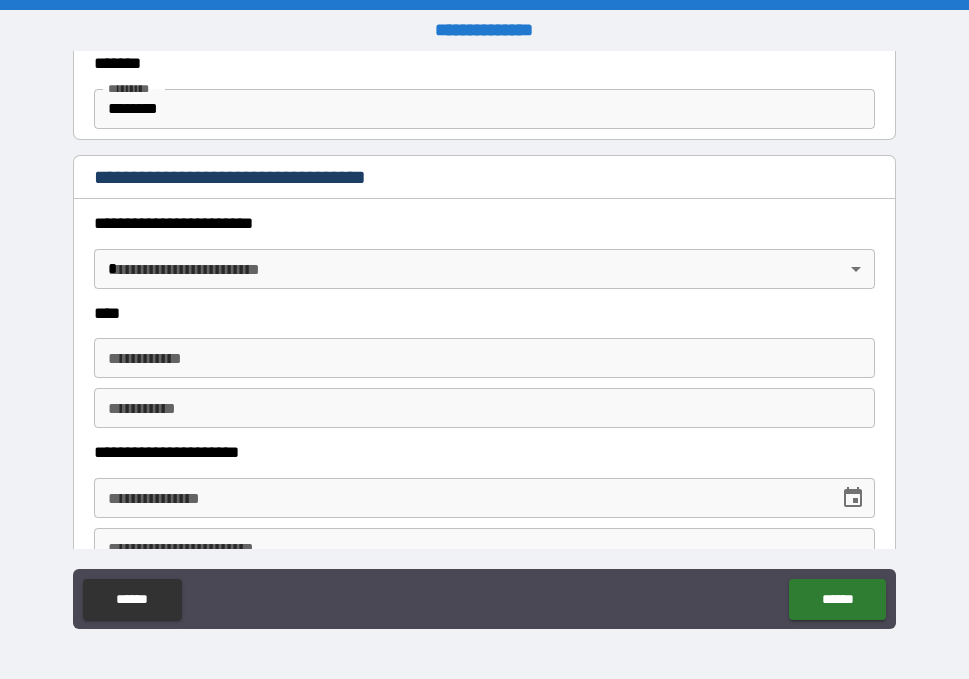 type on "**********" 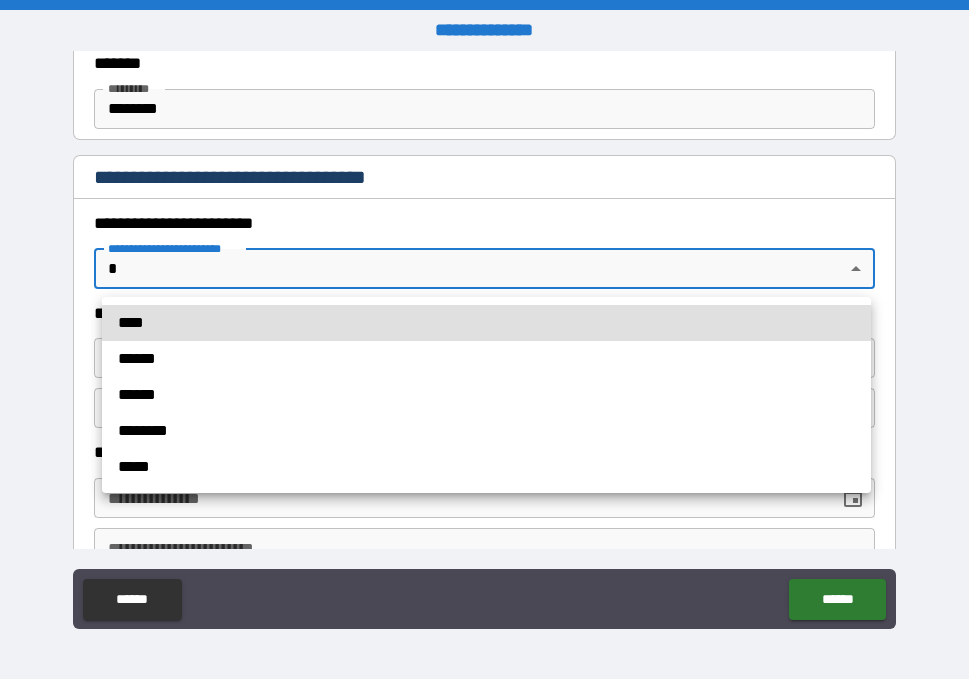 click on "****" at bounding box center [486, 323] 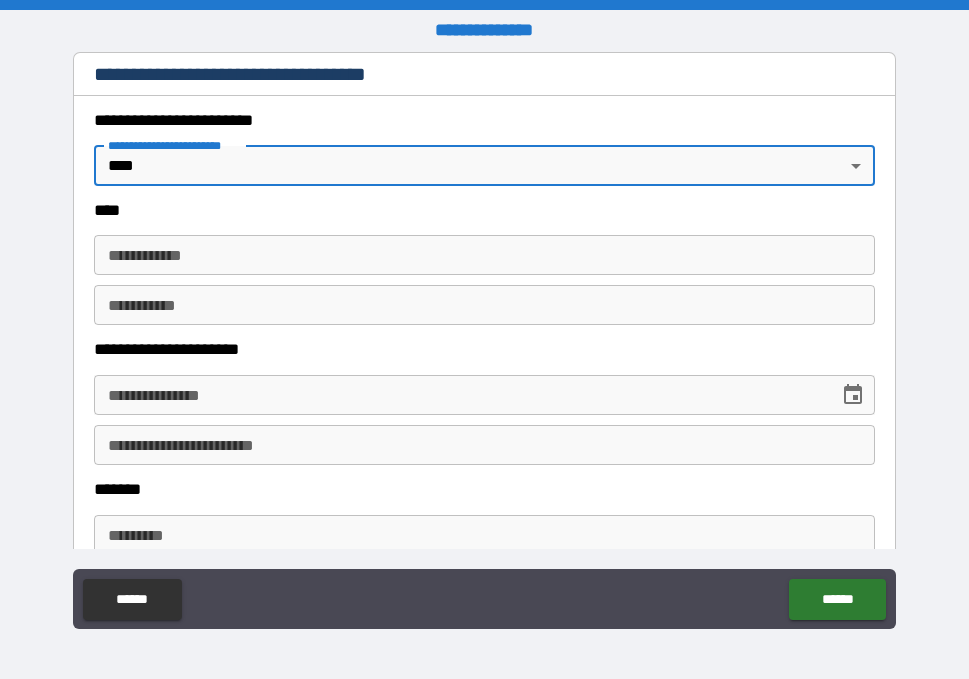 scroll, scrollTop: 948, scrollLeft: 0, axis: vertical 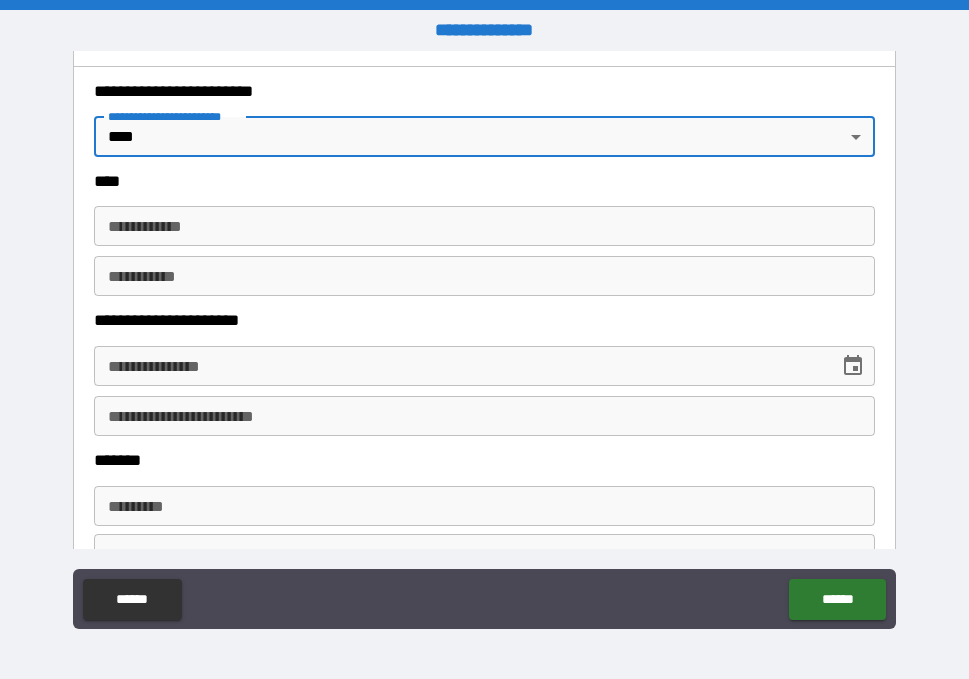 click on "**********" at bounding box center (484, 226) 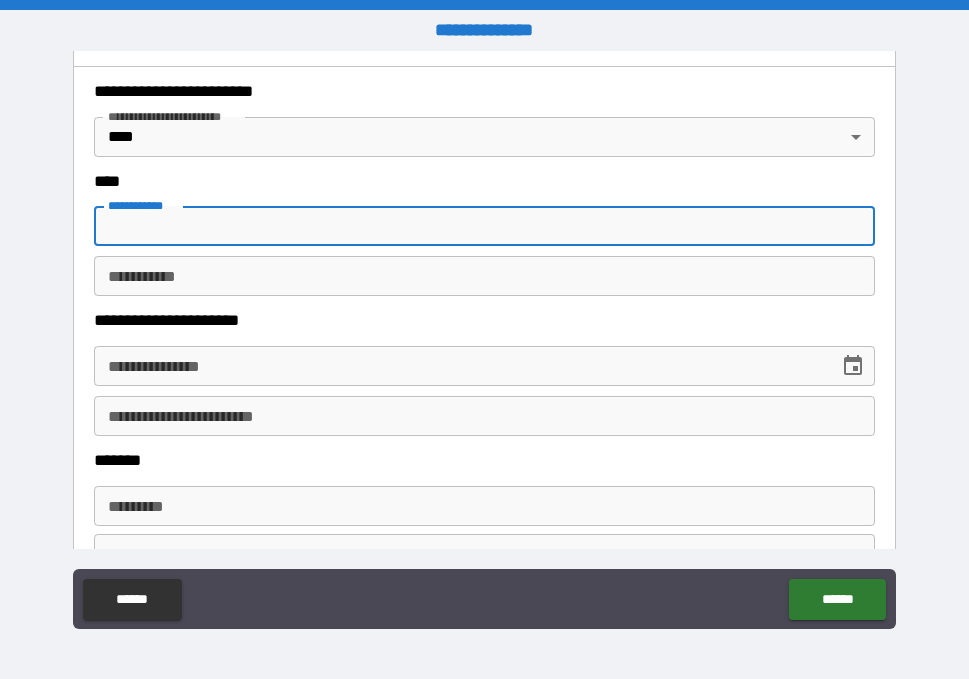 type on "*****" 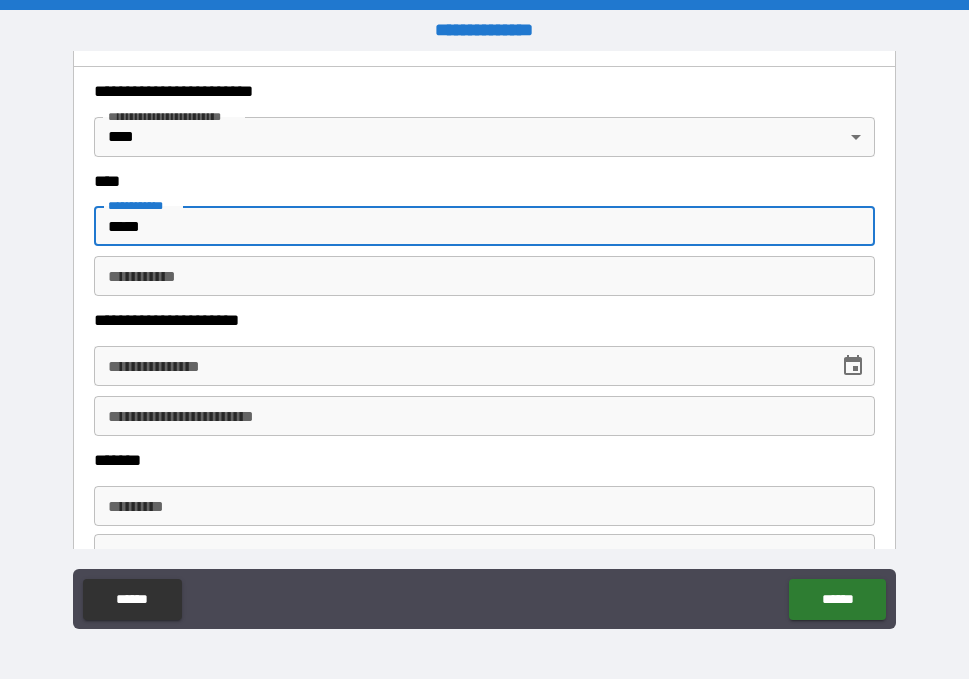 type on "******" 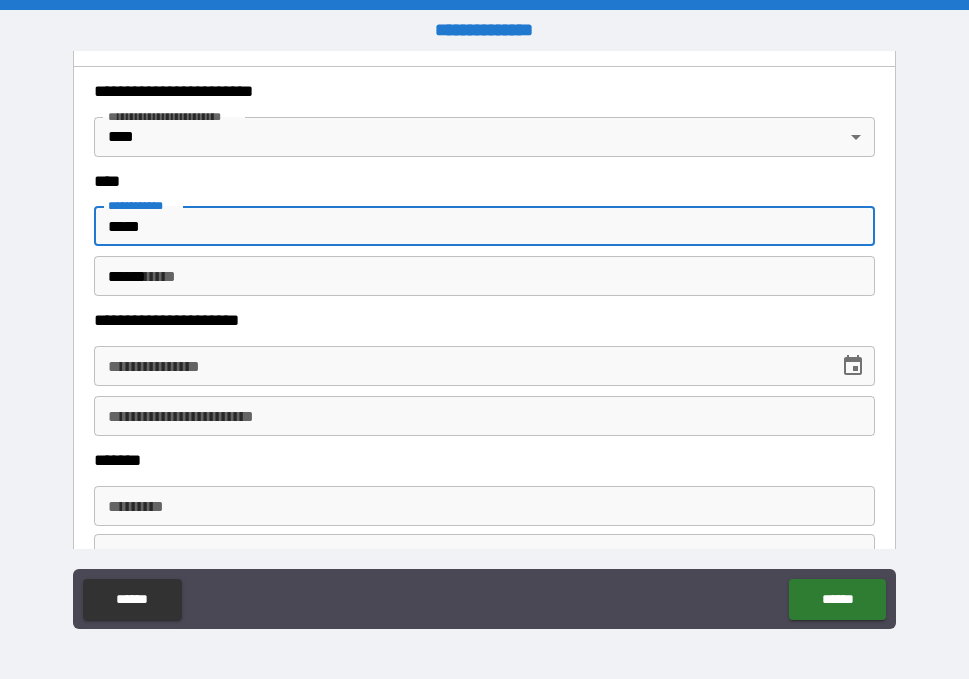 type on "**********" 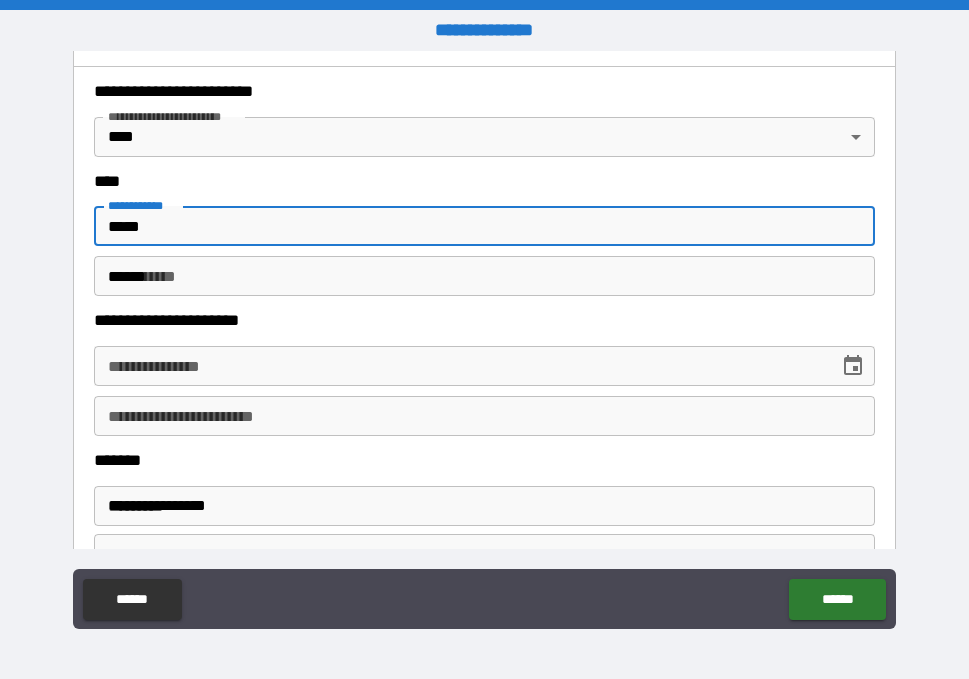 type on "********" 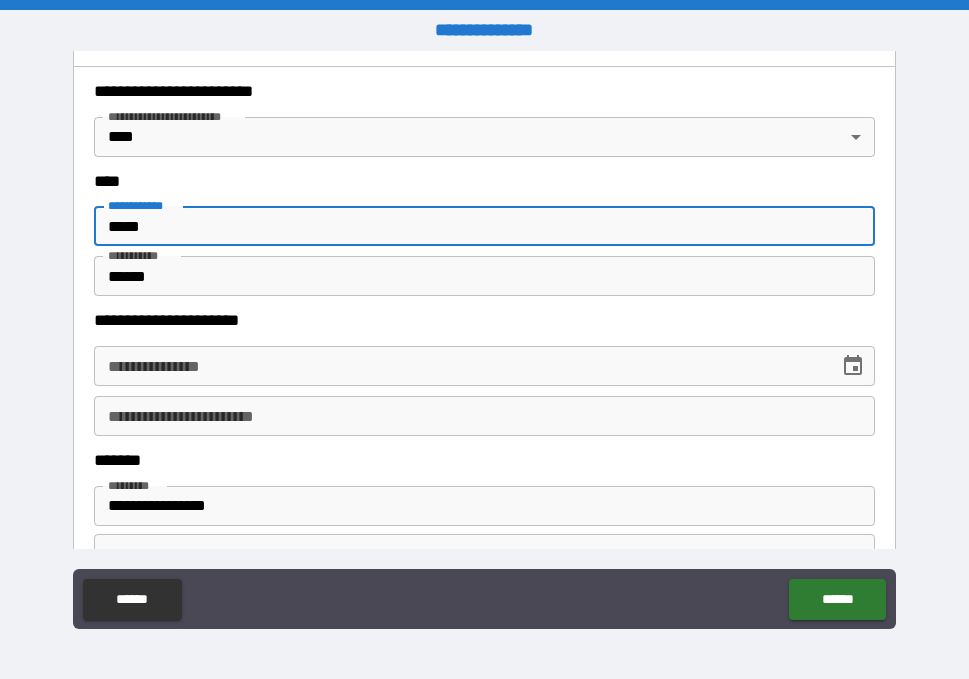 scroll, scrollTop: 990, scrollLeft: 0, axis: vertical 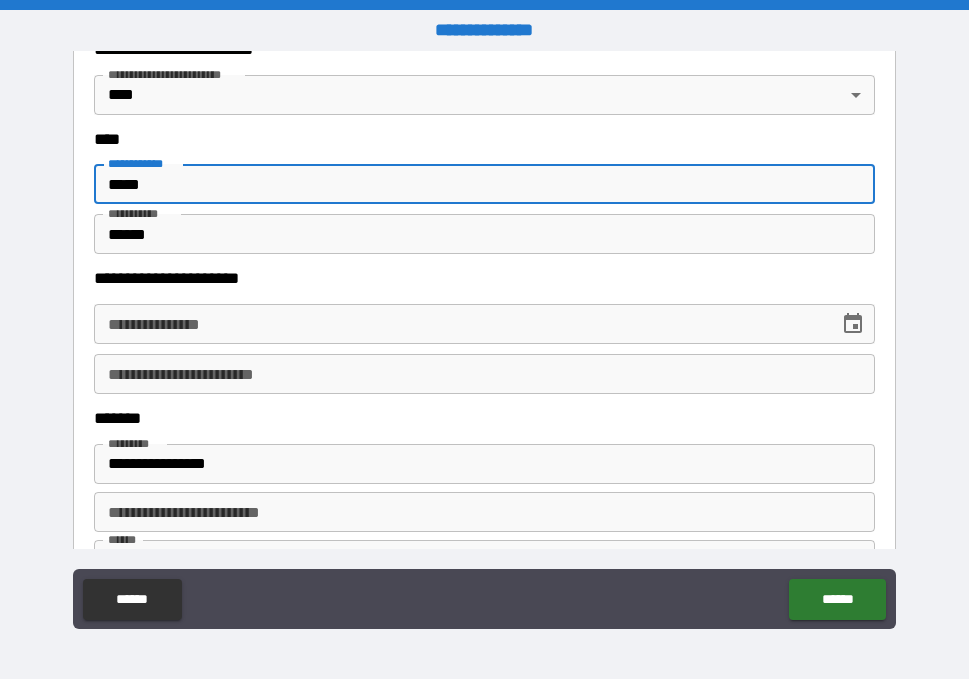 click on "**********" at bounding box center (459, 324) 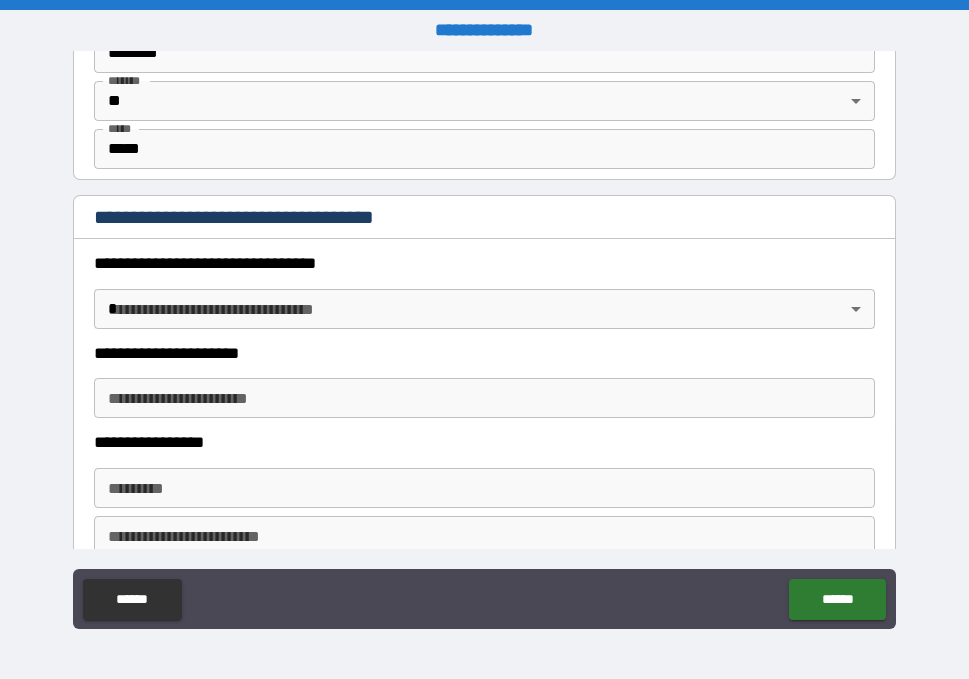 scroll, scrollTop: 1516, scrollLeft: 0, axis: vertical 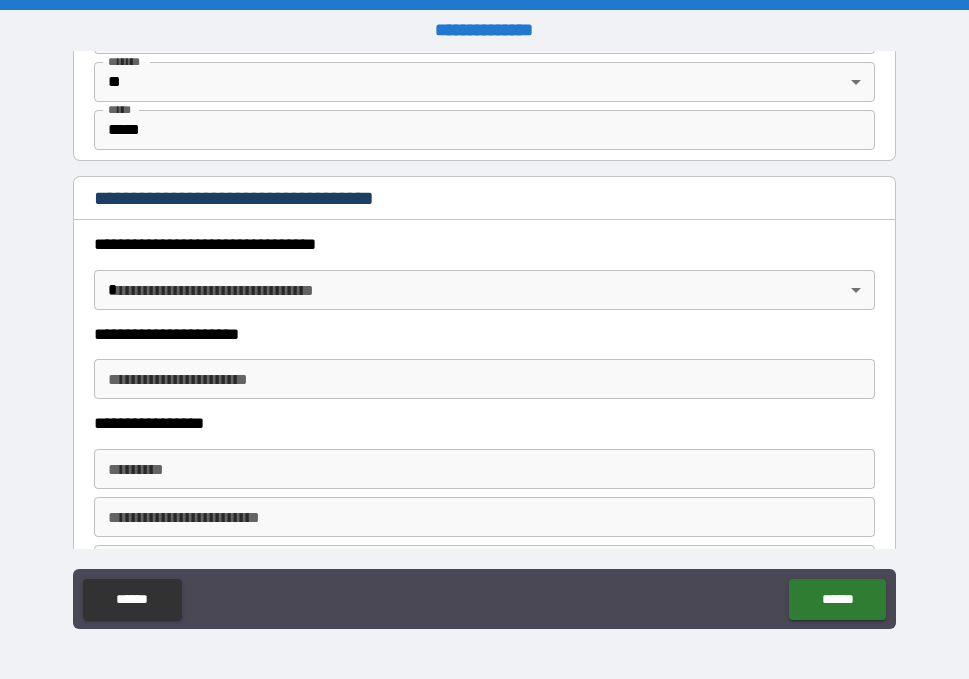 type on "**********" 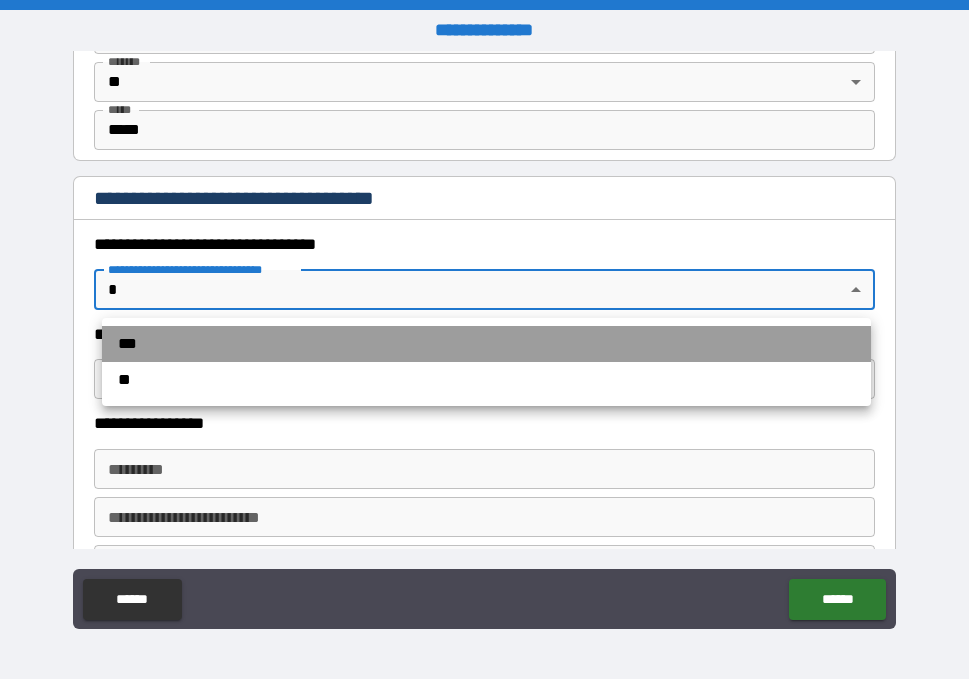 click on "***" at bounding box center [486, 344] 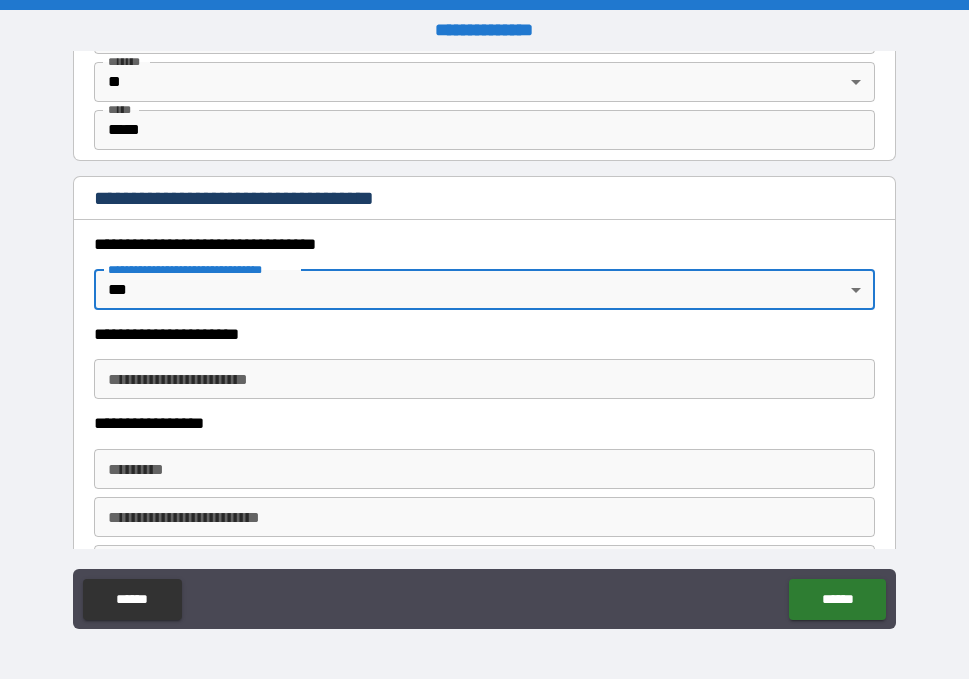 click on "**********" at bounding box center (484, 379) 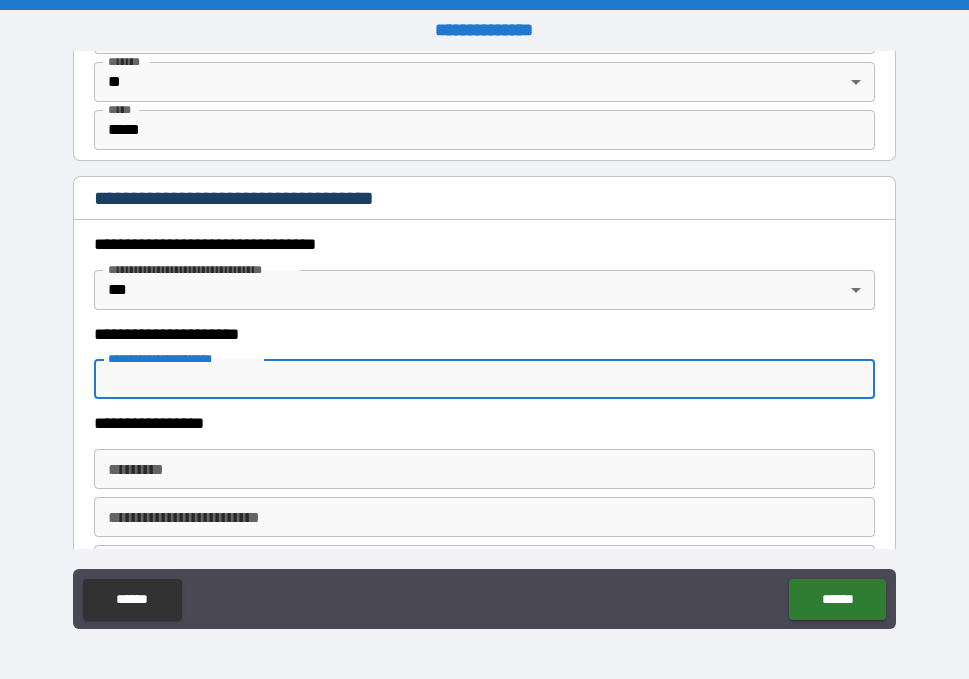 type on "**********" 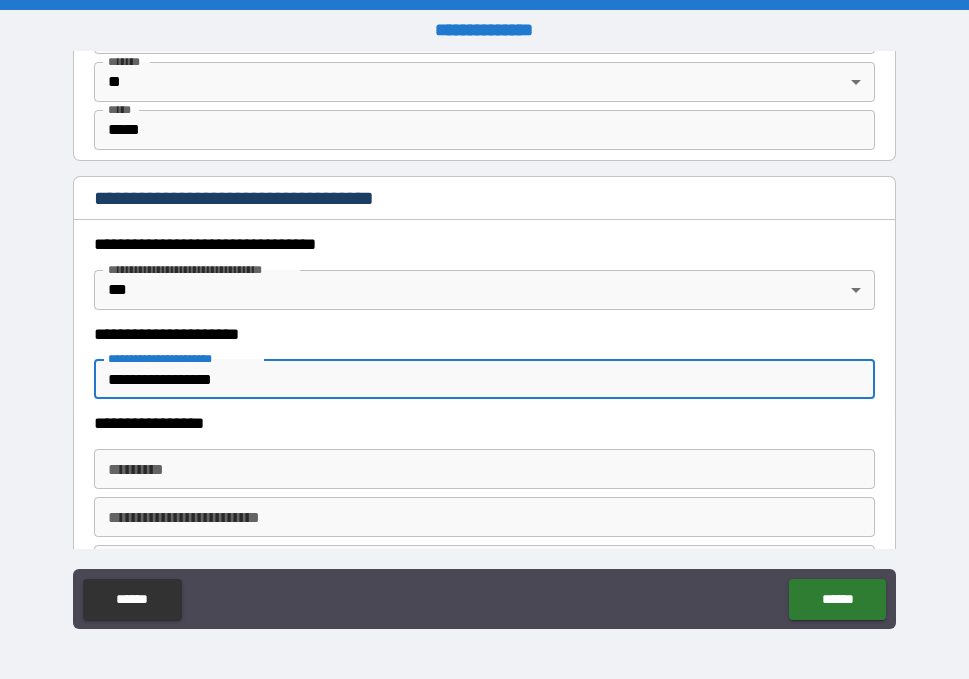 type on "*******" 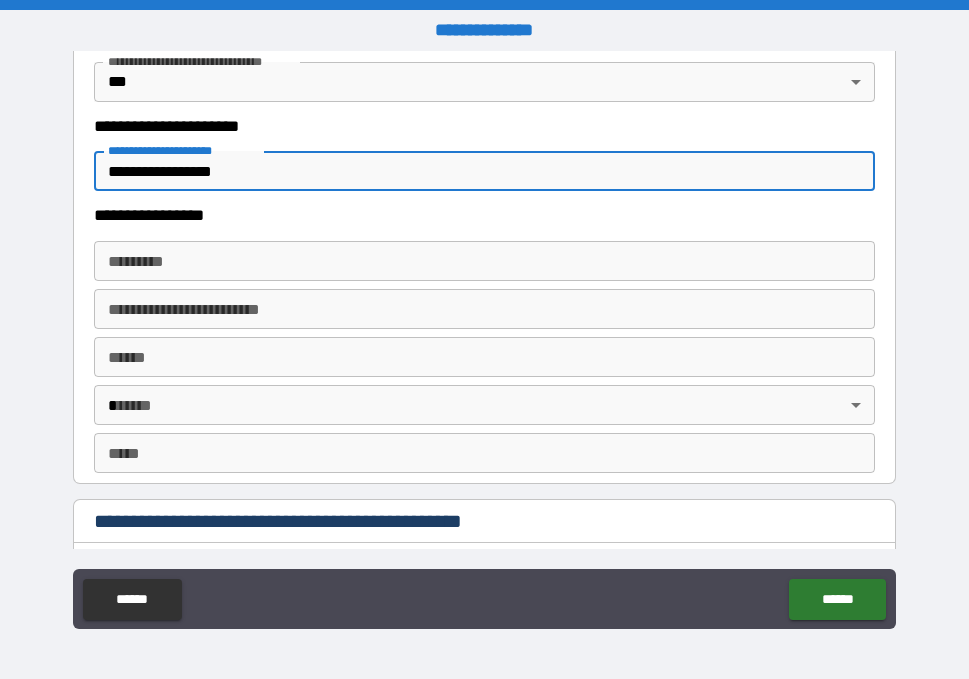scroll, scrollTop: 1728, scrollLeft: 0, axis: vertical 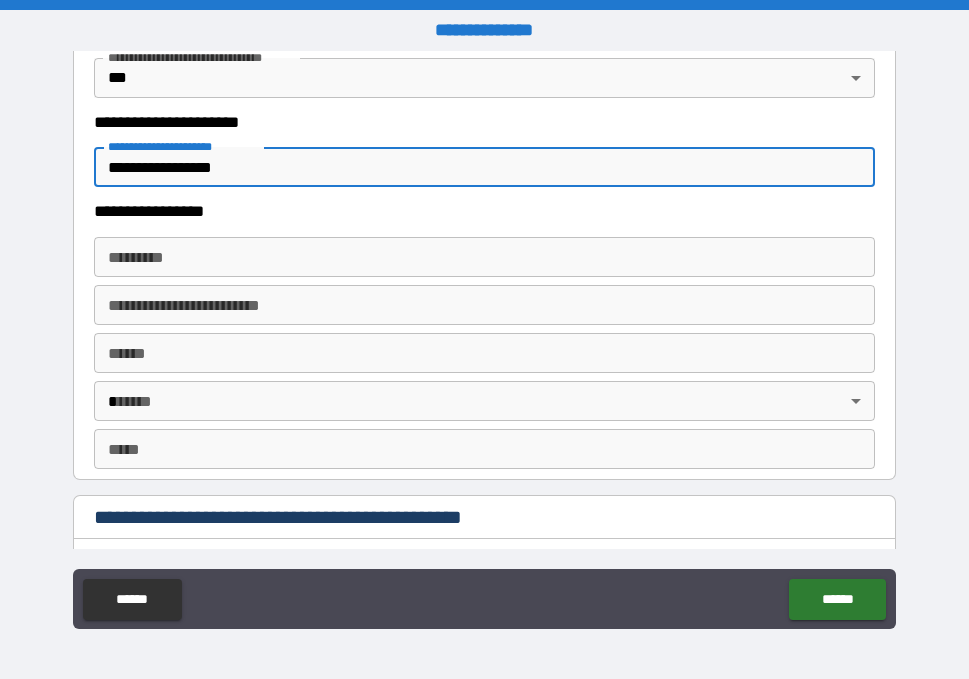 click on "*******   *" at bounding box center (484, 257) 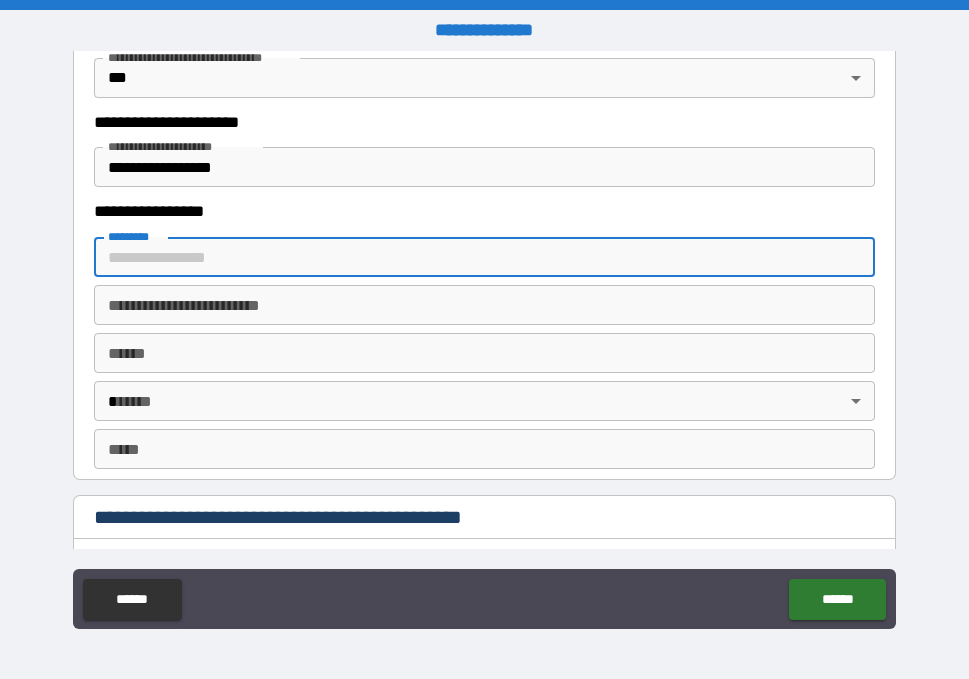 type on "**********" 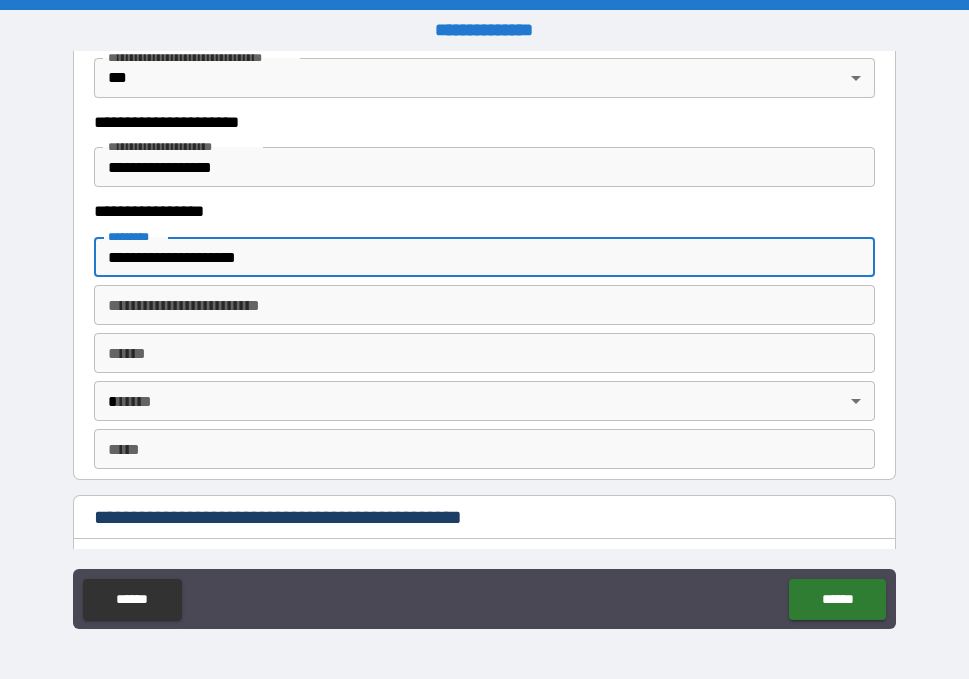 type on "*******" 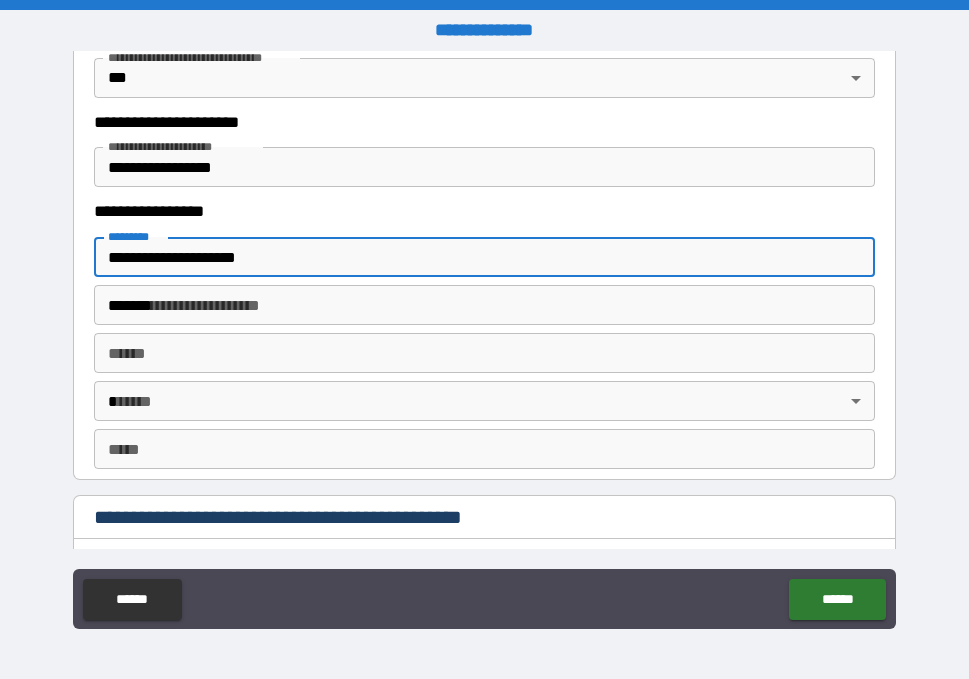 type on "*********" 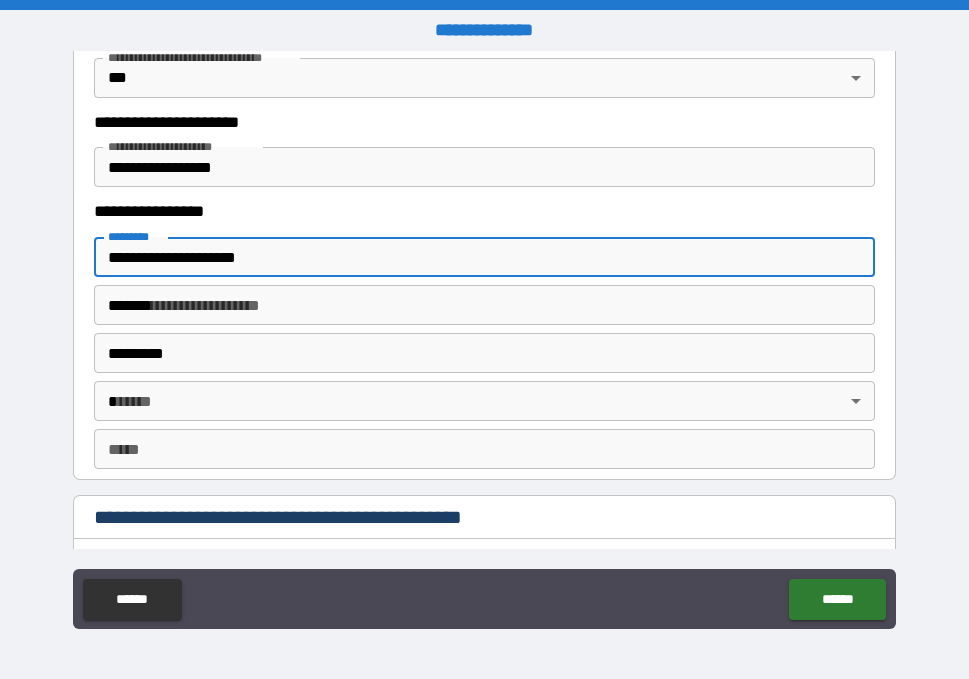 type on "**" 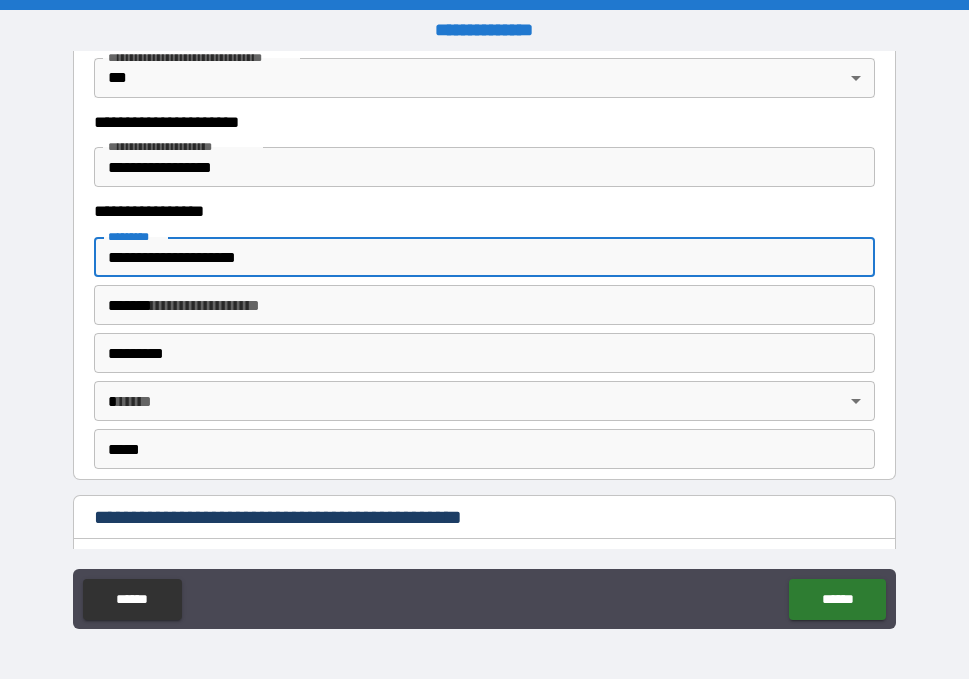type on "**********" 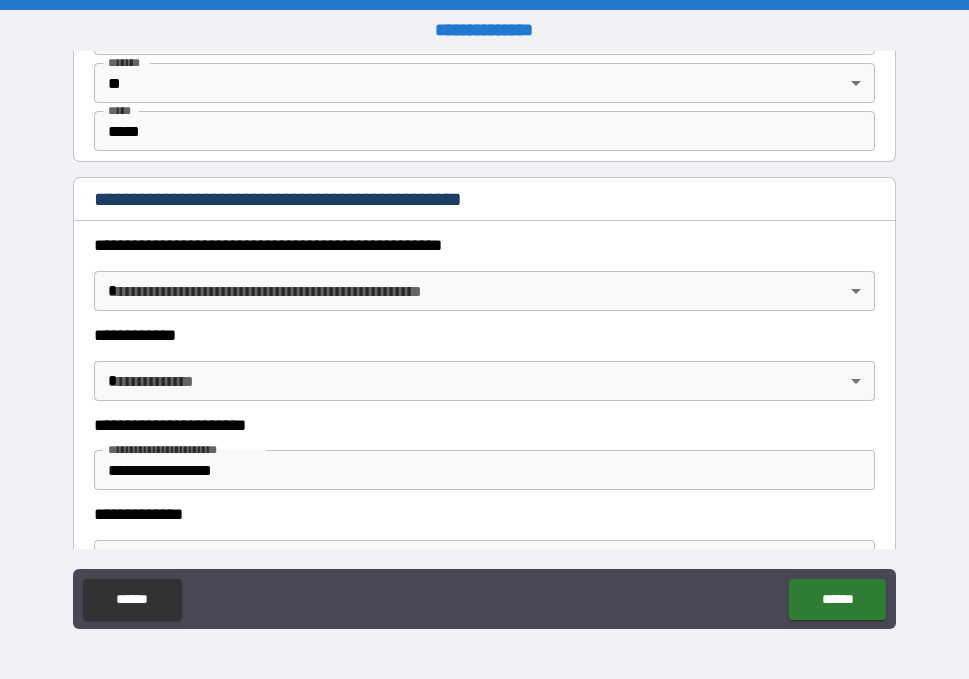 scroll, scrollTop: 2103, scrollLeft: 0, axis: vertical 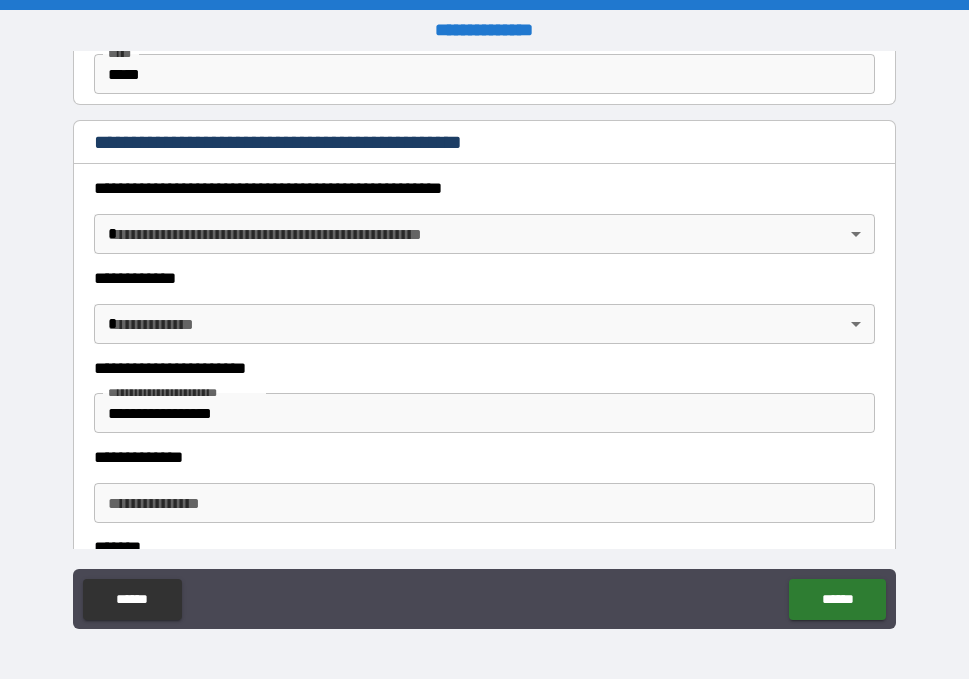 click on "**********" at bounding box center (484, 339) 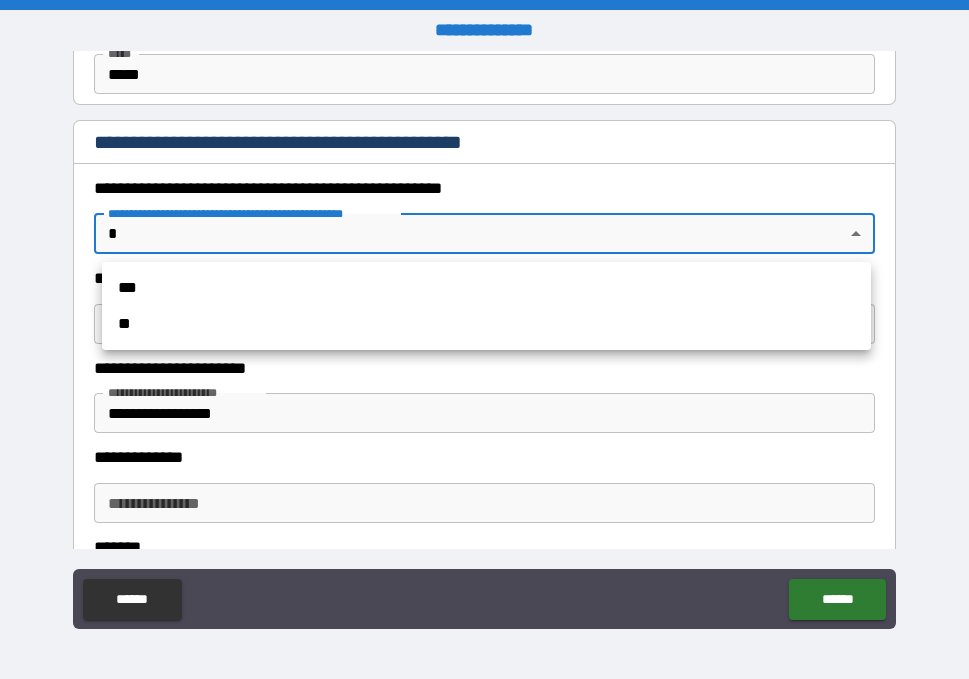click on "**" at bounding box center [486, 324] 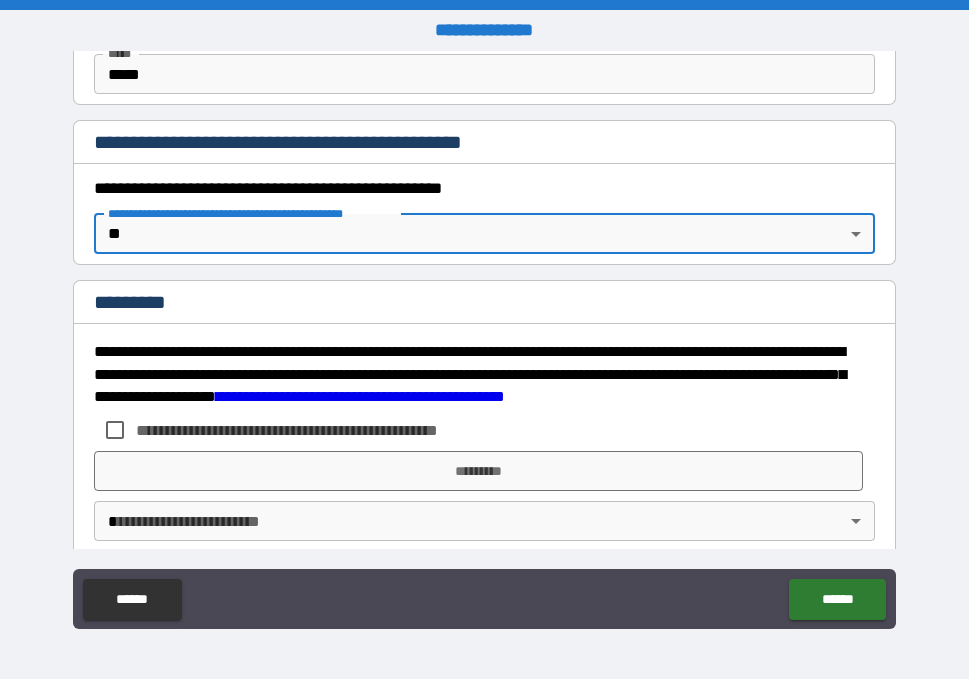 scroll, scrollTop: 2126, scrollLeft: 0, axis: vertical 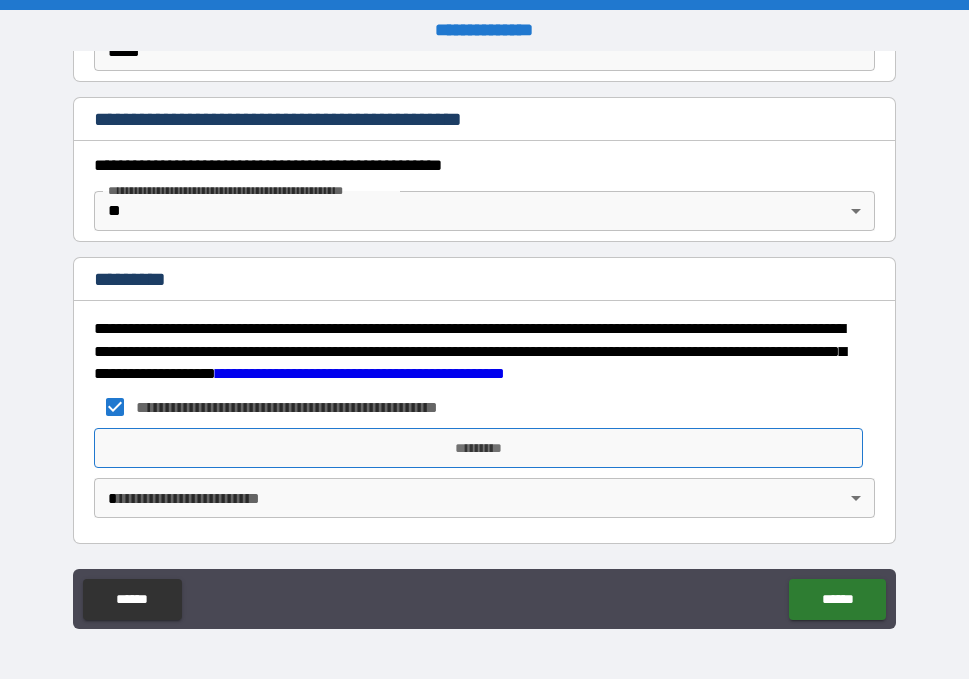 click on "*********" at bounding box center [478, 448] 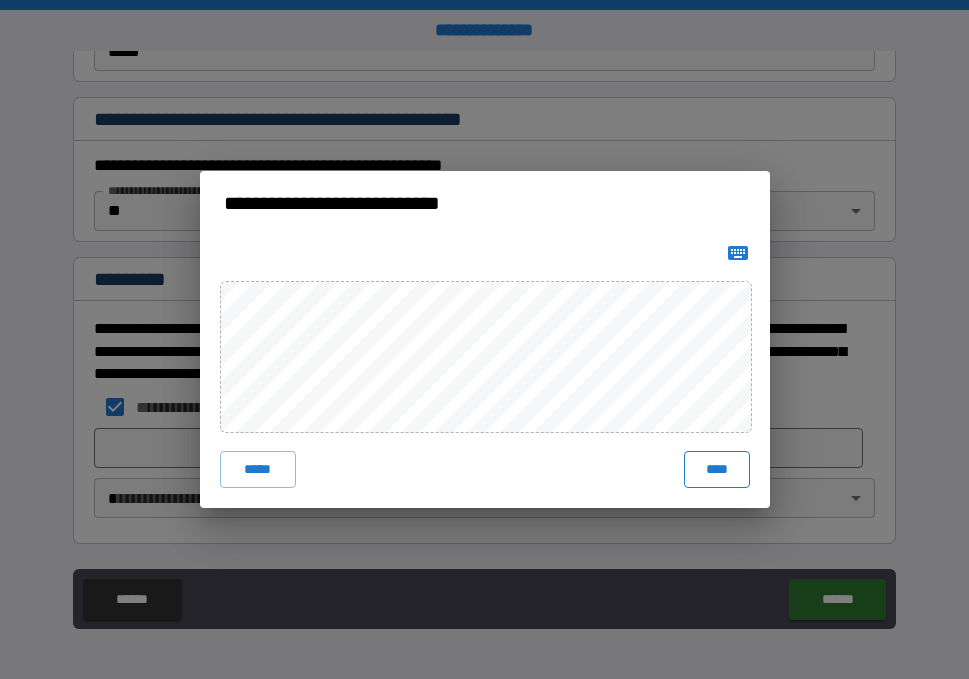 click on "****" at bounding box center (716, 469) 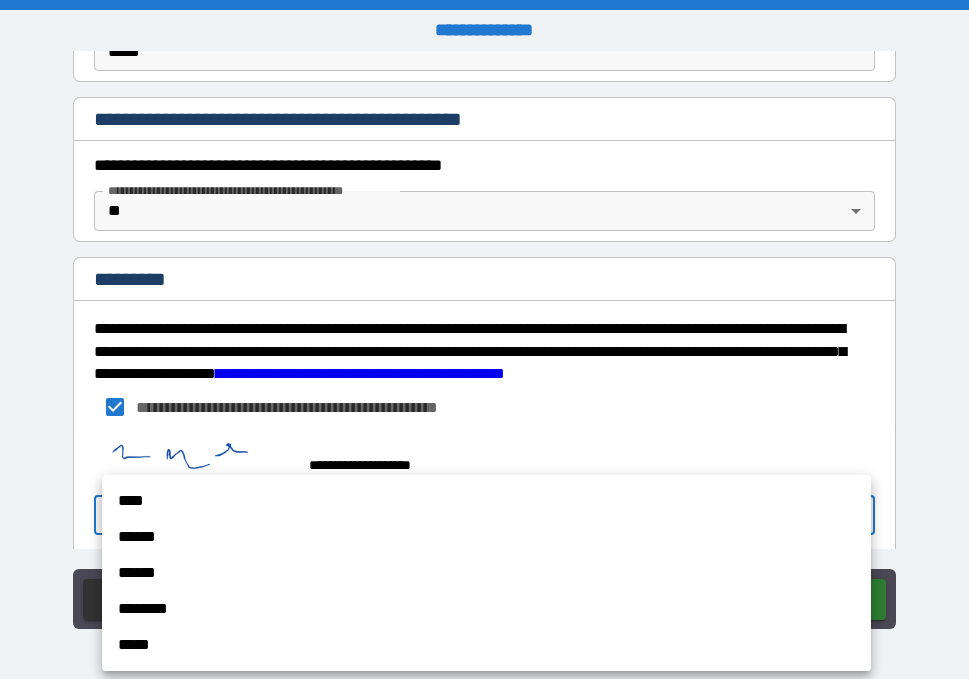 click on "**********" at bounding box center (484, 339) 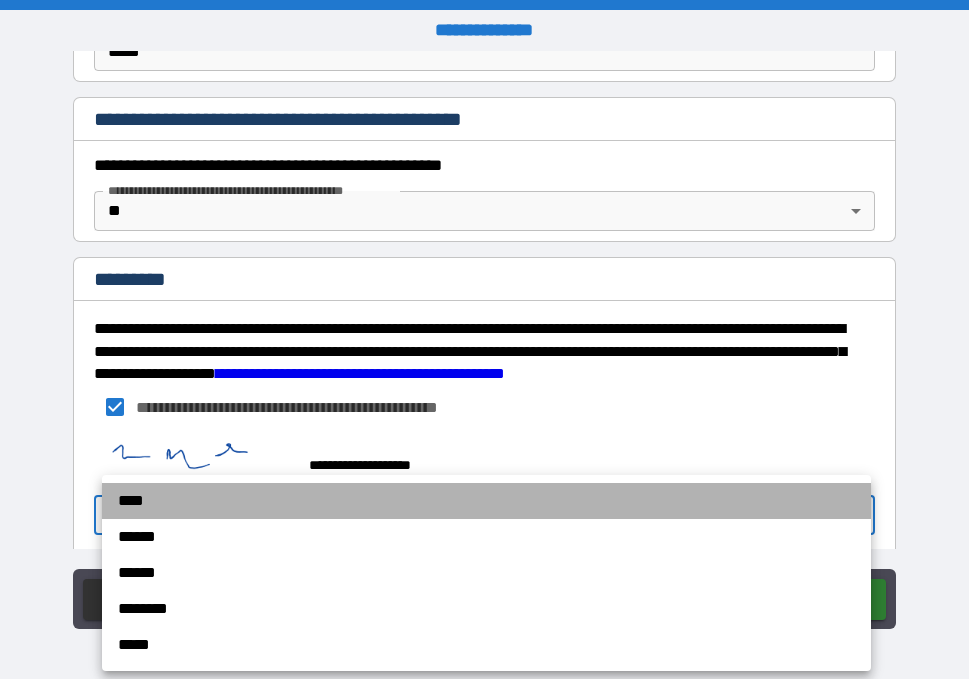 click on "****" at bounding box center (486, 501) 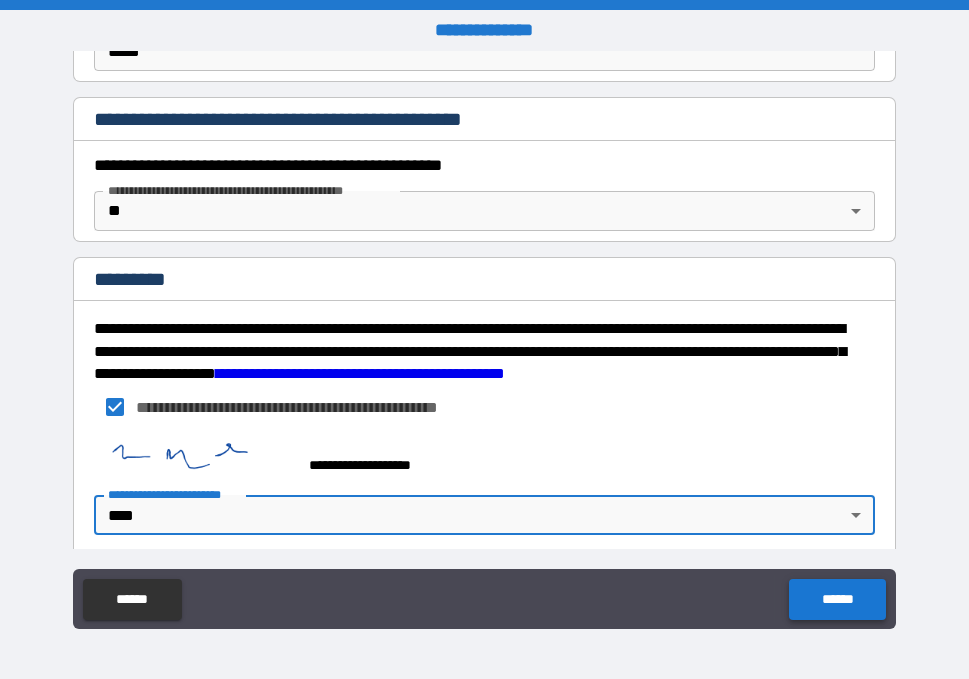 click on "******" at bounding box center [837, 599] 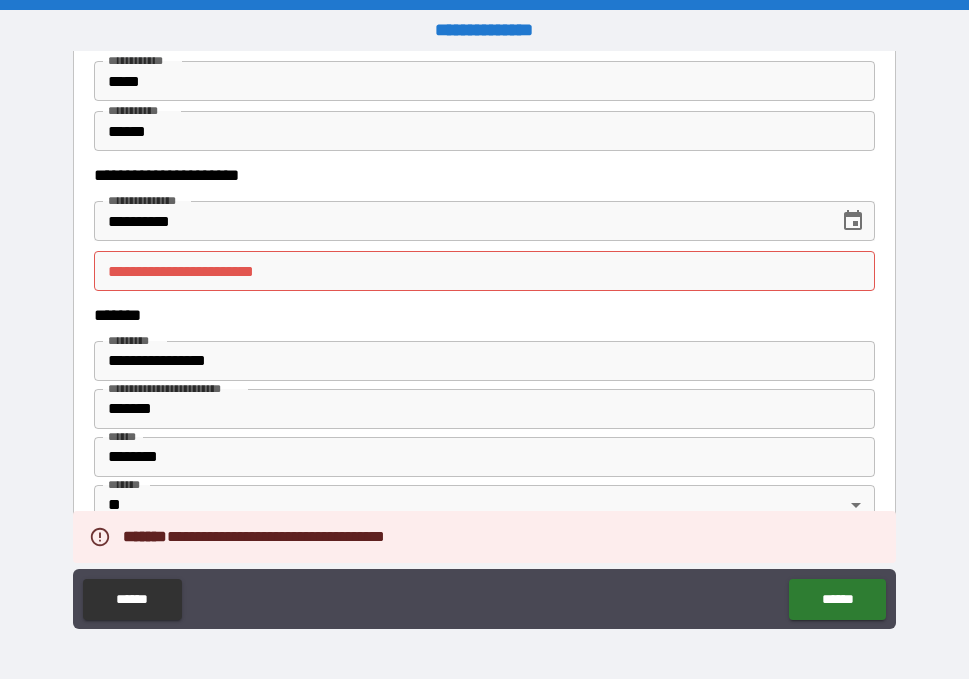 scroll, scrollTop: 1032, scrollLeft: 0, axis: vertical 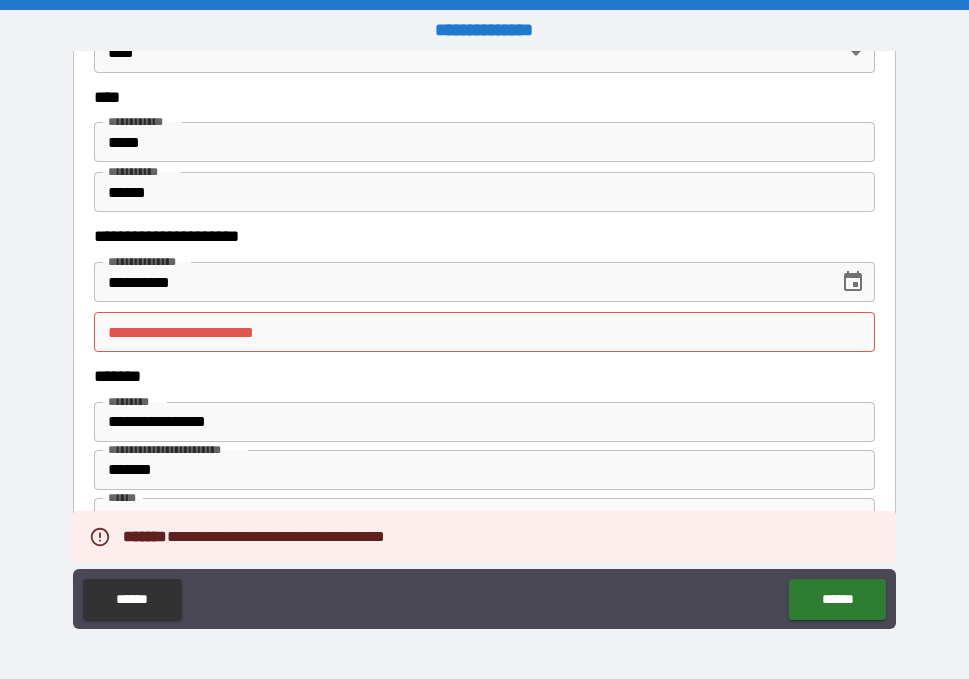 click on "**********" at bounding box center (484, 332) 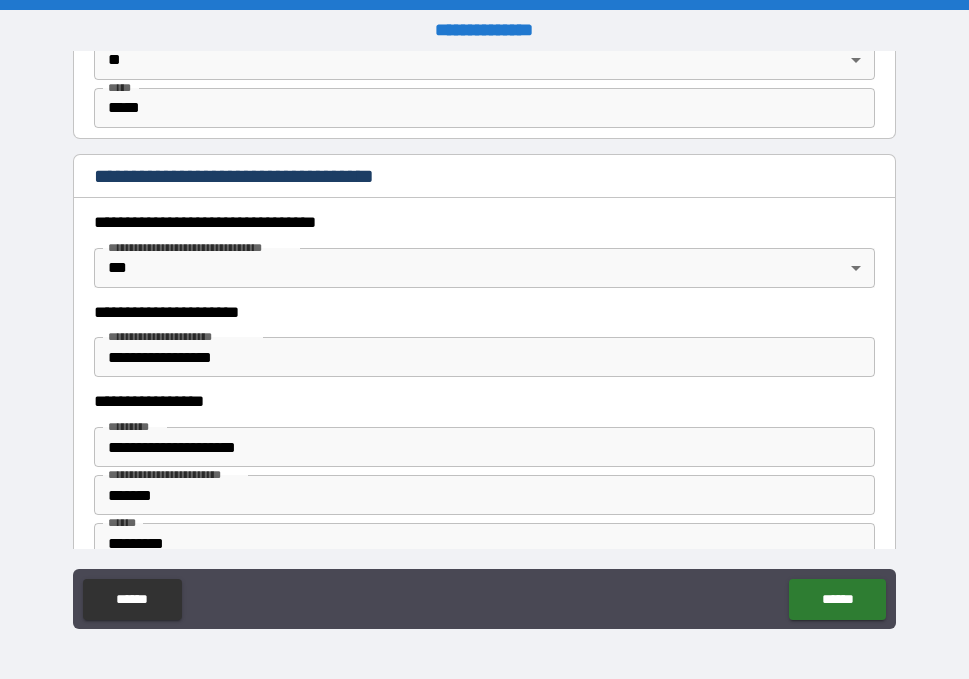 scroll, scrollTop: 1790, scrollLeft: 0, axis: vertical 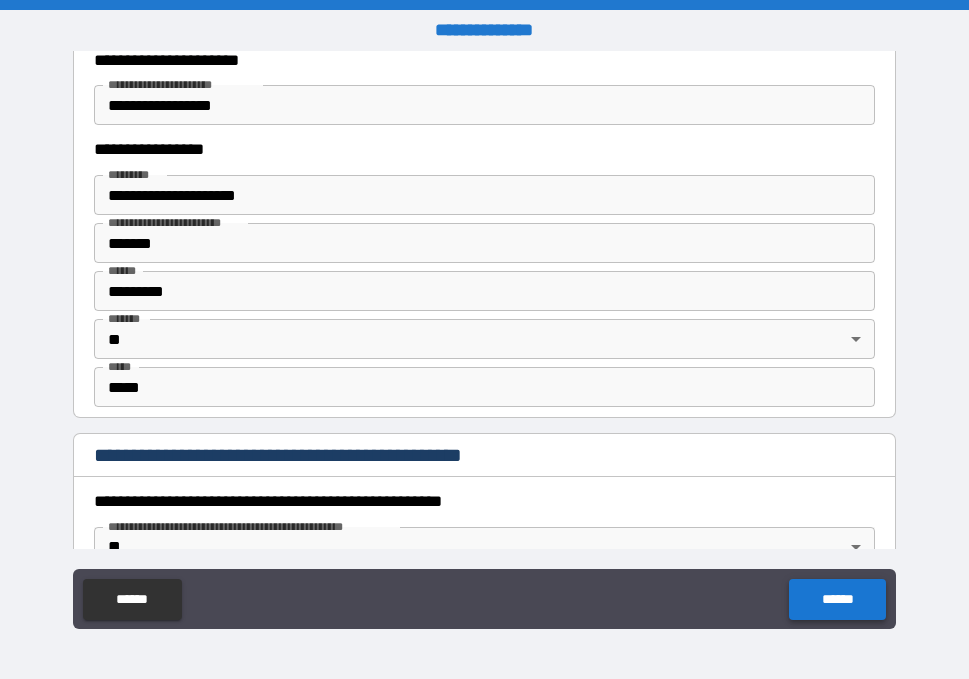 type on "**********" 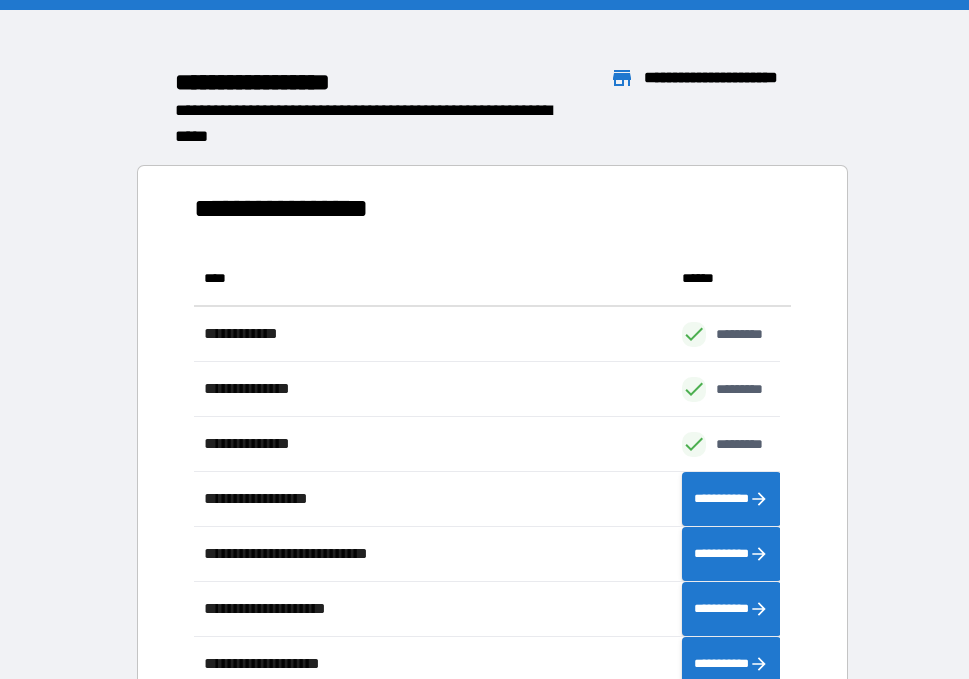 scroll, scrollTop: 16, scrollLeft: 16, axis: both 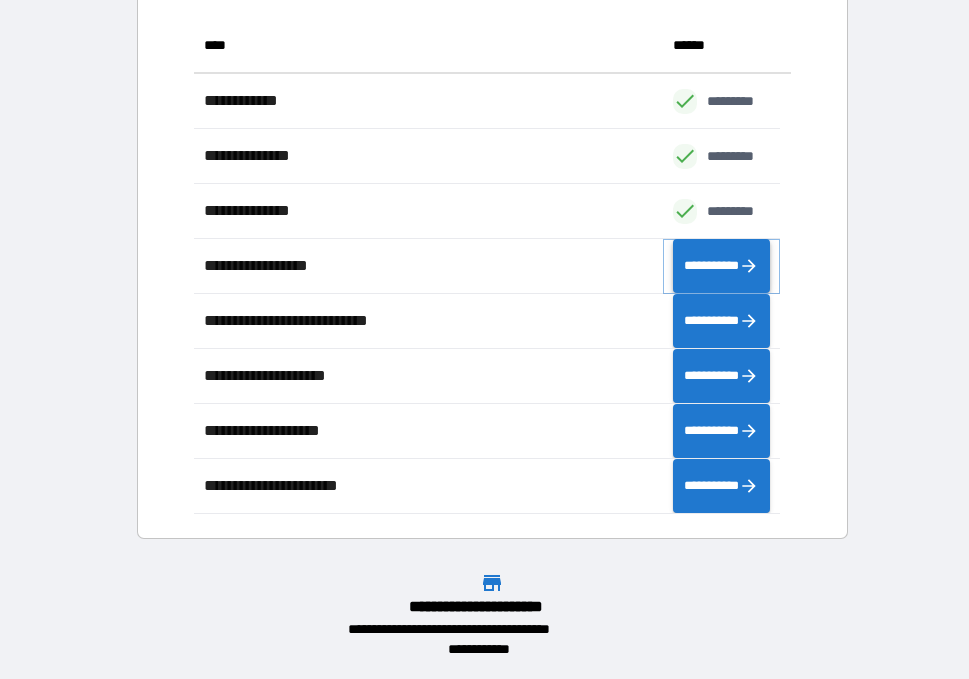 click on "**********" at bounding box center [721, 266] 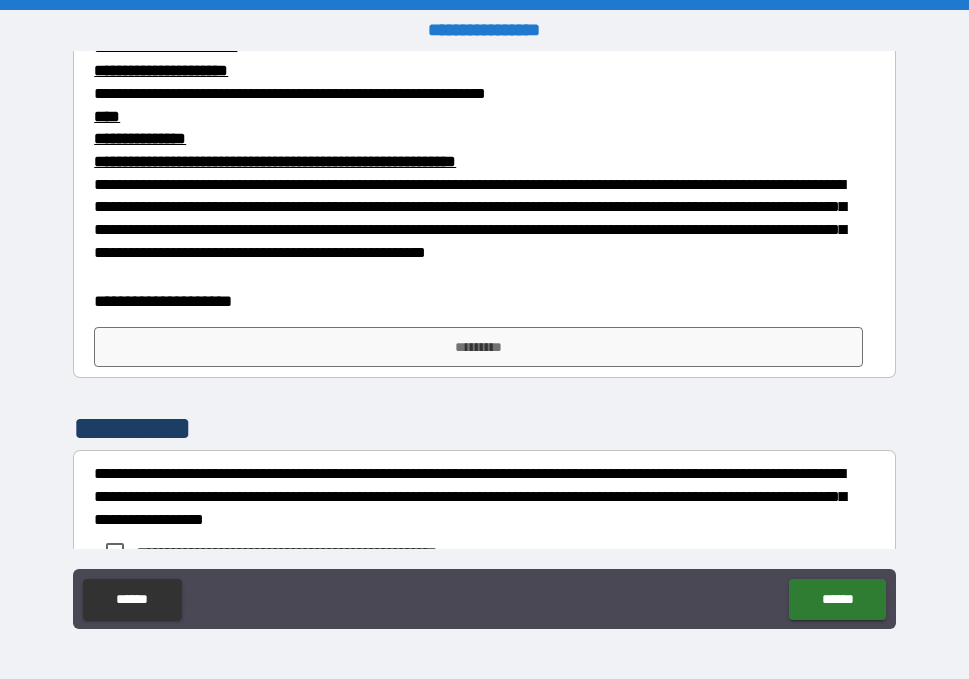 scroll, scrollTop: 665, scrollLeft: 0, axis: vertical 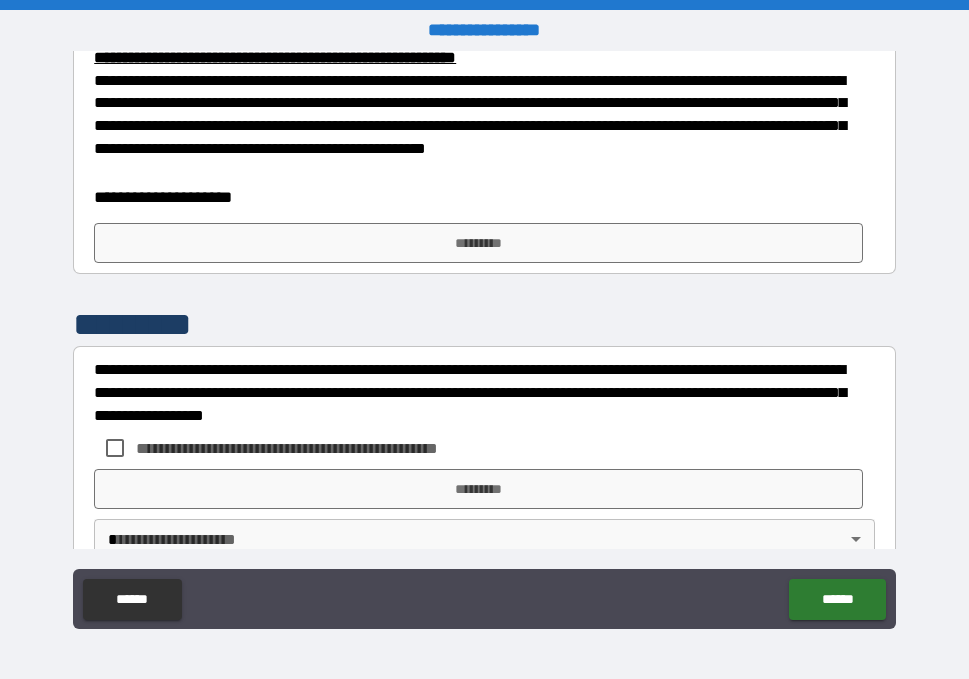 click on "**********" at bounding box center (484, 228) 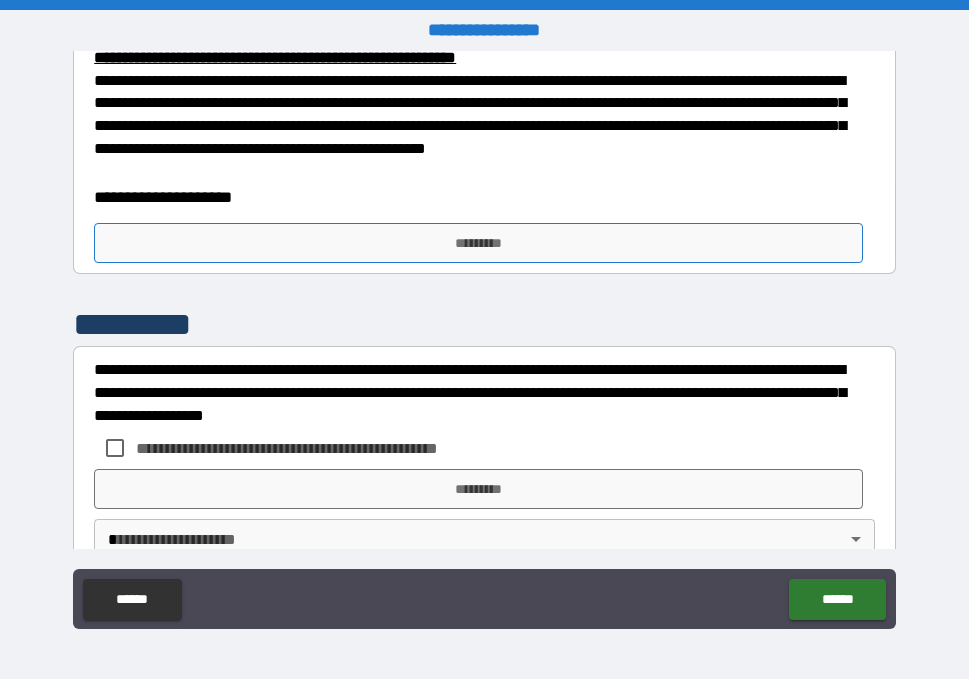 click on "*********" at bounding box center [478, 243] 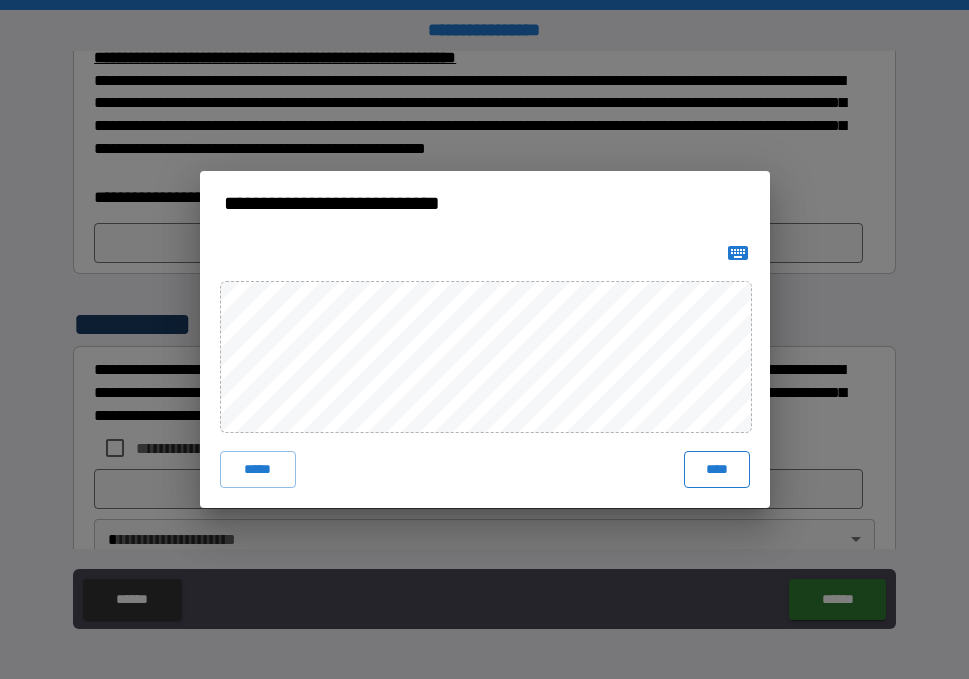 click on "****" at bounding box center [716, 469] 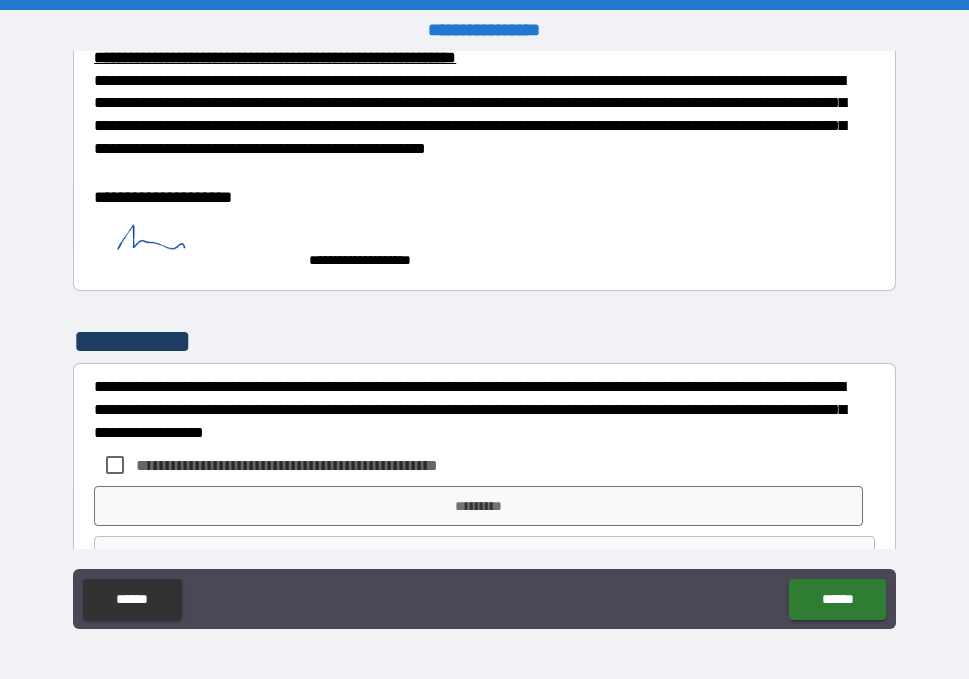 scroll, scrollTop: 723, scrollLeft: 0, axis: vertical 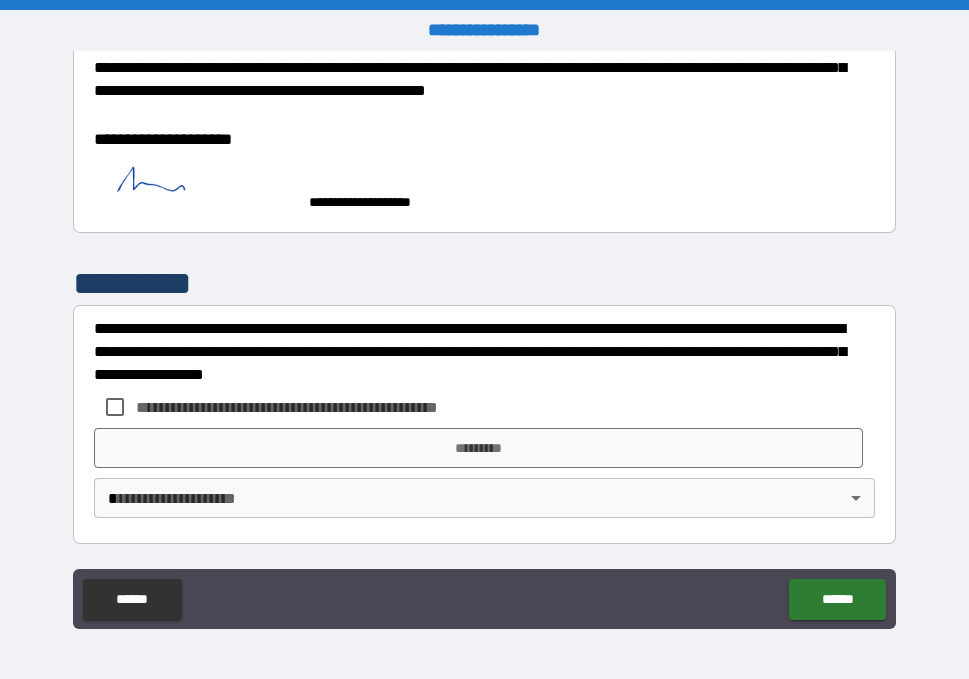 click on "**********" at bounding box center (320, 407) 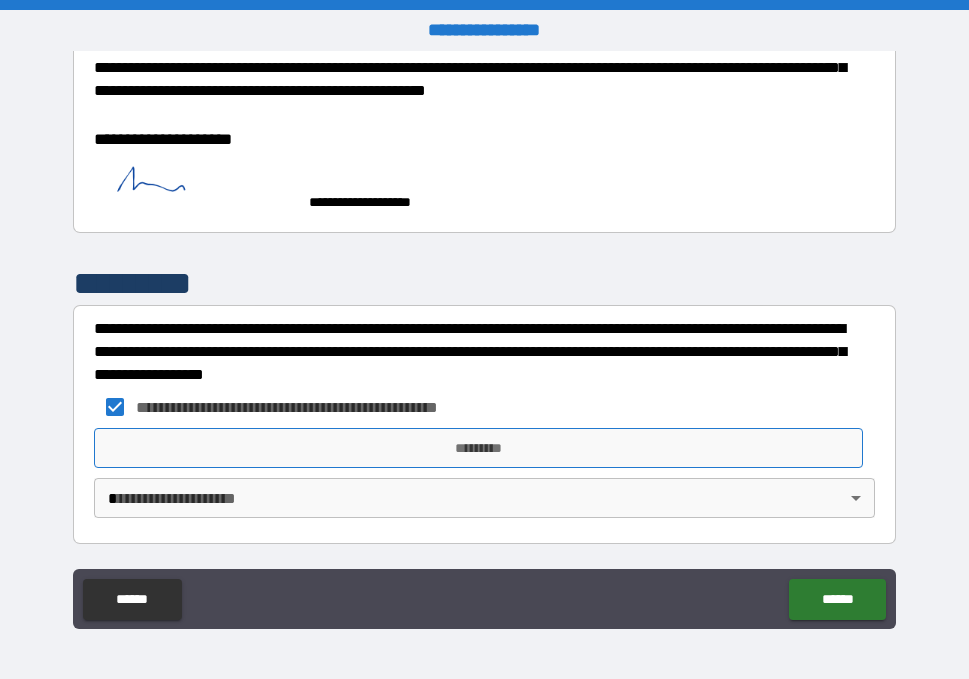 click on "*********" at bounding box center (478, 448) 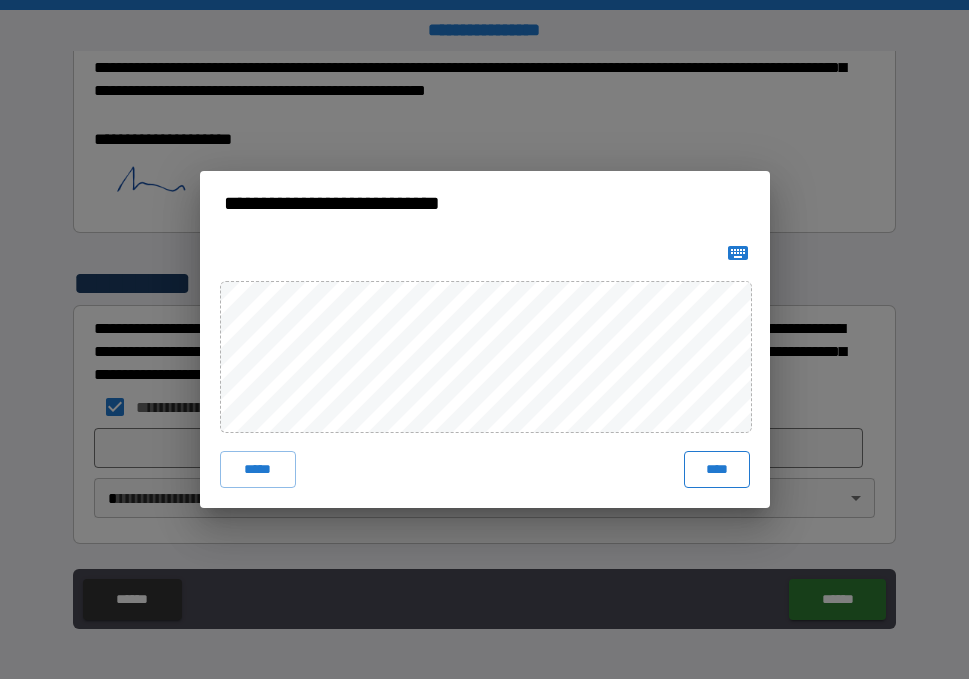 click on "****" at bounding box center (716, 469) 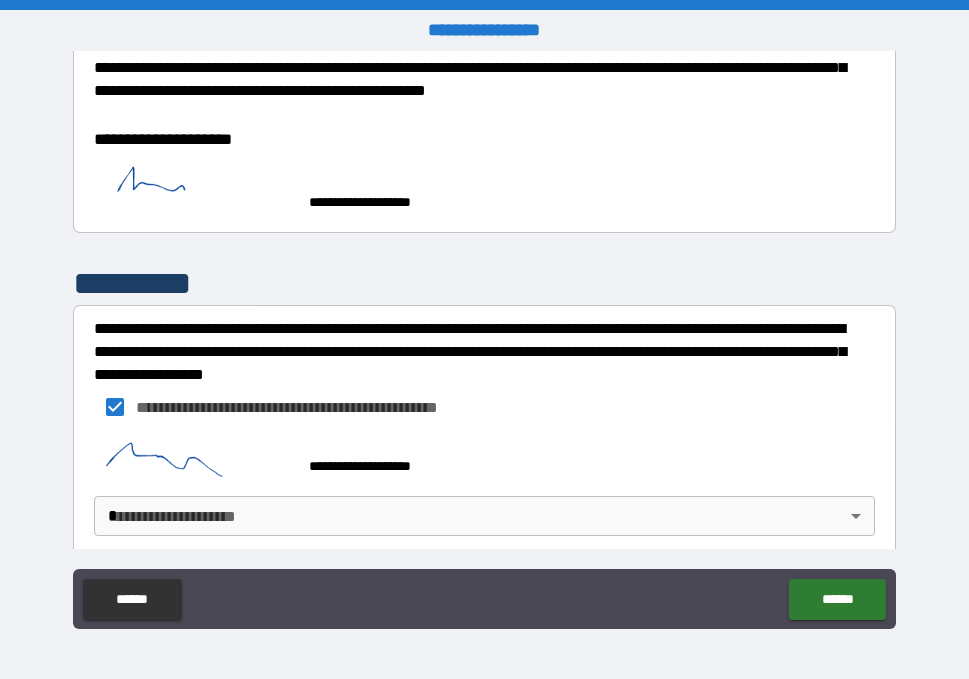 click on "**********" at bounding box center [484, 339] 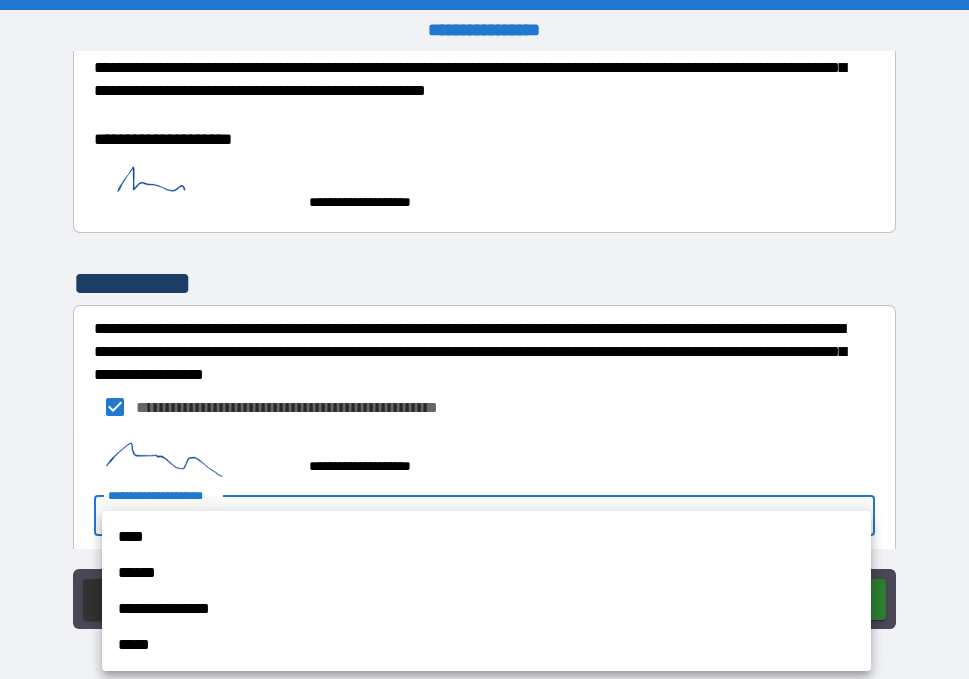 click on "****" at bounding box center [486, 537] 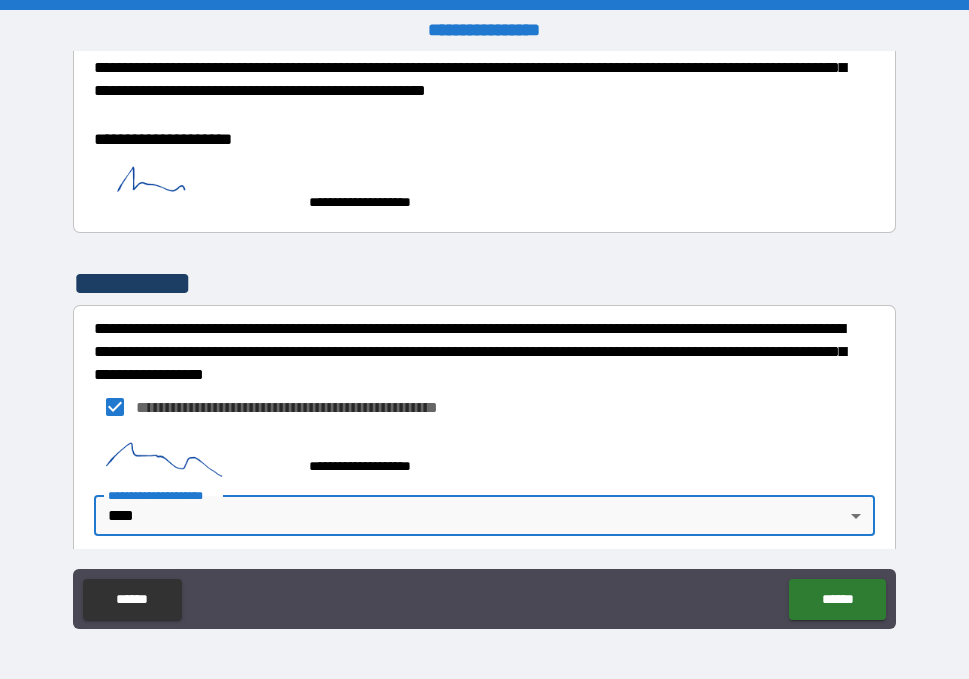 scroll, scrollTop: 740, scrollLeft: 0, axis: vertical 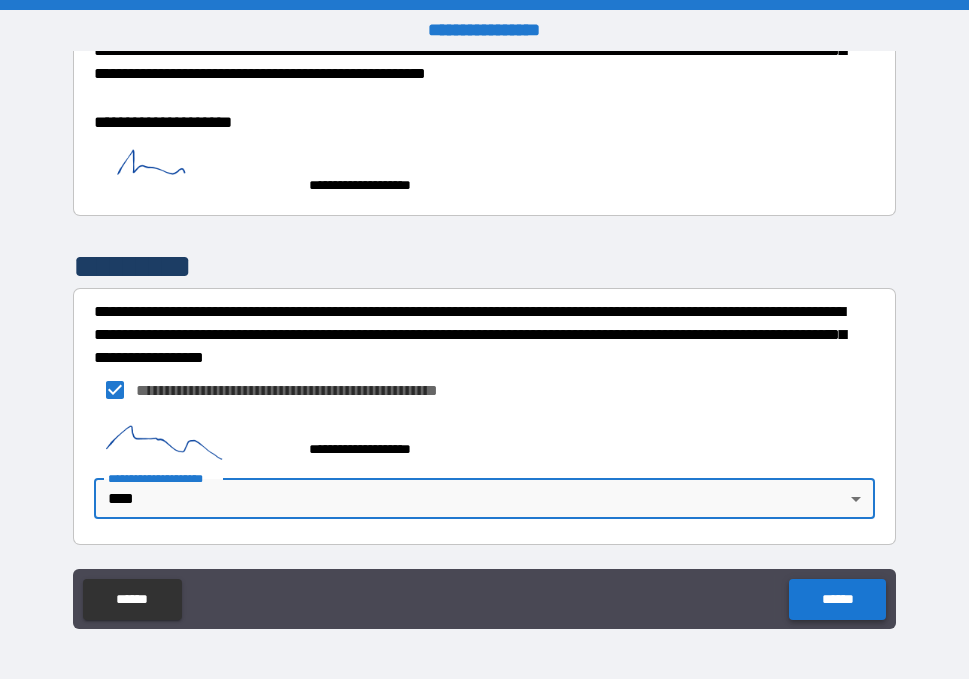 click on "******" at bounding box center [837, 599] 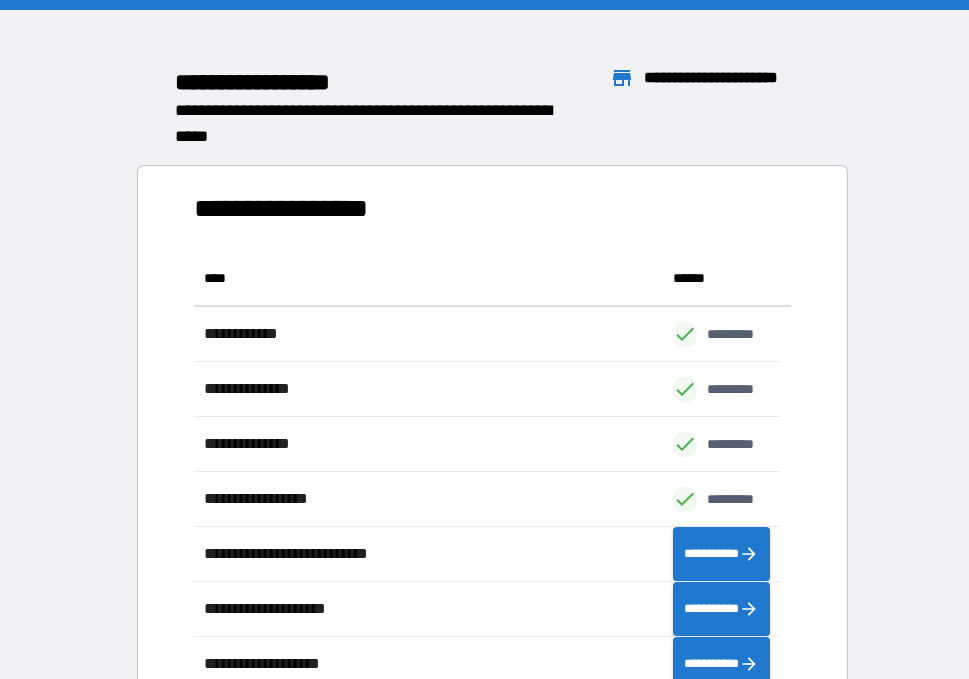 scroll, scrollTop: 16, scrollLeft: 16, axis: both 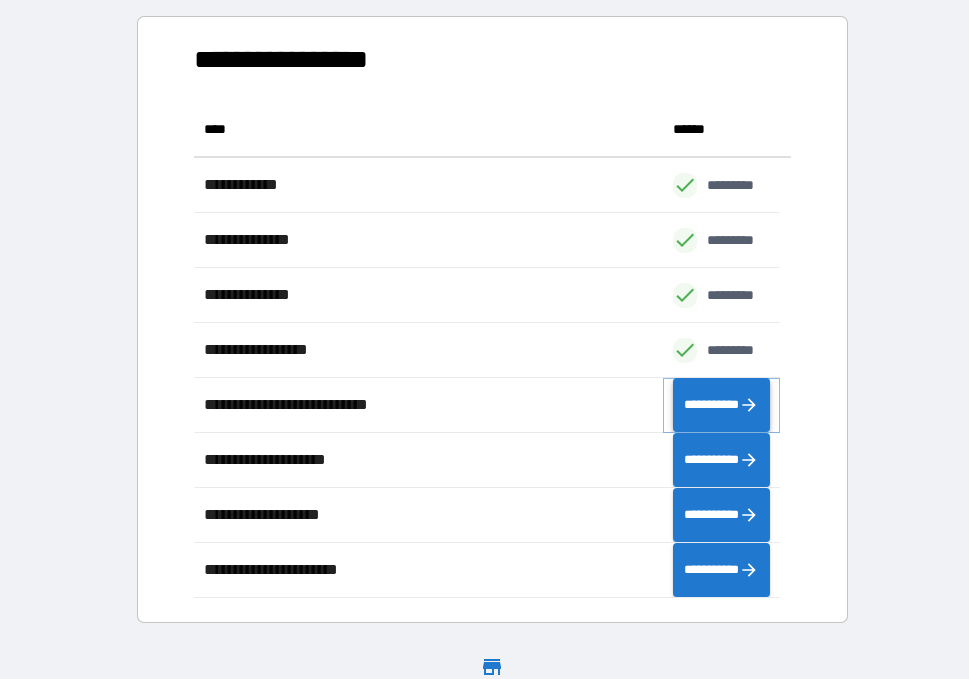 click on "**********" at bounding box center (721, 405) 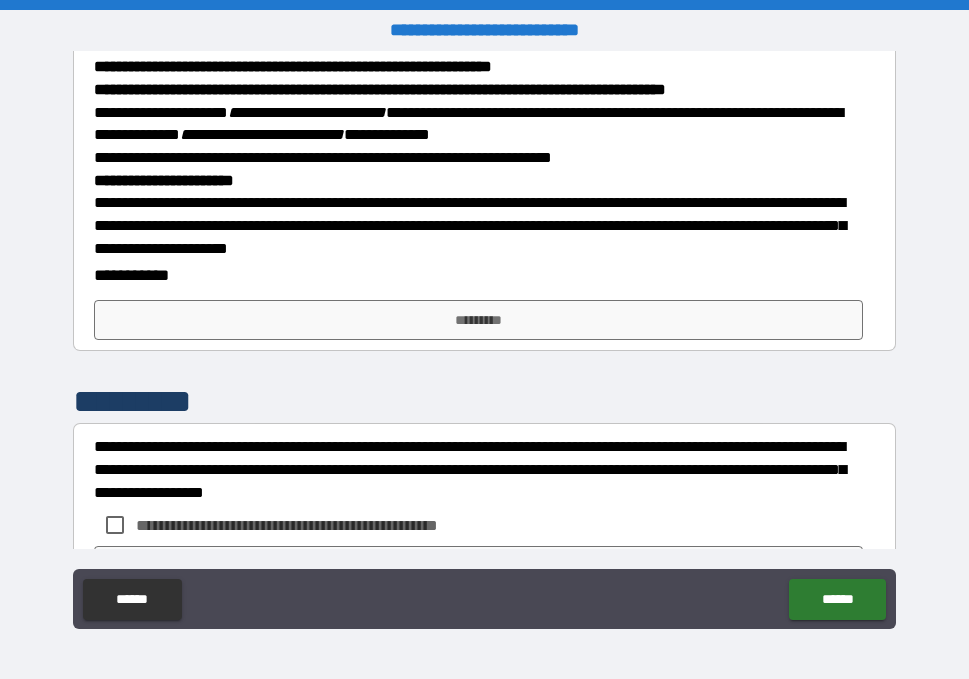 scroll, scrollTop: 409, scrollLeft: 0, axis: vertical 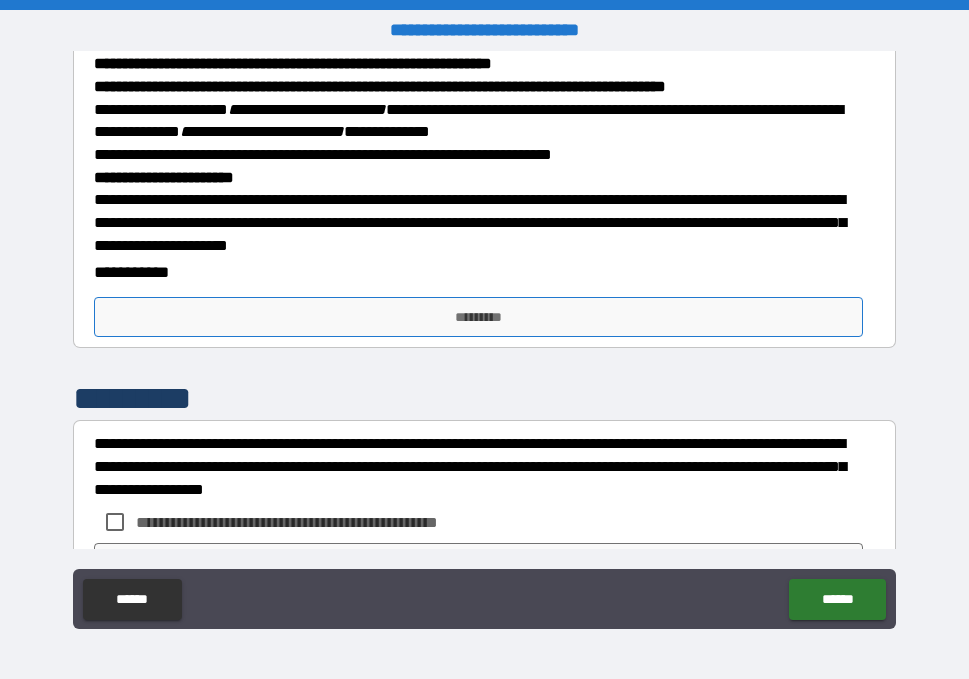 click on "*********" at bounding box center [478, 317] 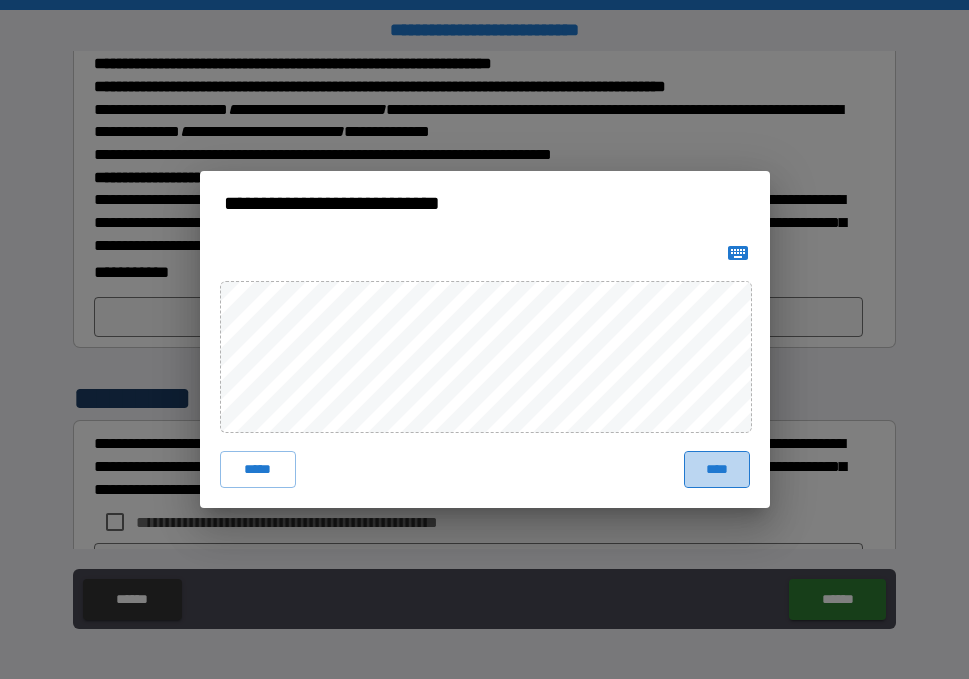 click on "****" at bounding box center [716, 469] 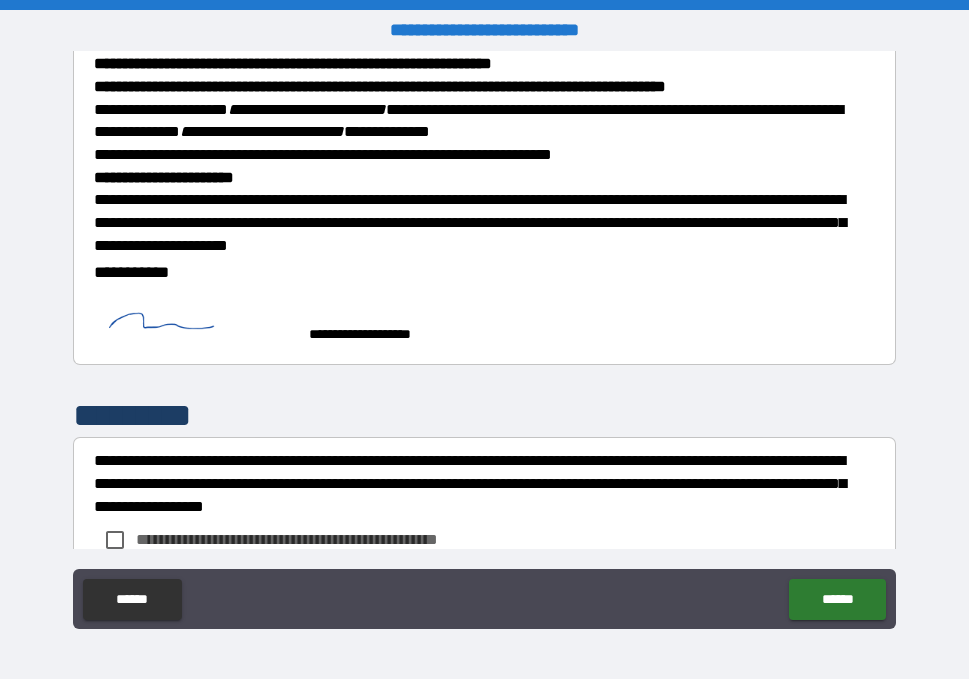 scroll, scrollTop: 541, scrollLeft: 0, axis: vertical 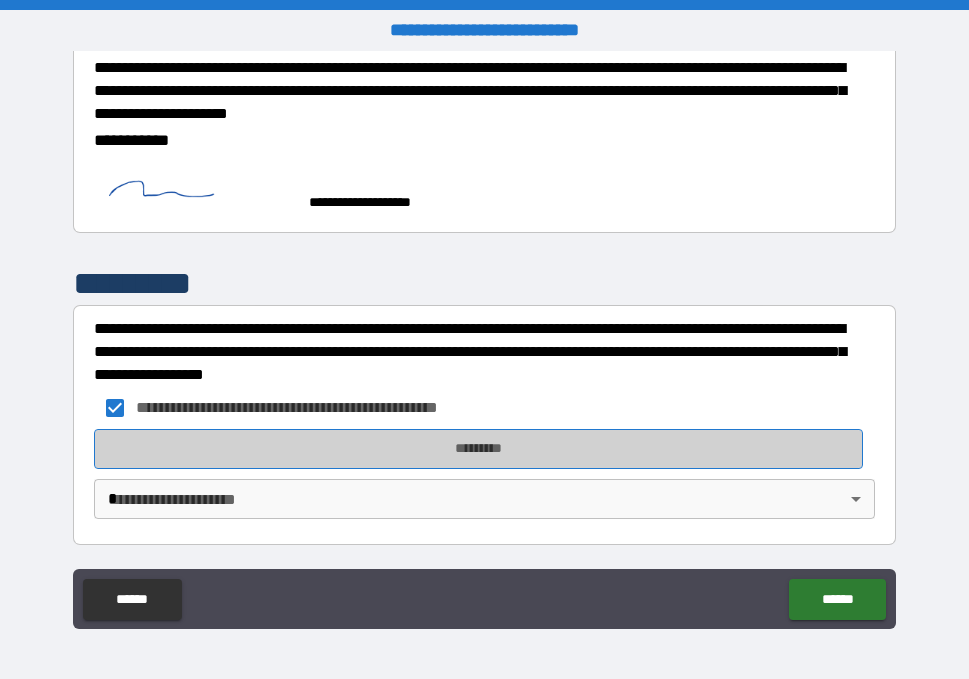 click on "*********" at bounding box center [478, 449] 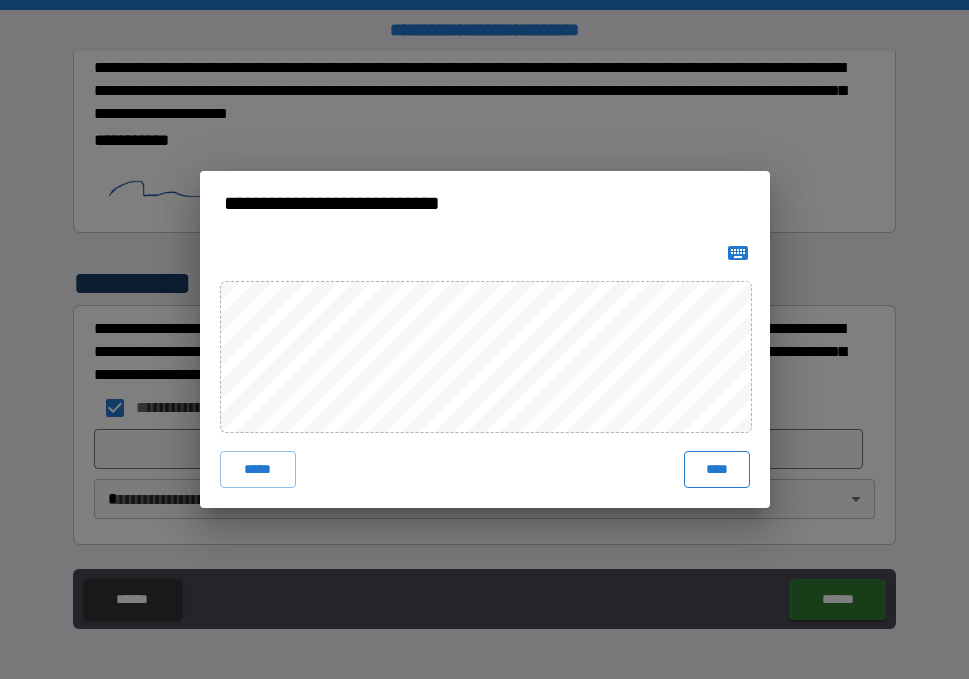 click on "****" at bounding box center [716, 469] 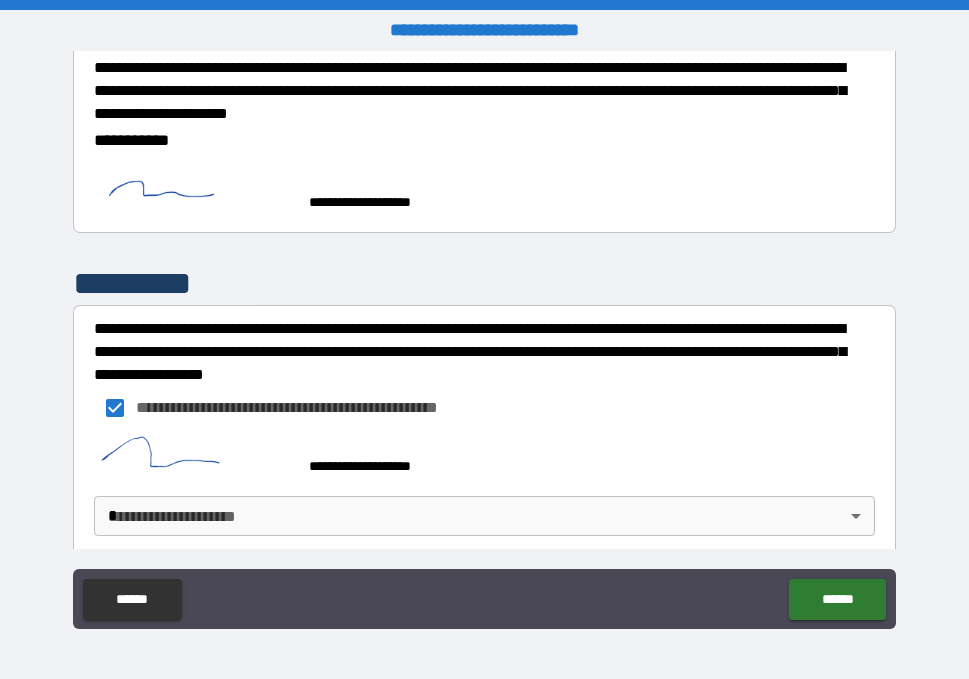 scroll, scrollTop: 559, scrollLeft: 0, axis: vertical 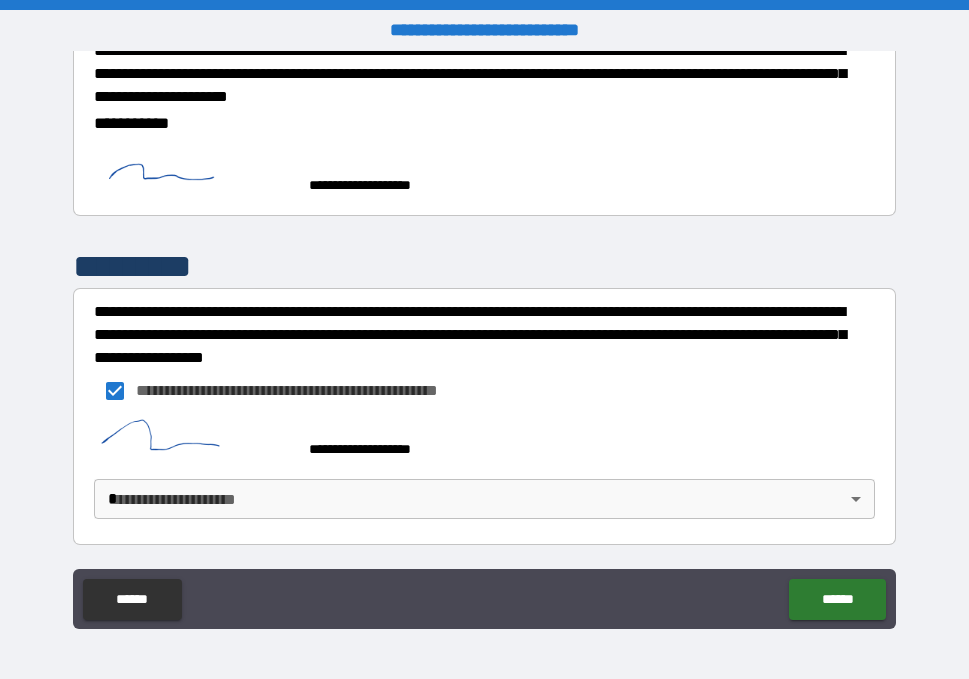 click on "**********" at bounding box center (484, 339) 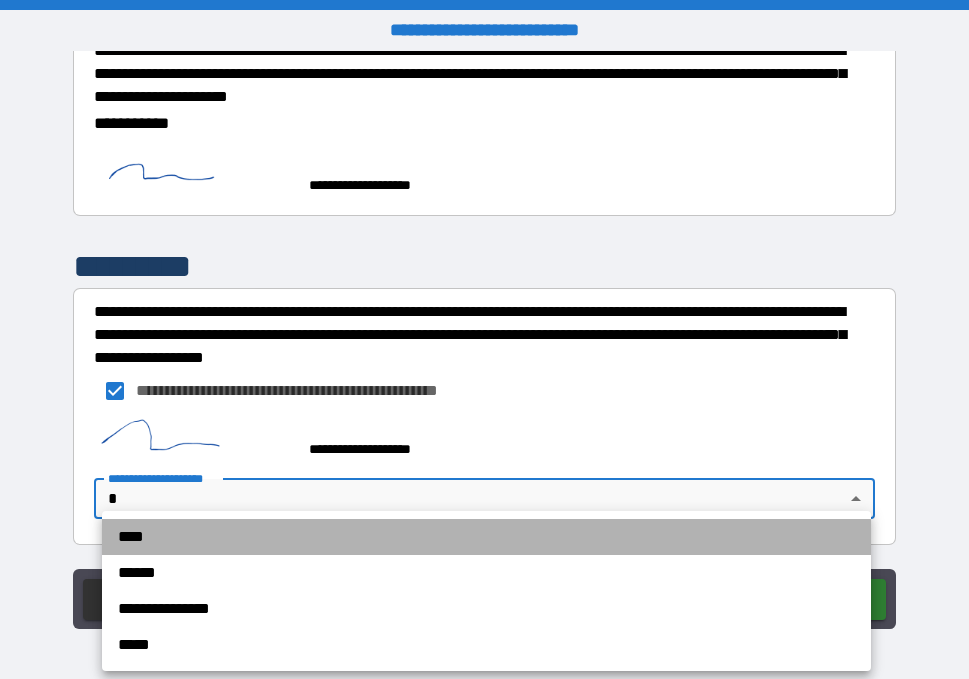 click on "****" at bounding box center (486, 537) 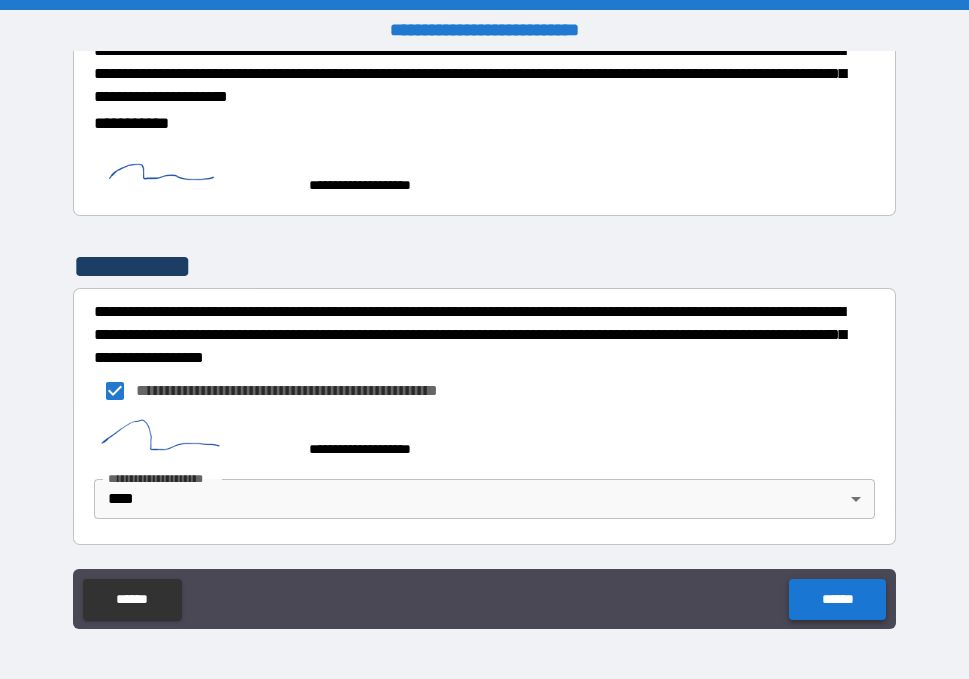 click on "******" at bounding box center [837, 599] 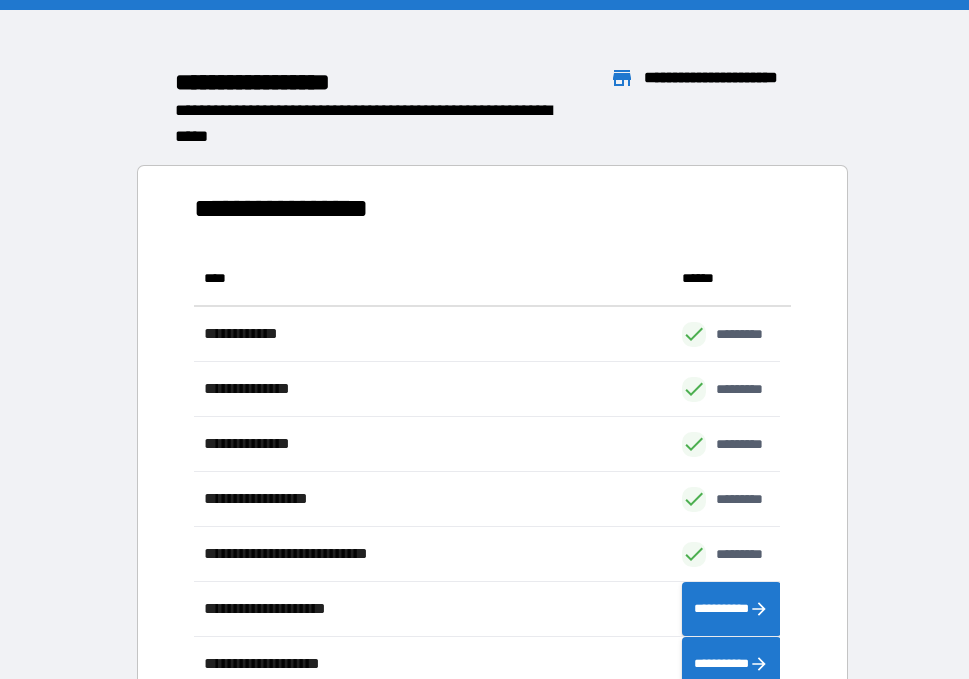 scroll, scrollTop: 481, scrollLeft: 570, axis: both 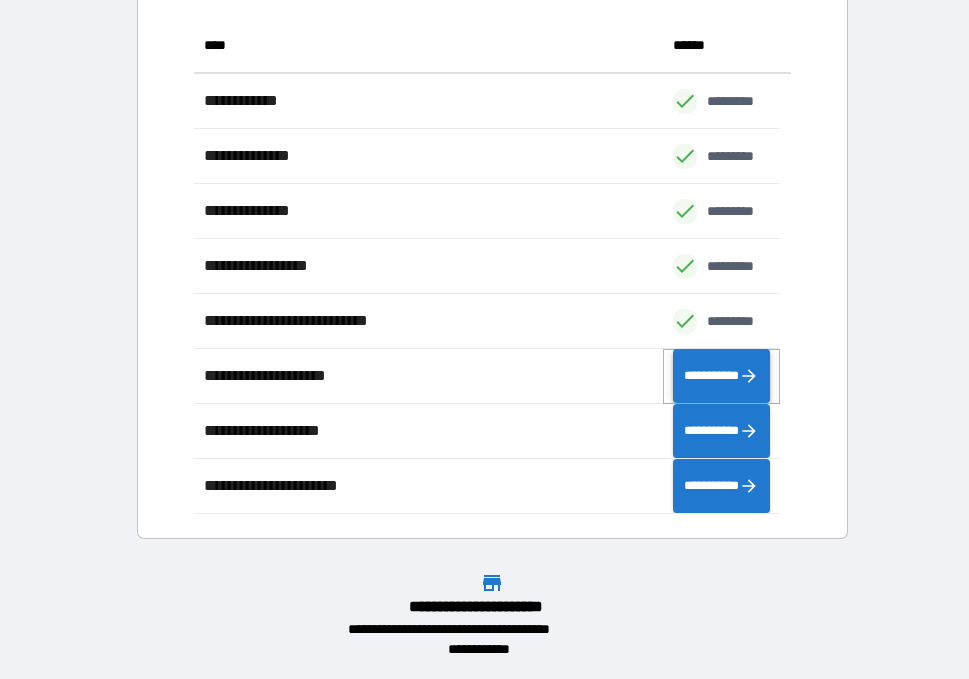 click on "**********" at bounding box center (721, 376) 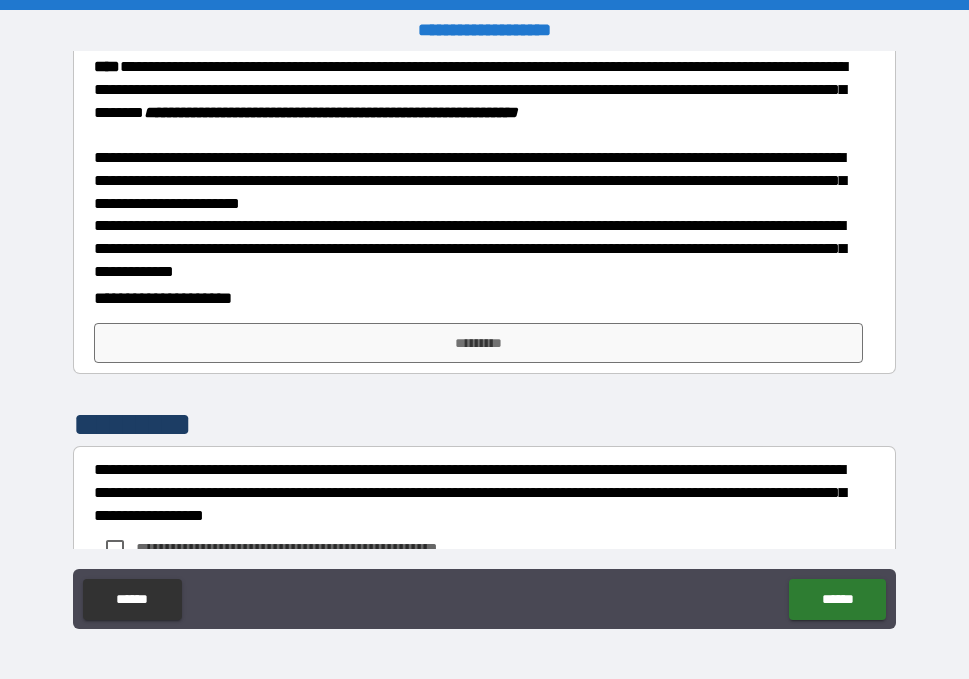 scroll, scrollTop: 561, scrollLeft: 0, axis: vertical 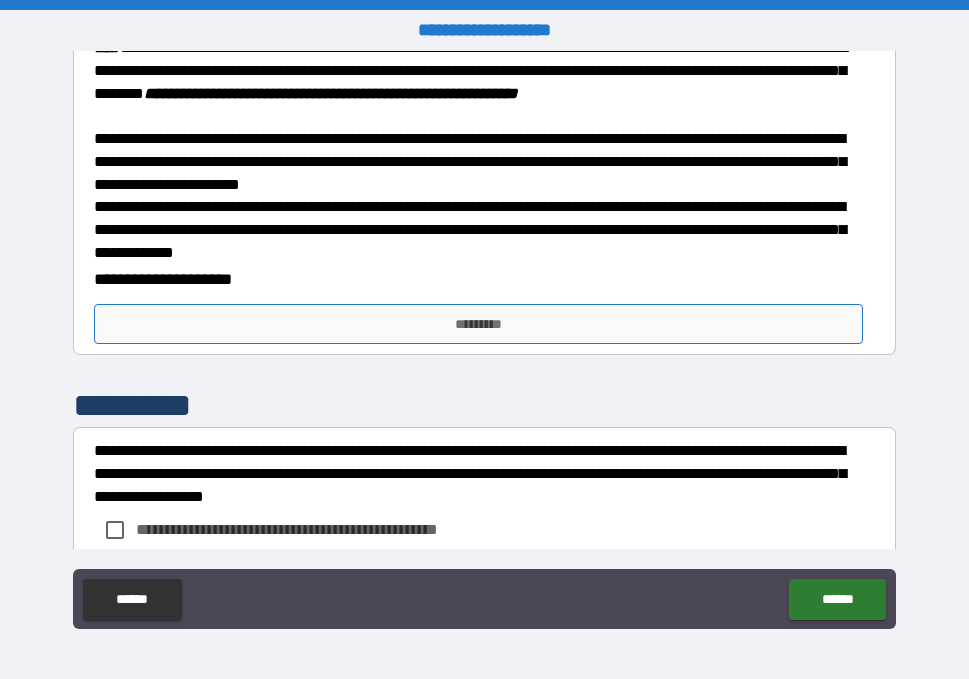 click on "*********" at bounding box center (478, 324) 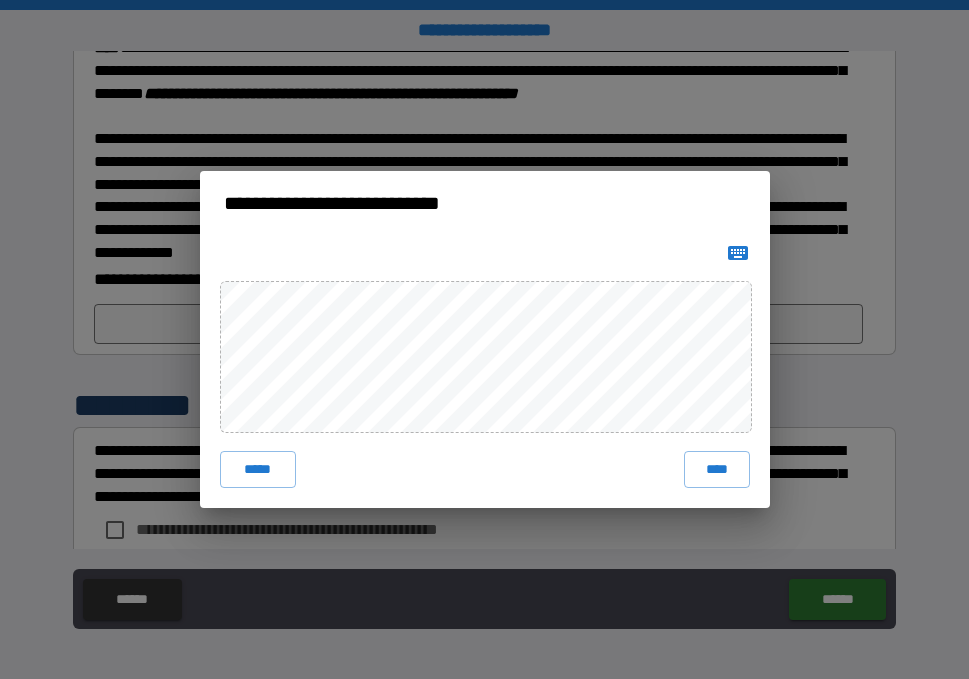 click on "***** ****" at bounding box center (485, 371) 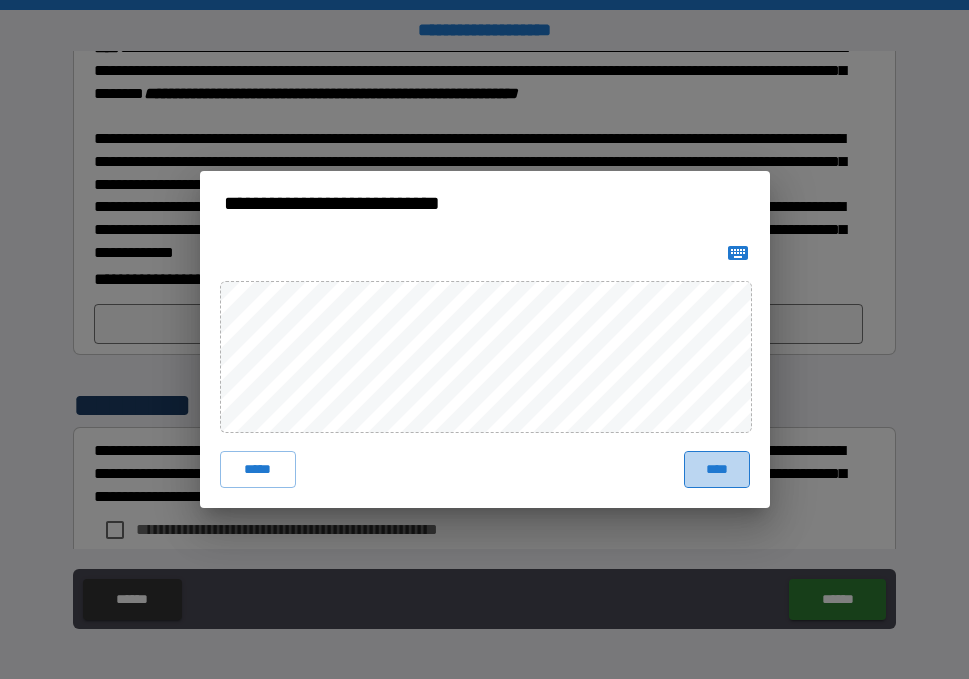 click on "****" at bounding box center (716, 469) 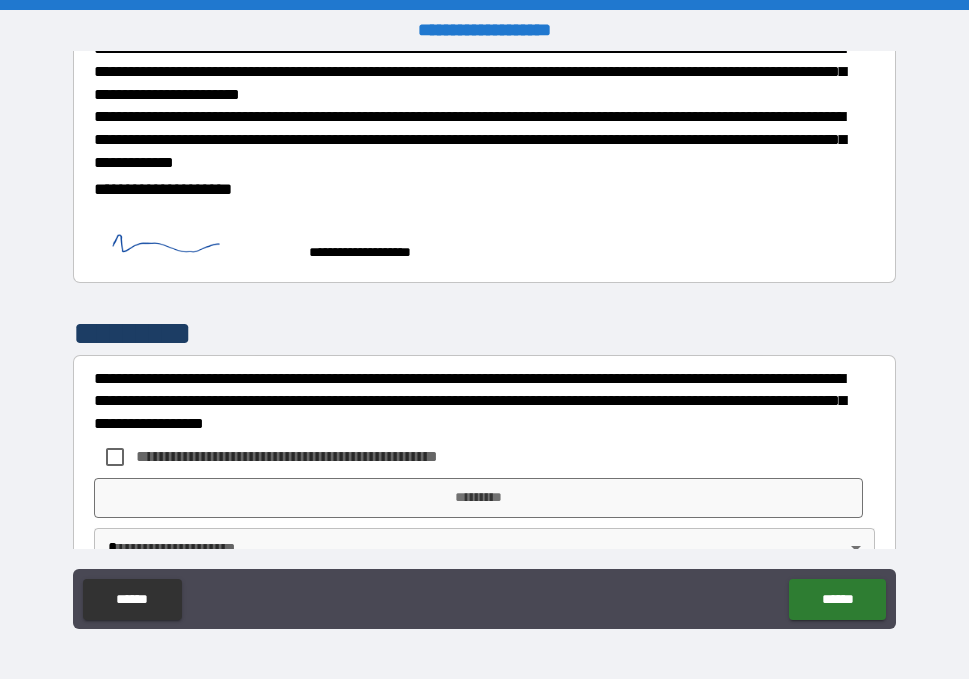 scroll, scrollTop: 700, scrollLeft: 0, axis: vertical 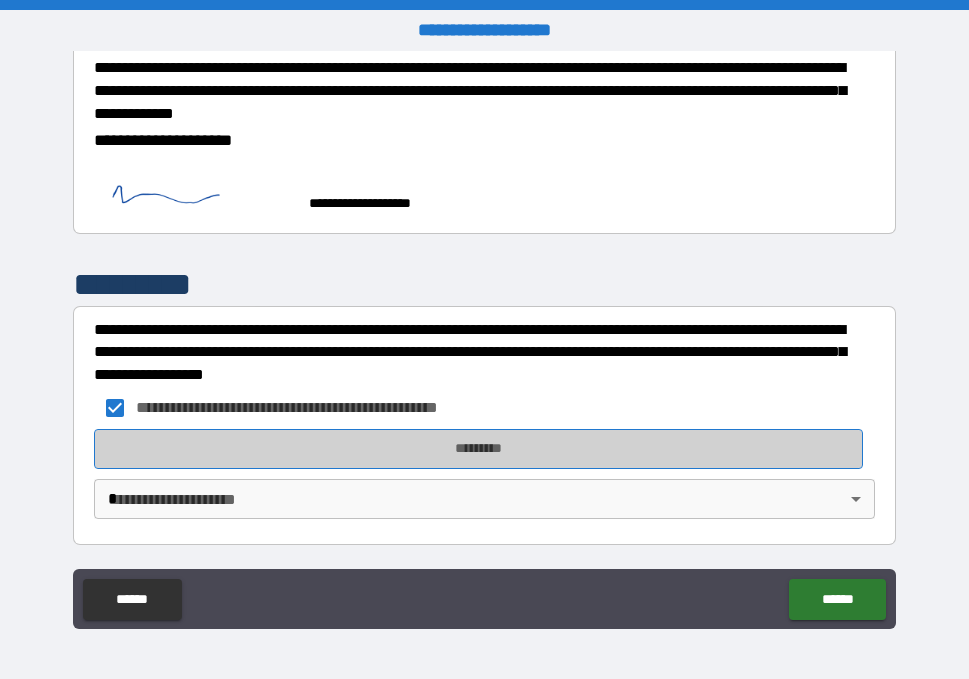 click on "*********" at bounding box center [478, 449] 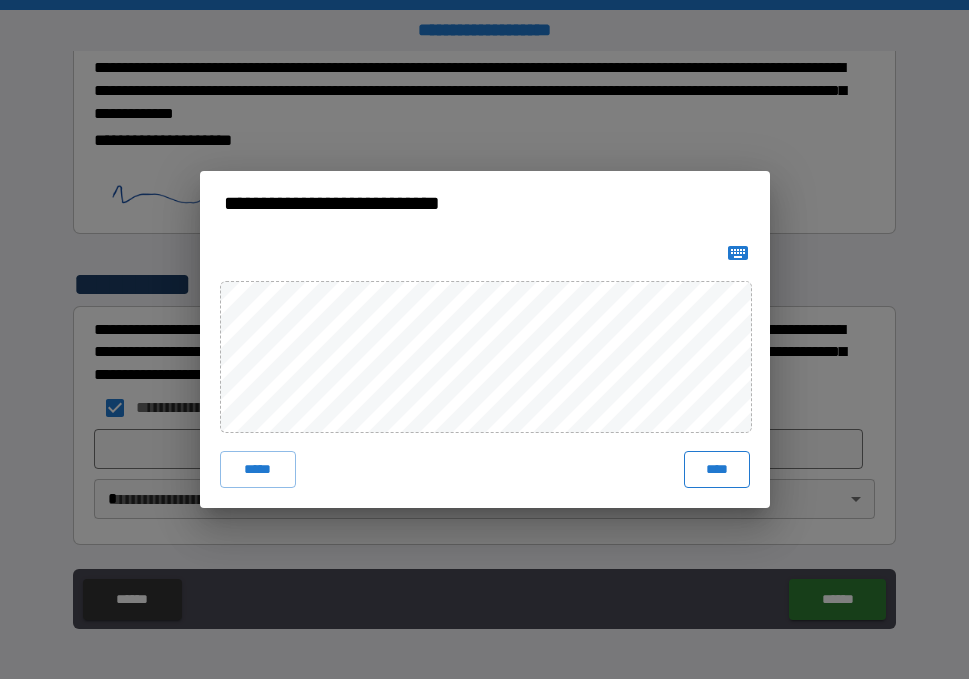click on "****" at bounding box center [716, 469] 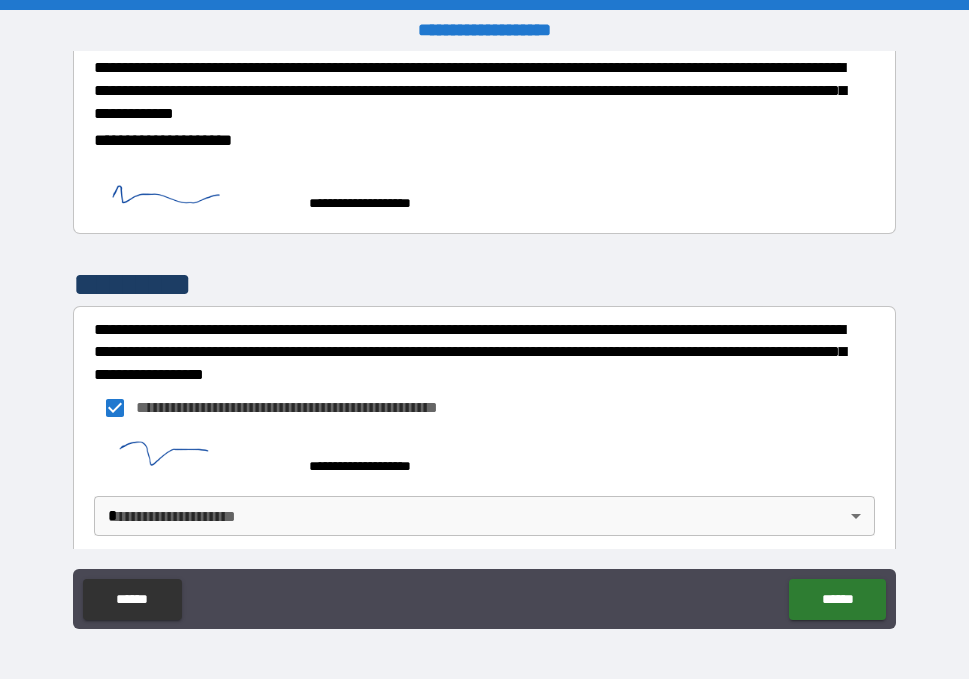 scroll, scrollTop: 718, scrollLeft: 0, axis: vertical 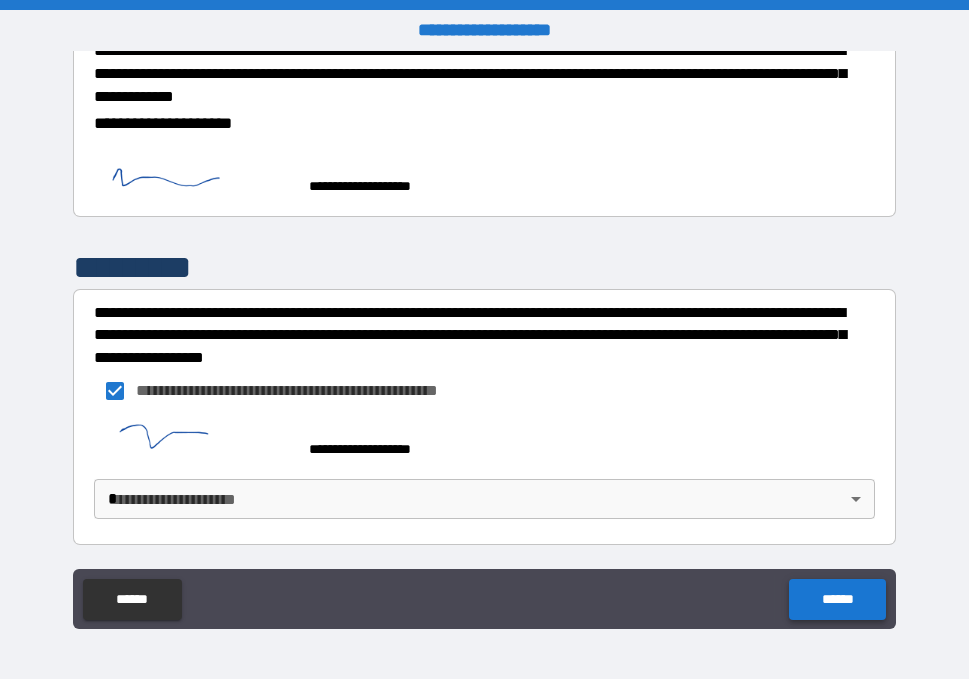 click on "******" at bounding box center (837, 599) 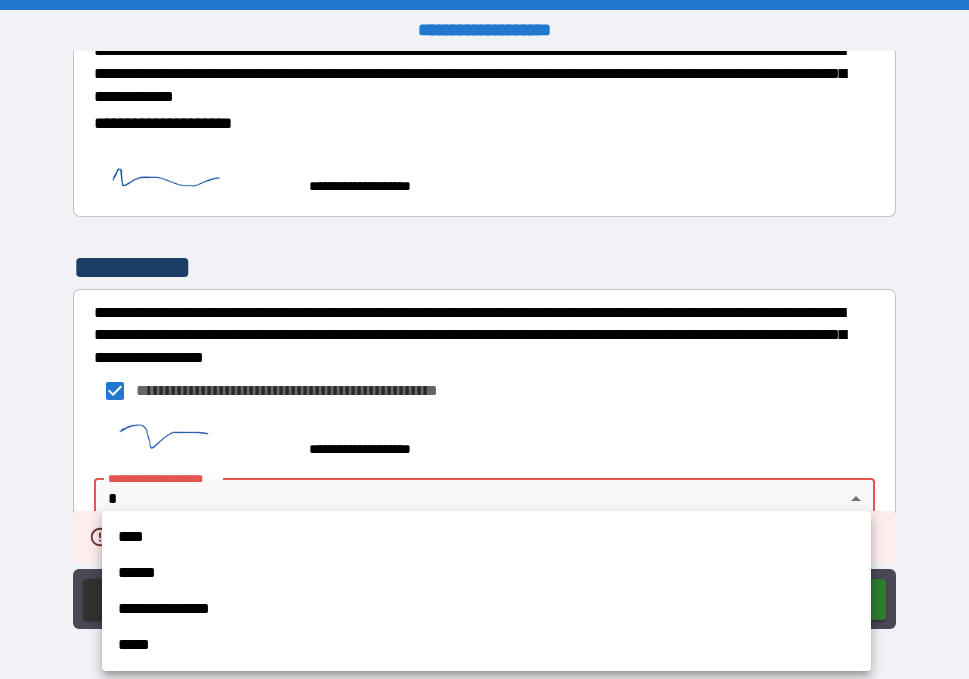 click on "**********" at bounding box center [484, 339] 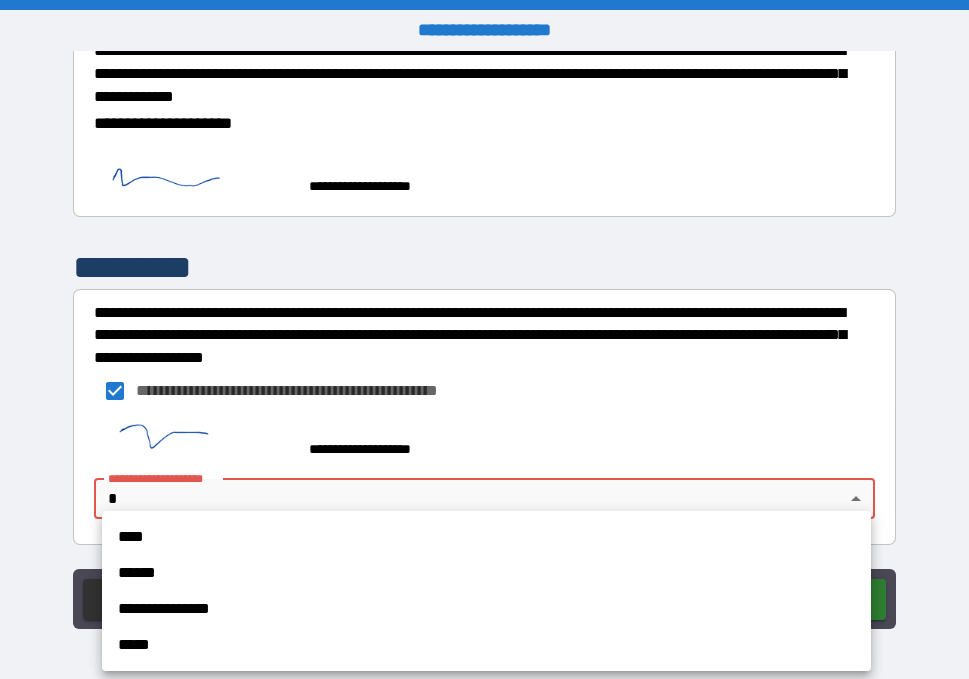 click on "****" at bounding box center [486, 537] 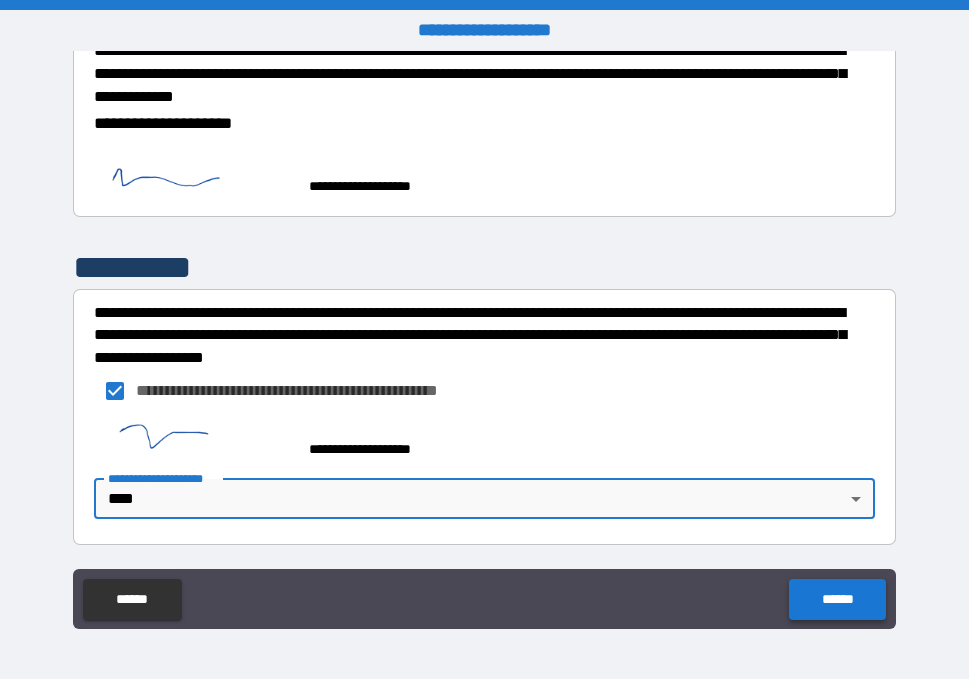 click on "******" at bounding box center (837, 599) 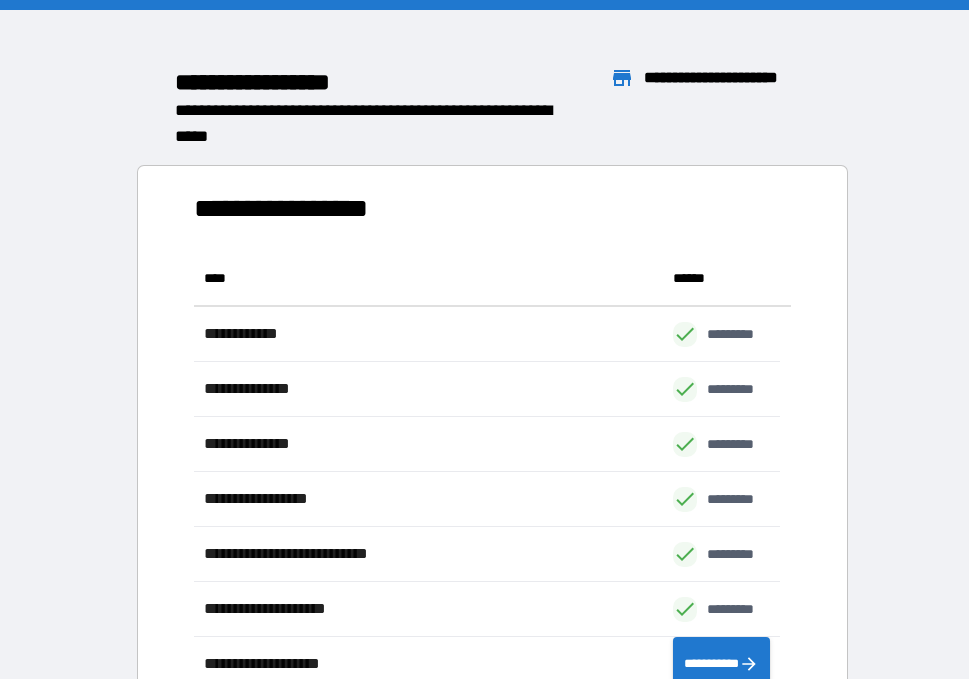 scroll, scrollTop: 16, scrollLeft: 16, axis: both 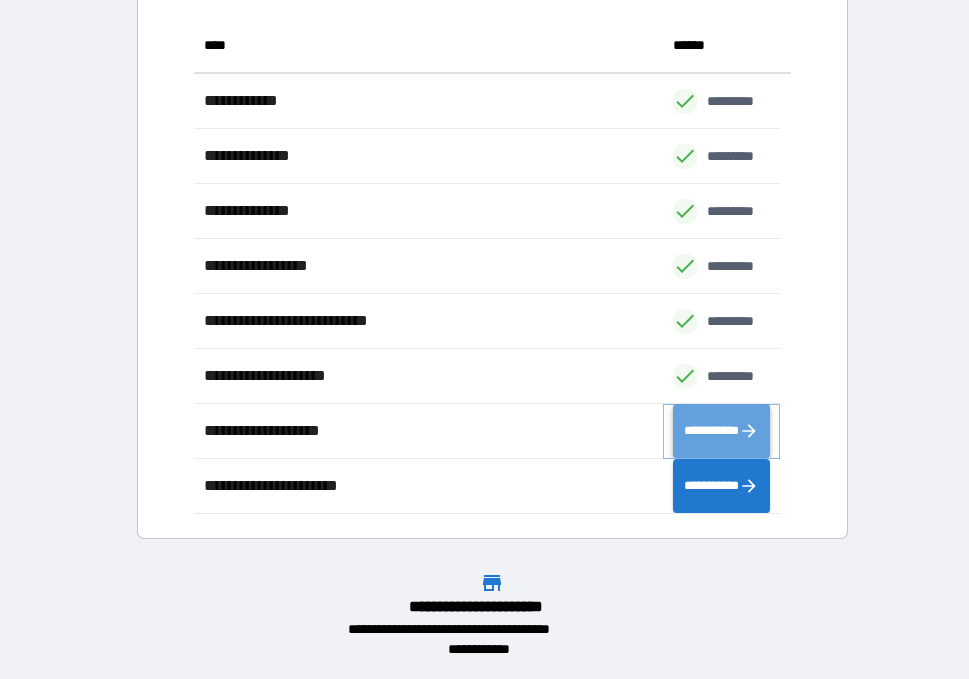 click on "**********" at bounding box center [721, 431] 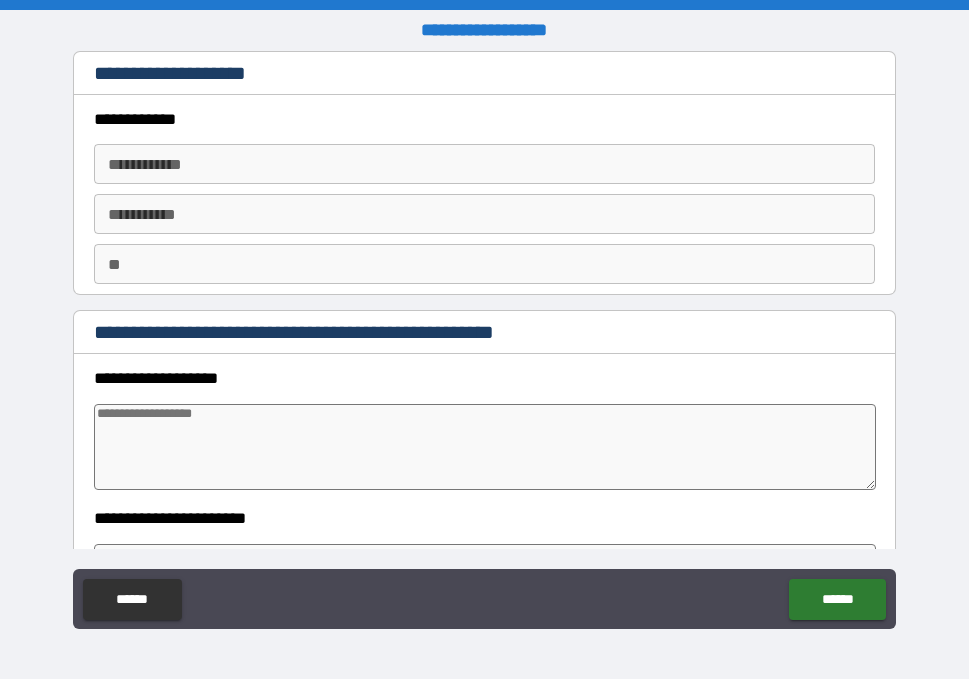 type on "*" 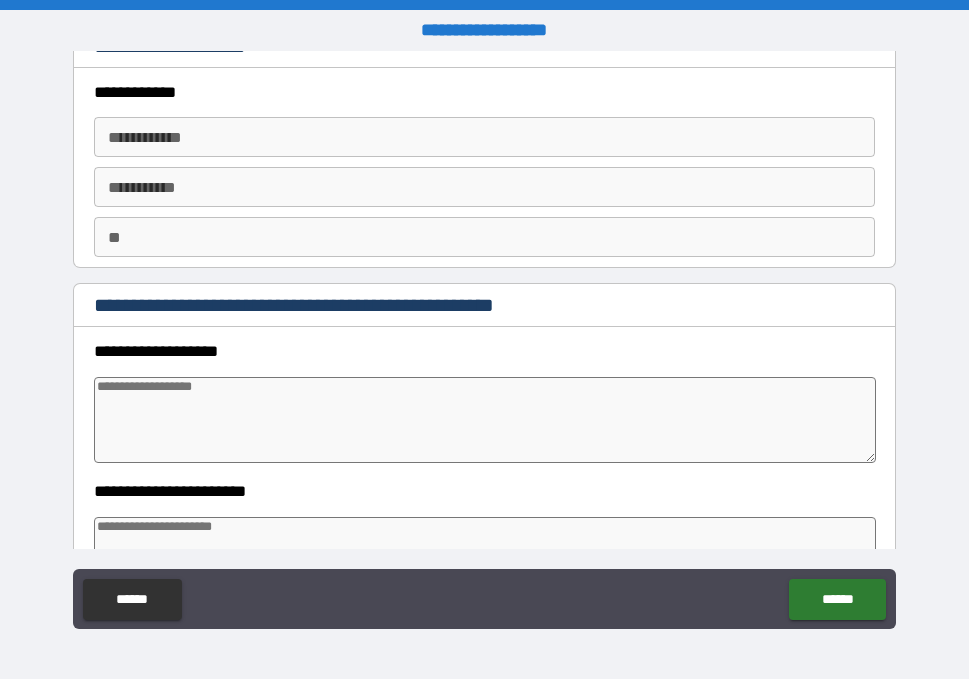 scroll, scrollTop: 20, scrollLeft: 0, axis: vertical 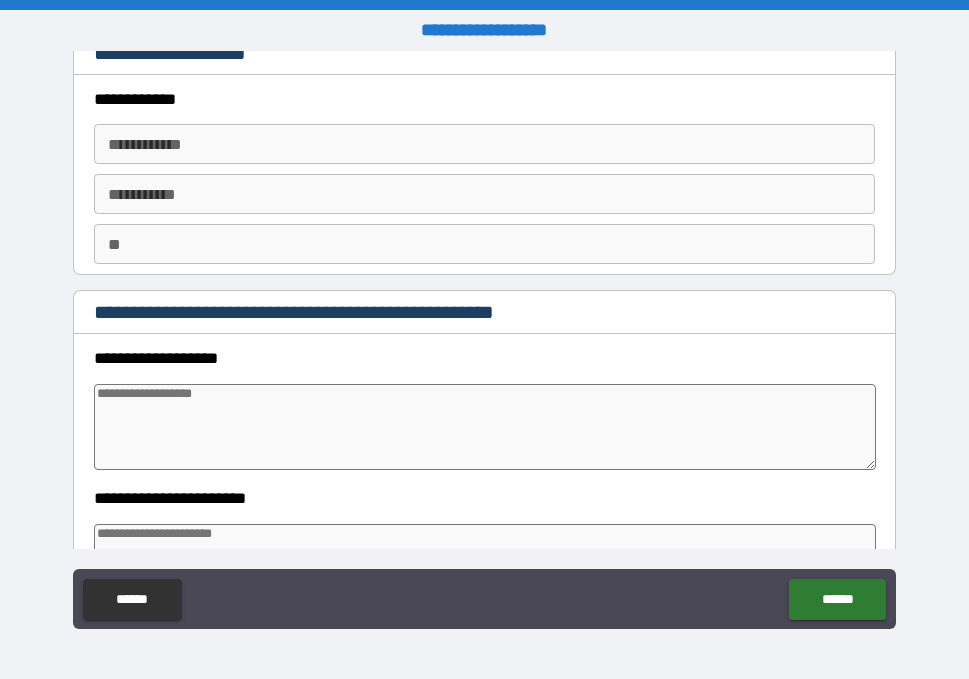 click on "**********" at bounding box center (484, 144) 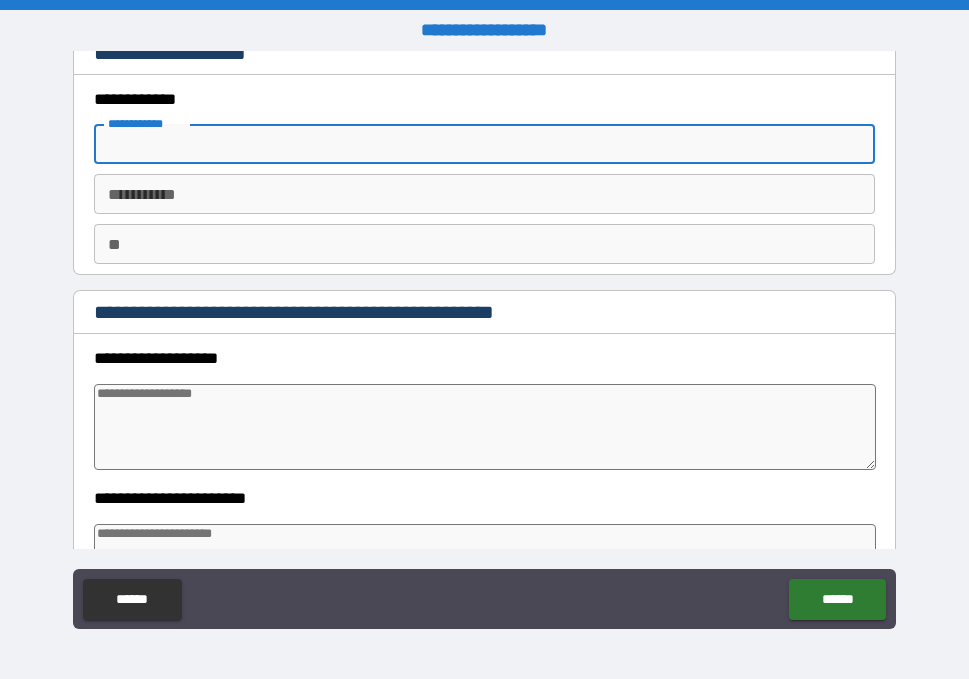 type on "*****" 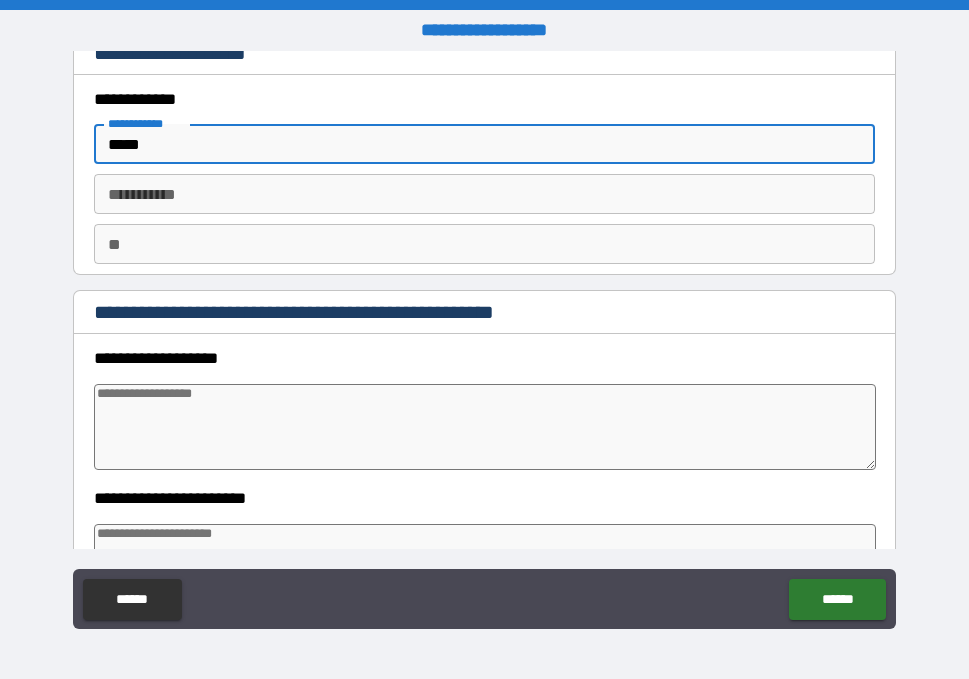type on "******" 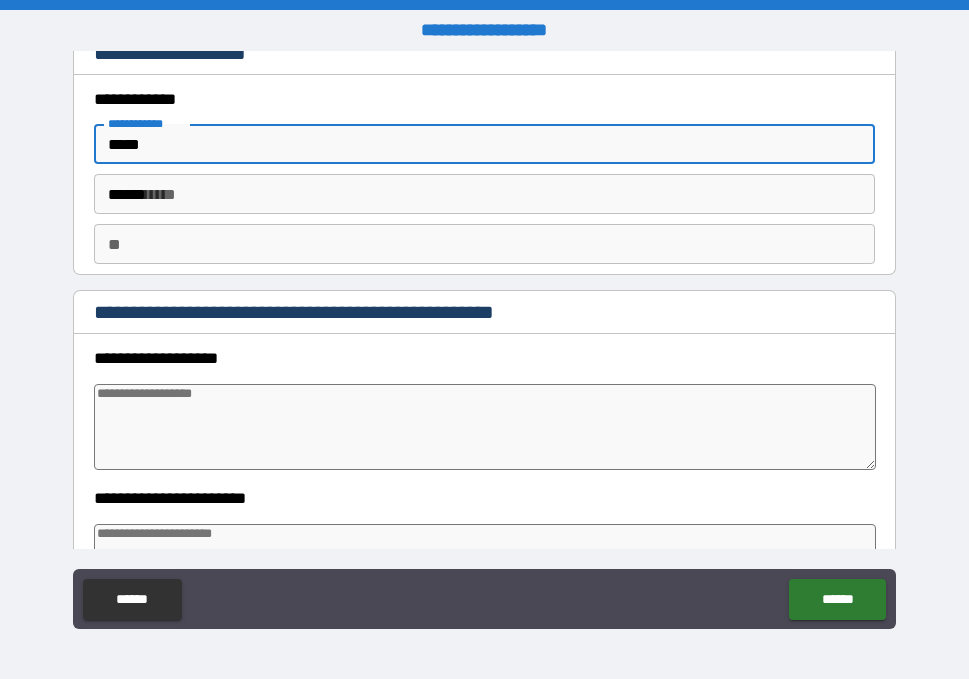 type on "*" 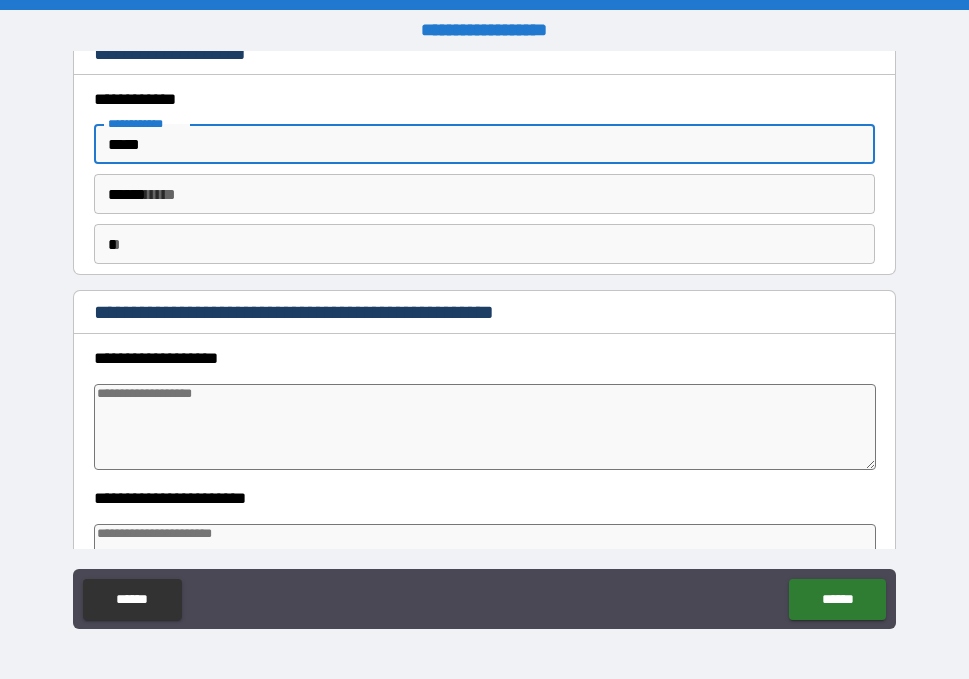 type on "*" 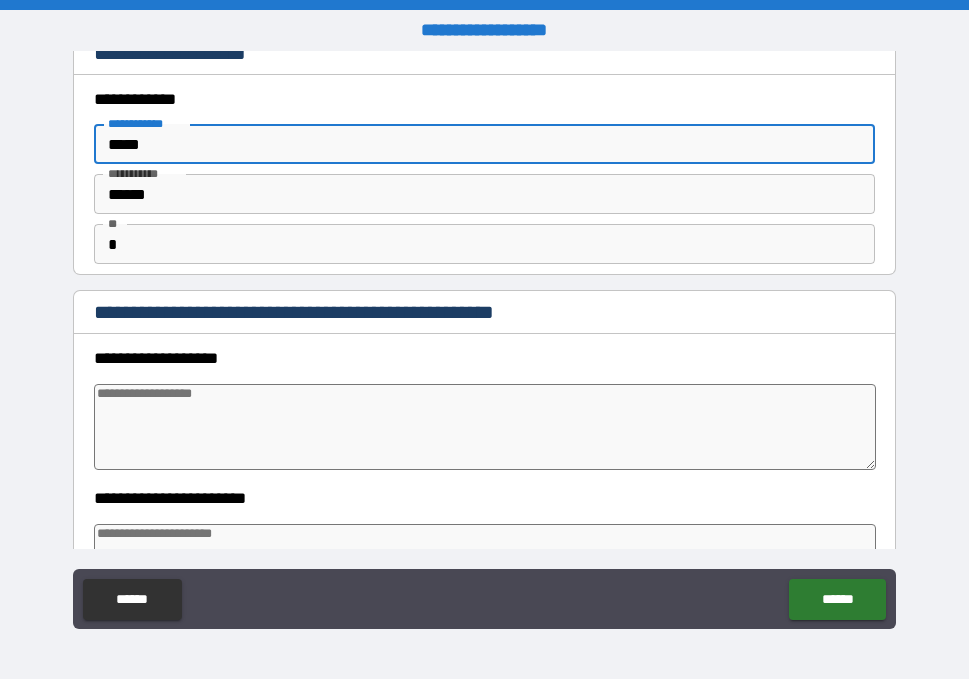 type on "*" 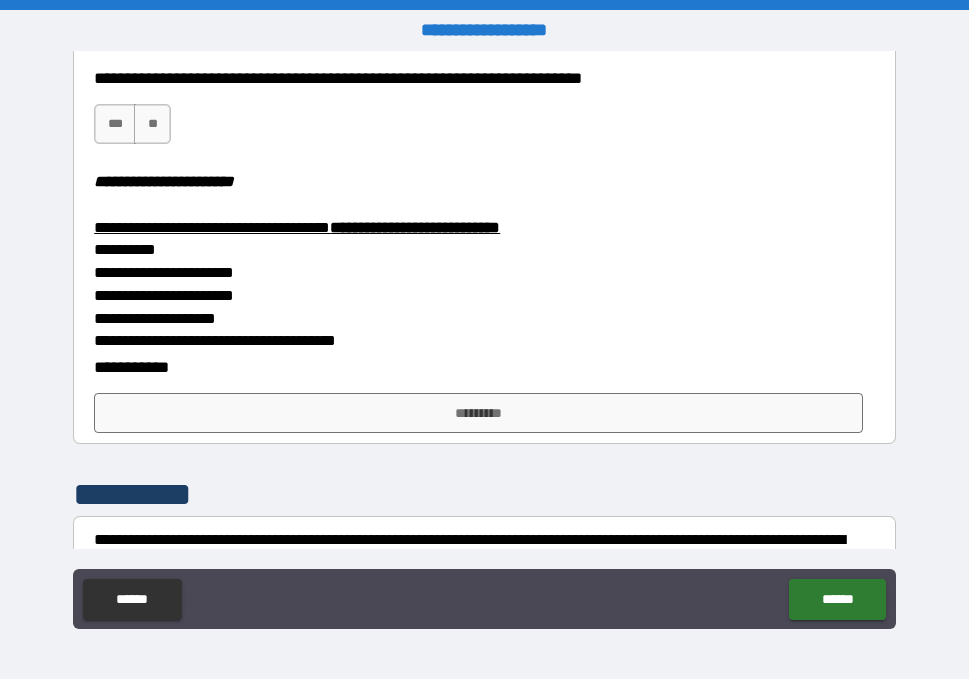 scroll, scrollTop: 1702, scrollLeft: 0, axis: vertical 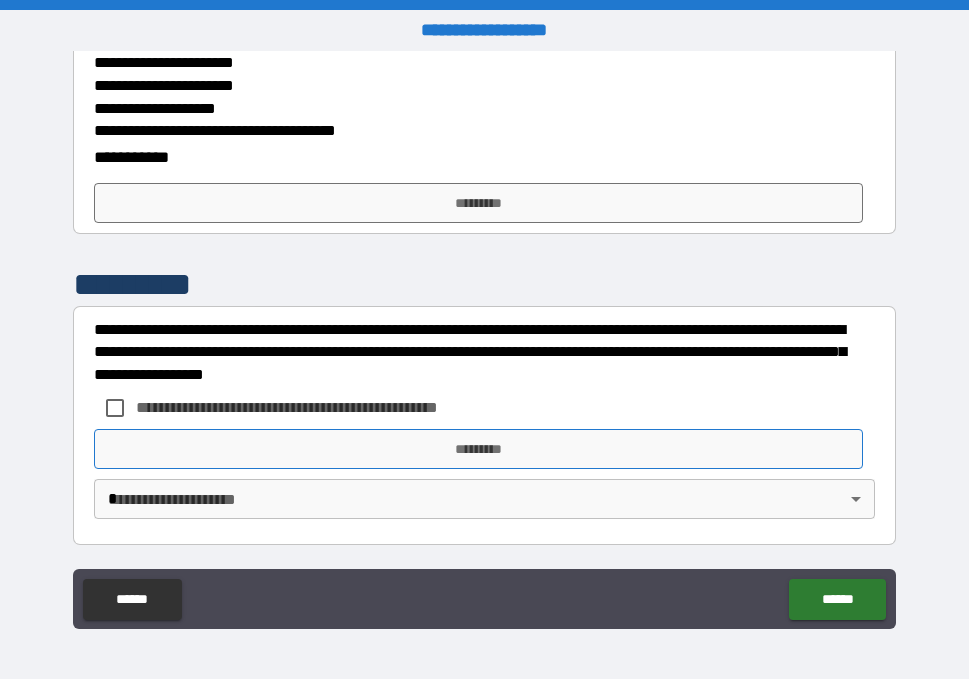 type on "*" 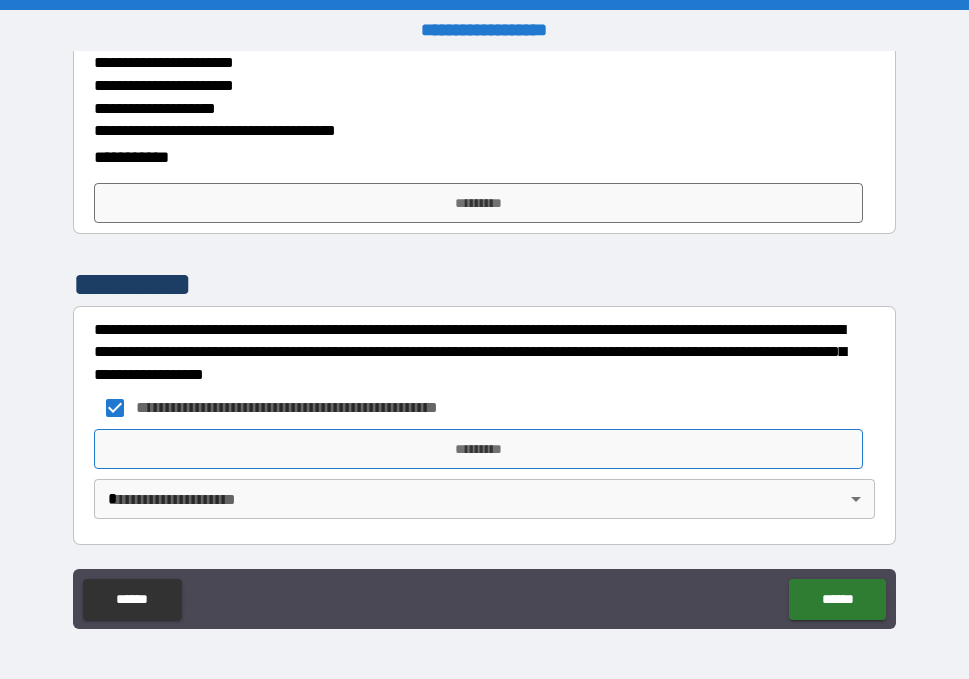 type on "*" 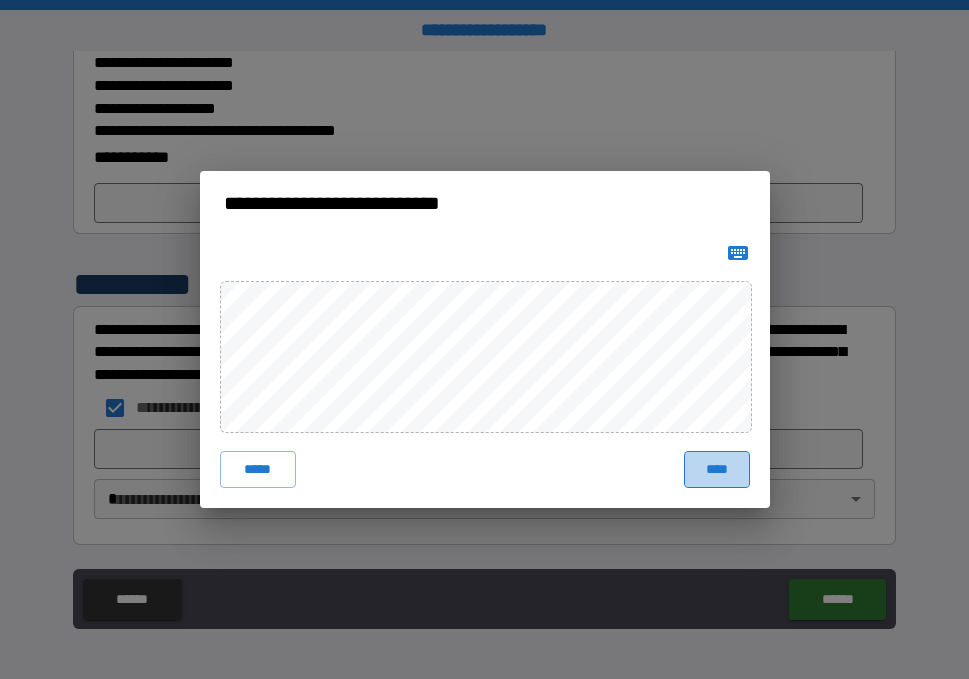 click on "****" at bounding box center (716, 469) 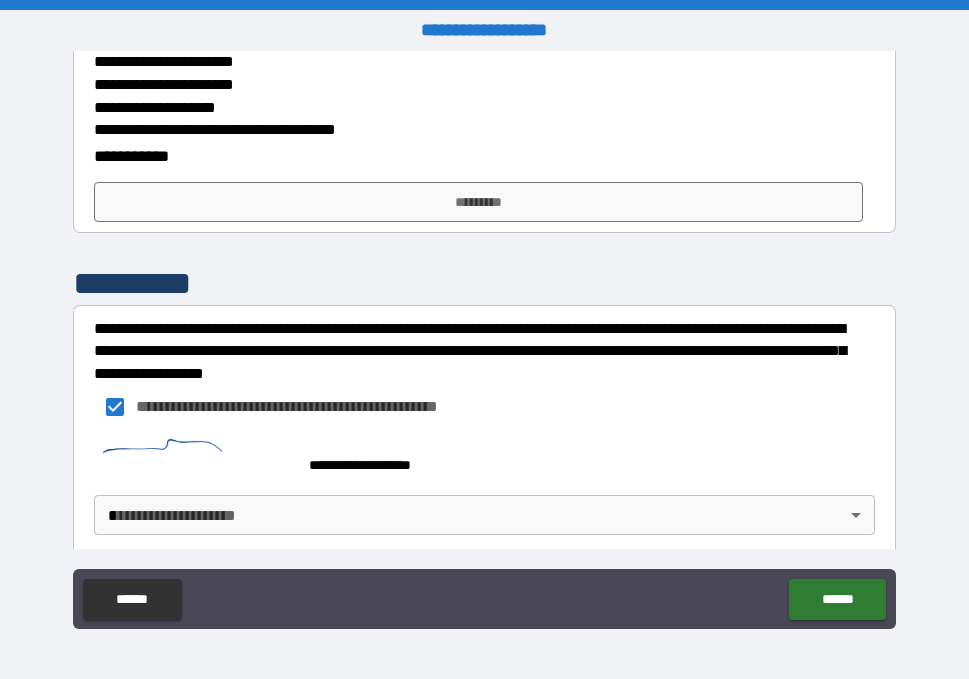 click on "**********" at bounding box center (484, 339) 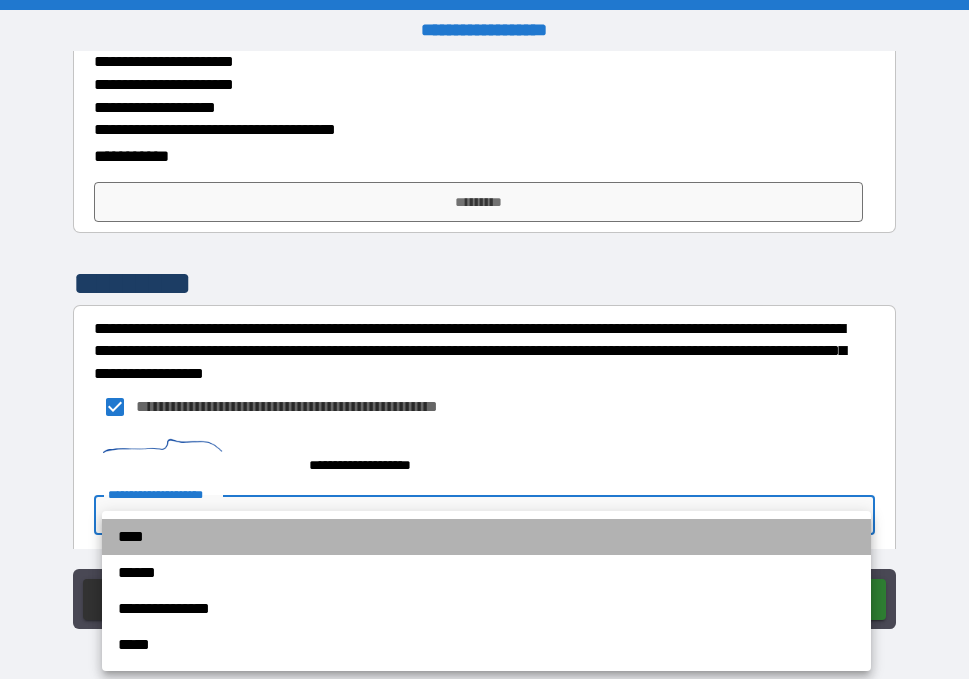 click on "****" at bounding box center (486, 537) 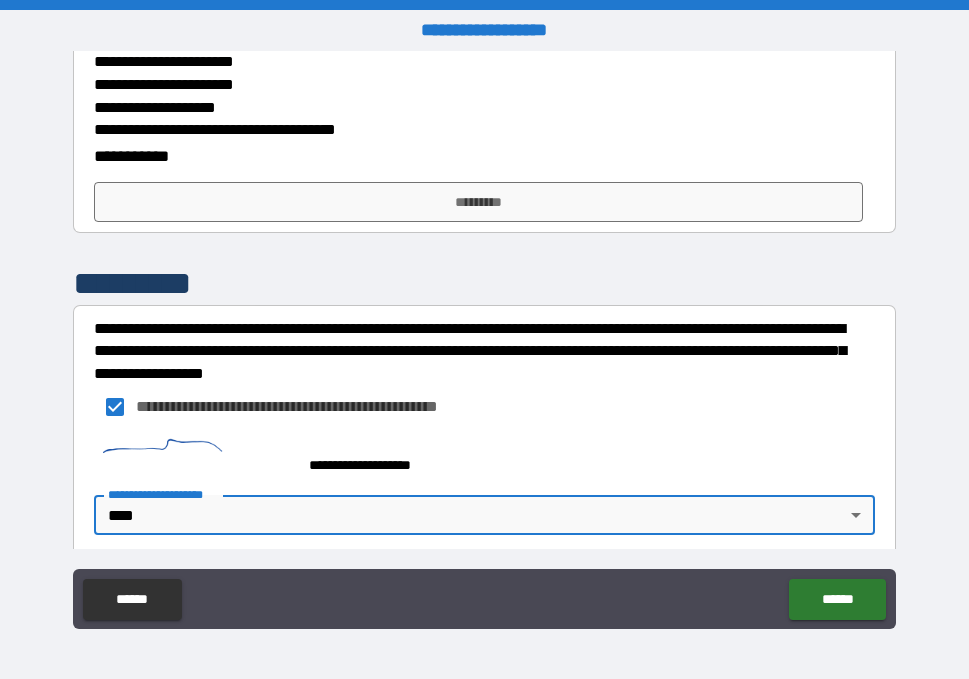 type on "*" 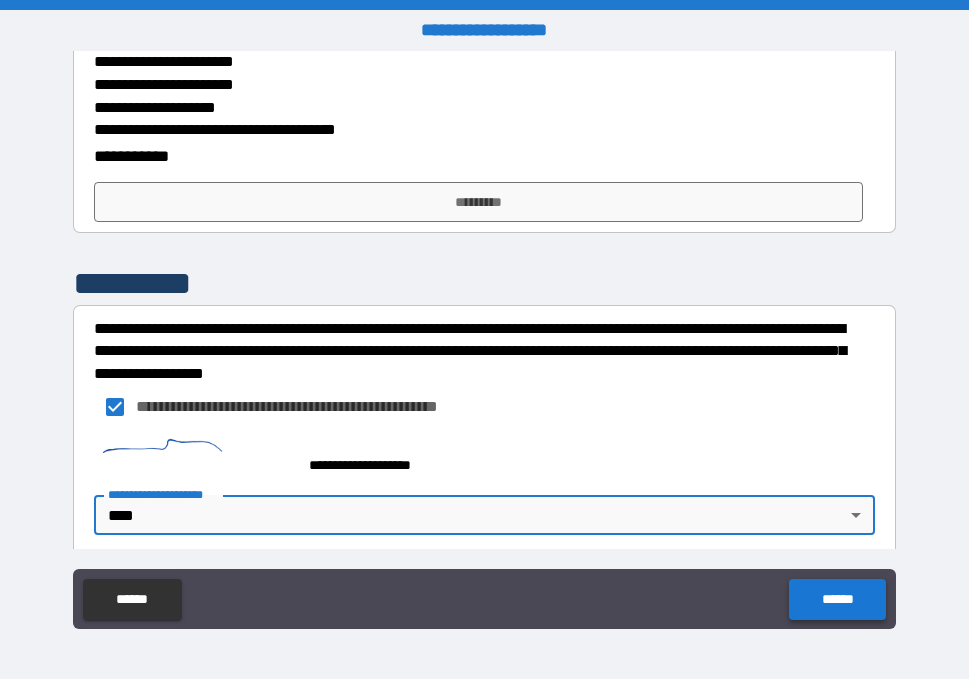click on "******" at bounding box center (837, 599) 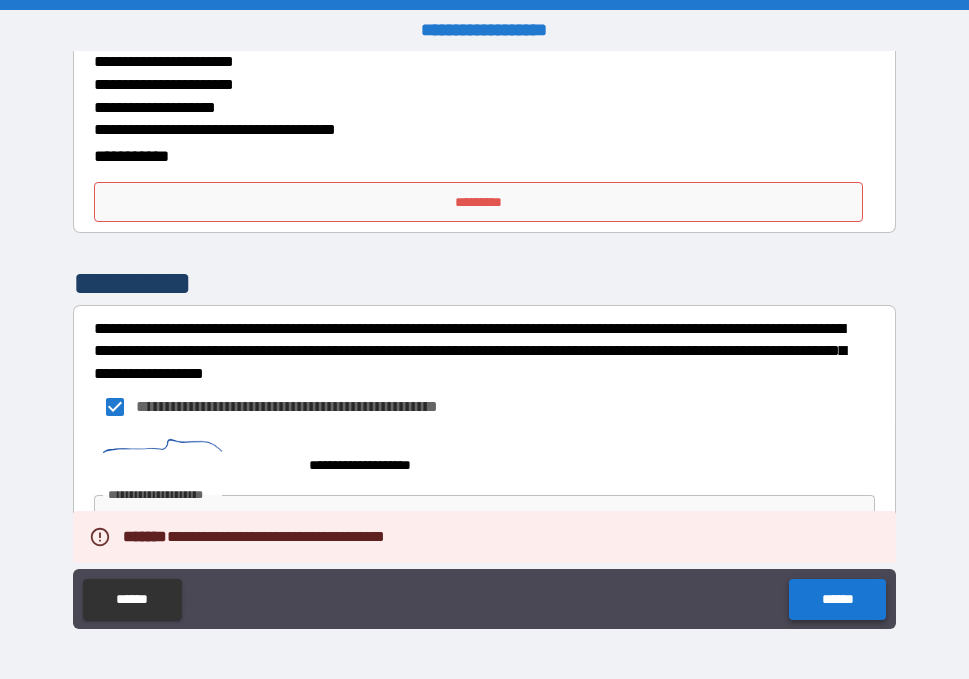 type on "*" 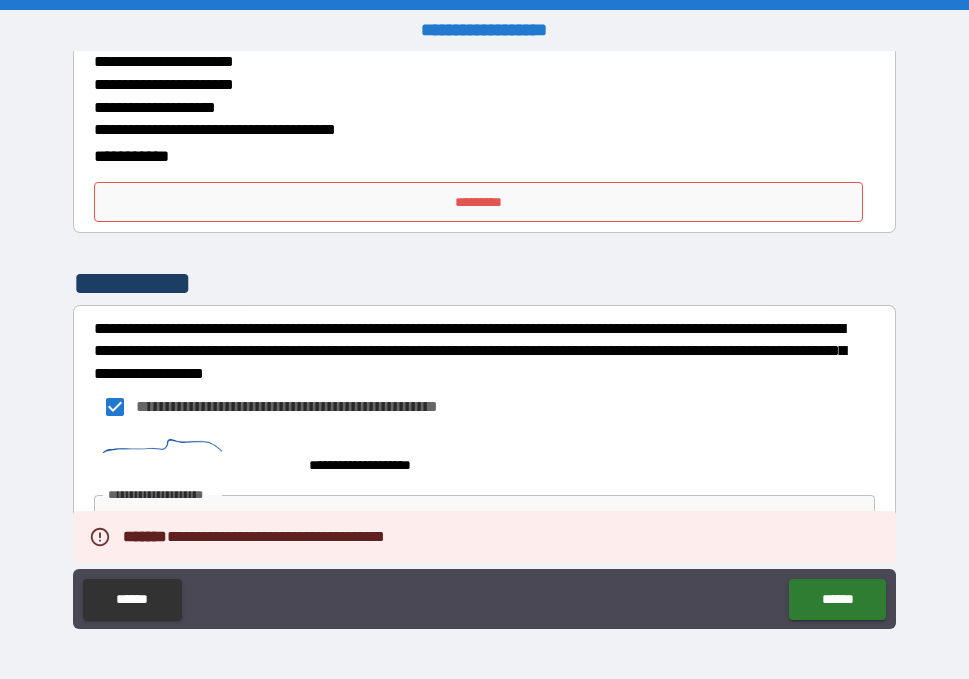 scroll, scrollTop: 1587, scrollLeft: 0, axis: vertical 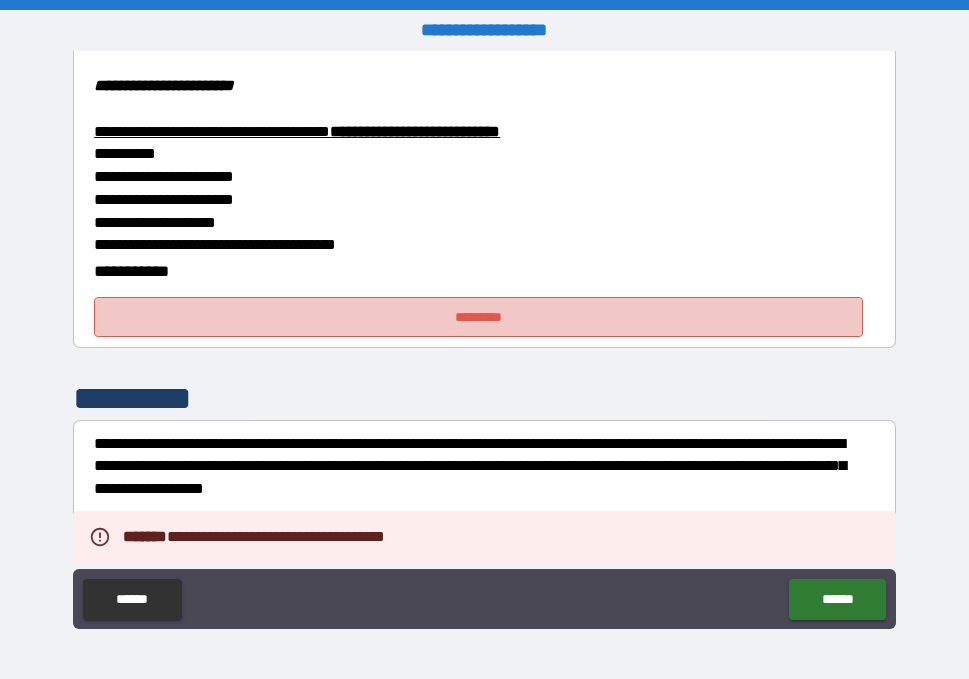 click on "*********" at bounding box center [478, 317] 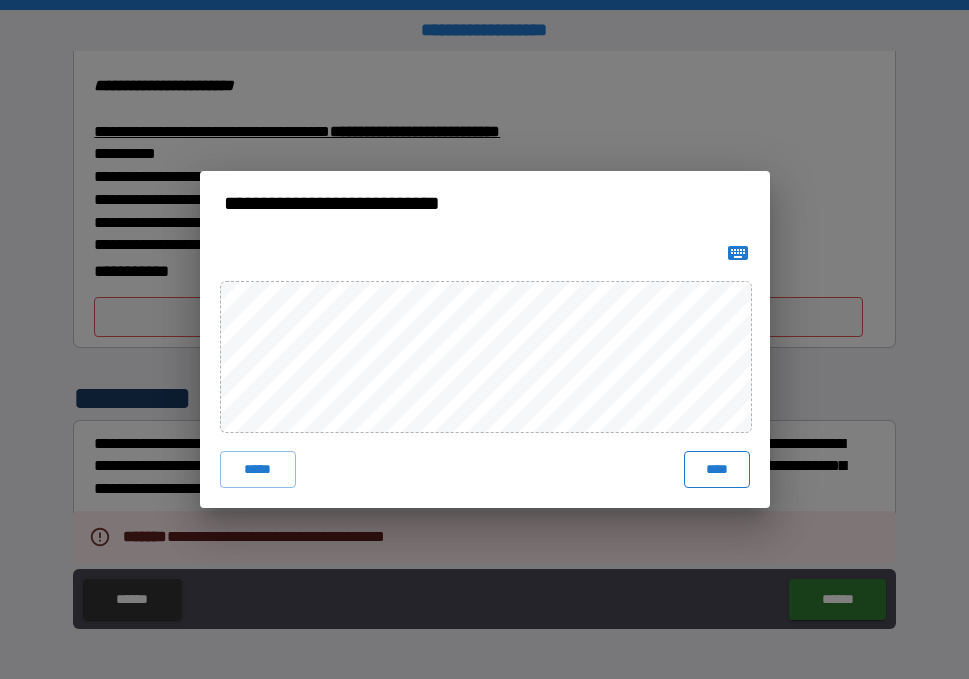 click on "****" at bounding box center (716, 469) 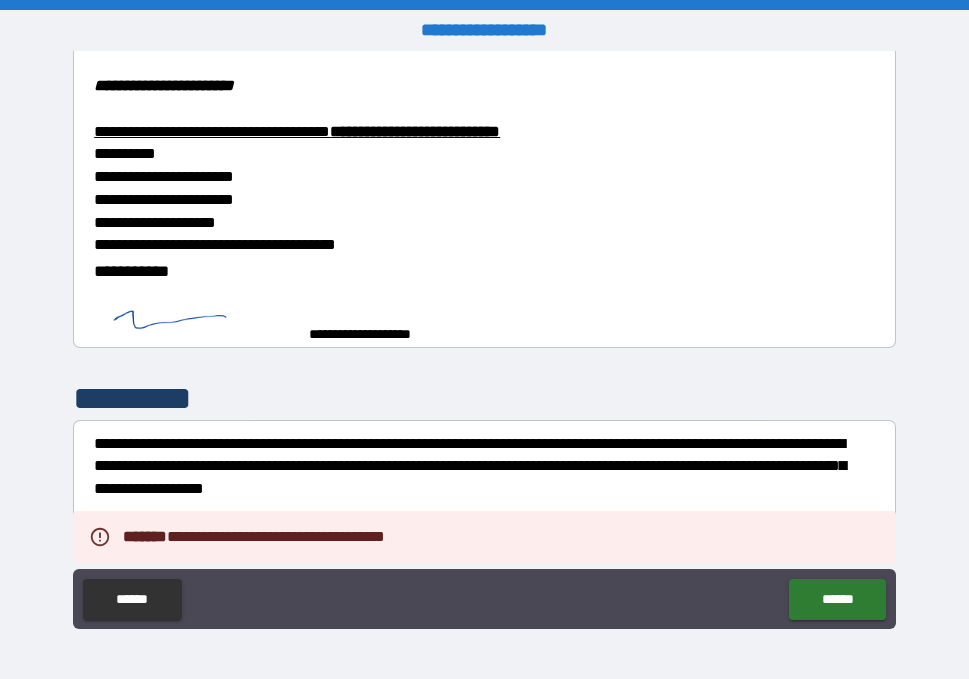 type on "*" 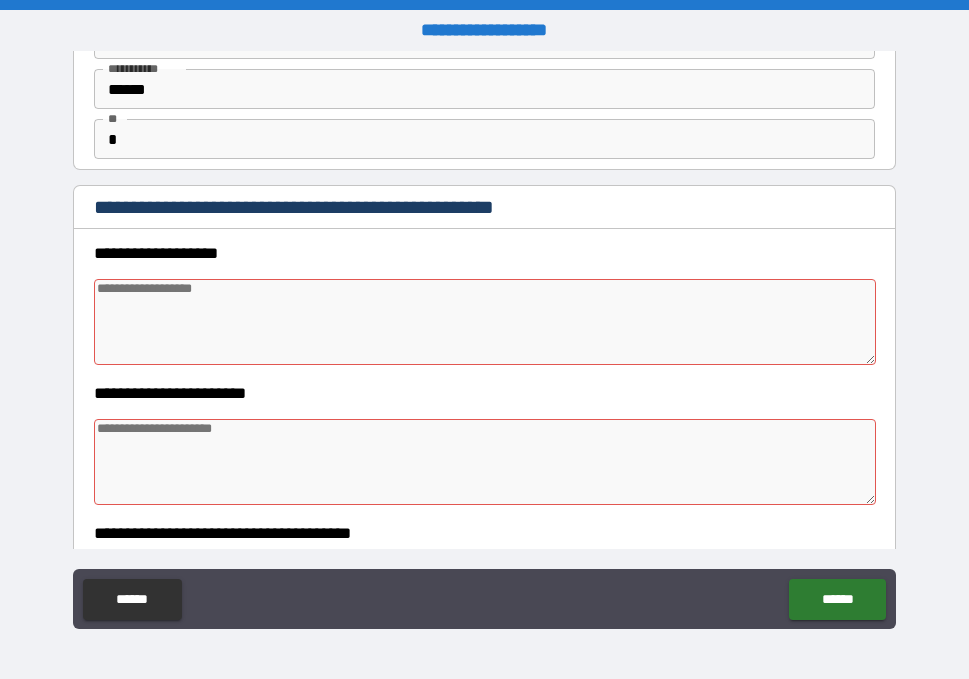 scroll, scrollTop: 133, scrollLeft: 0, axis: vertical 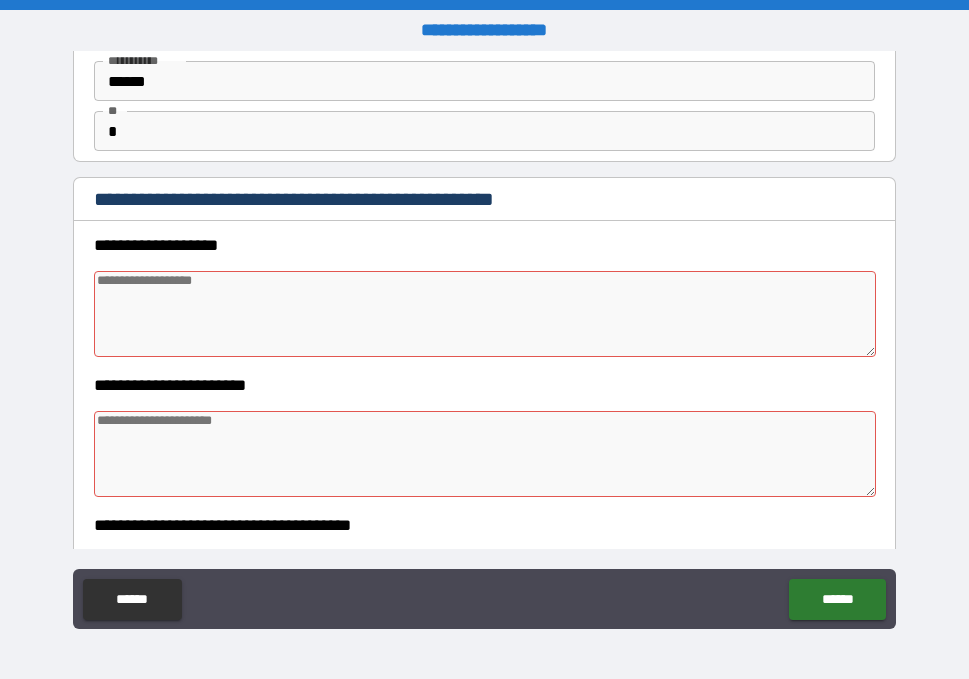 click at bounding box center [485, 314] 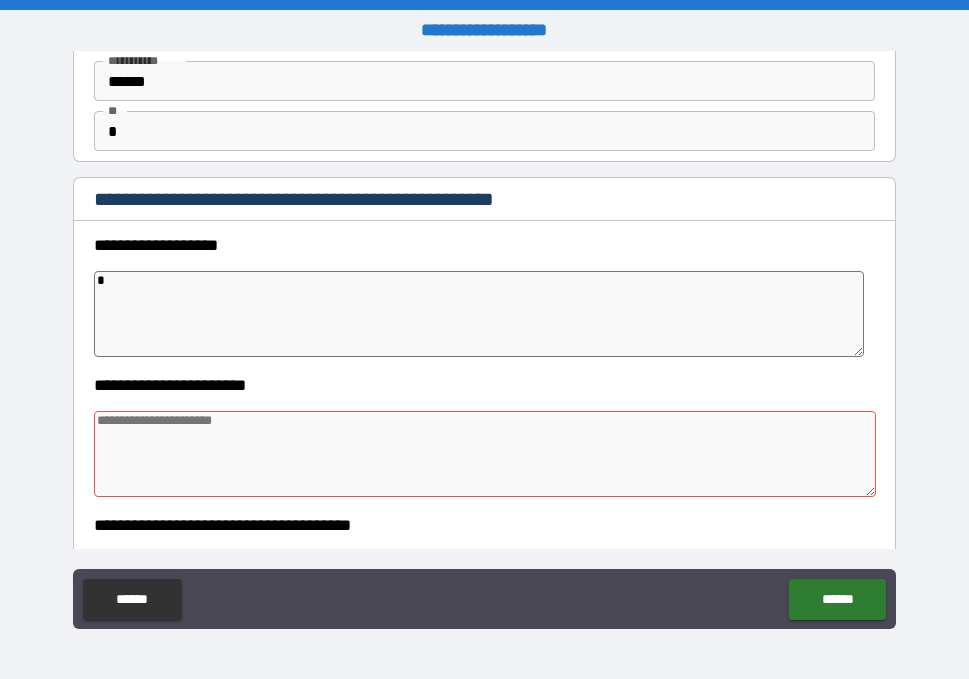 type on "*" 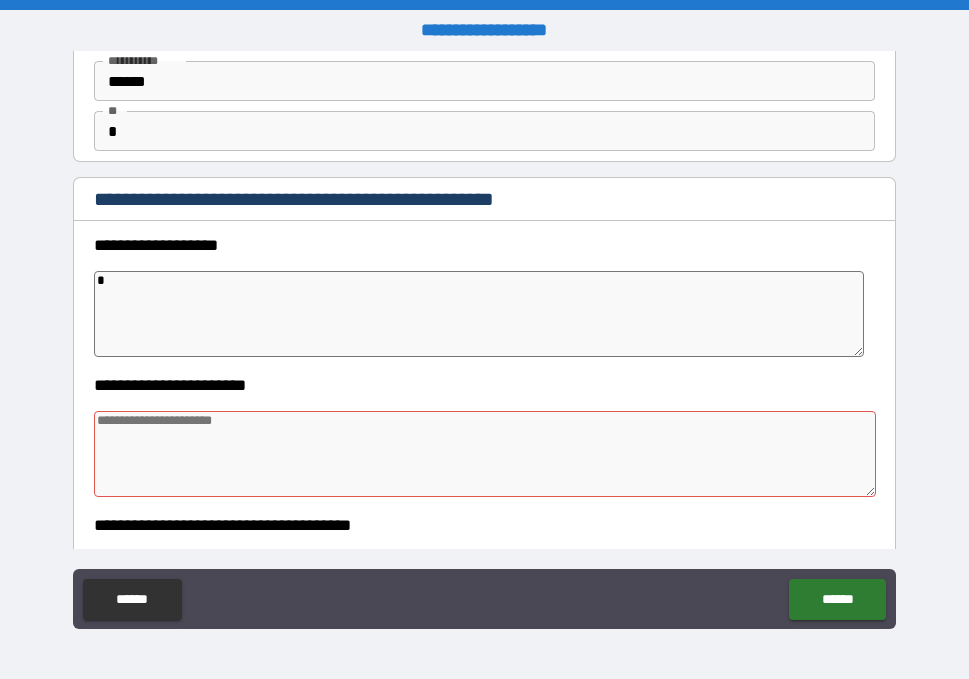 type on "*" 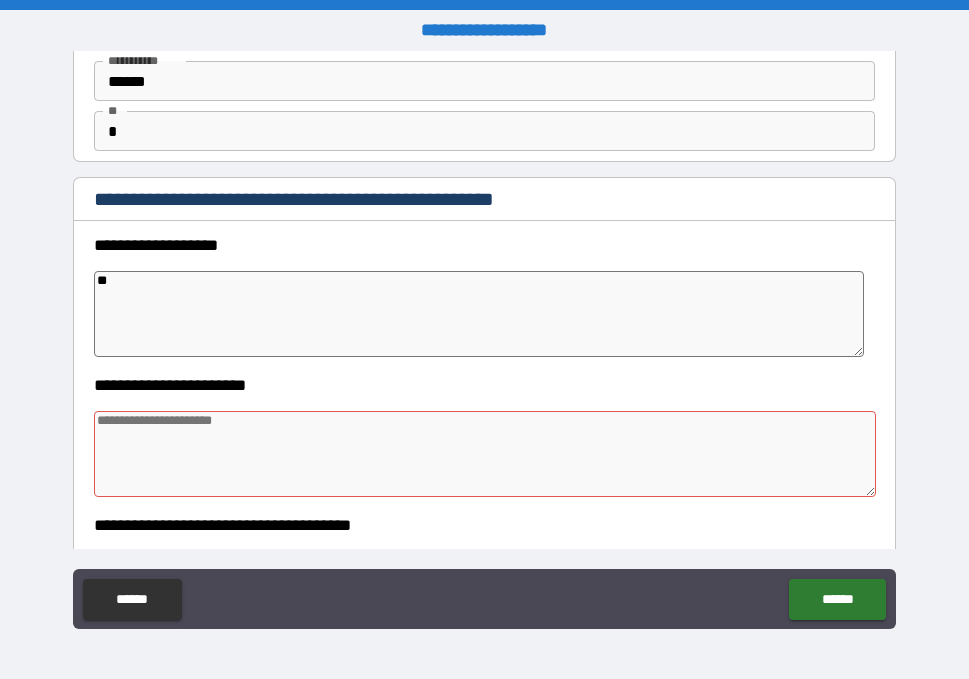 type on "***" 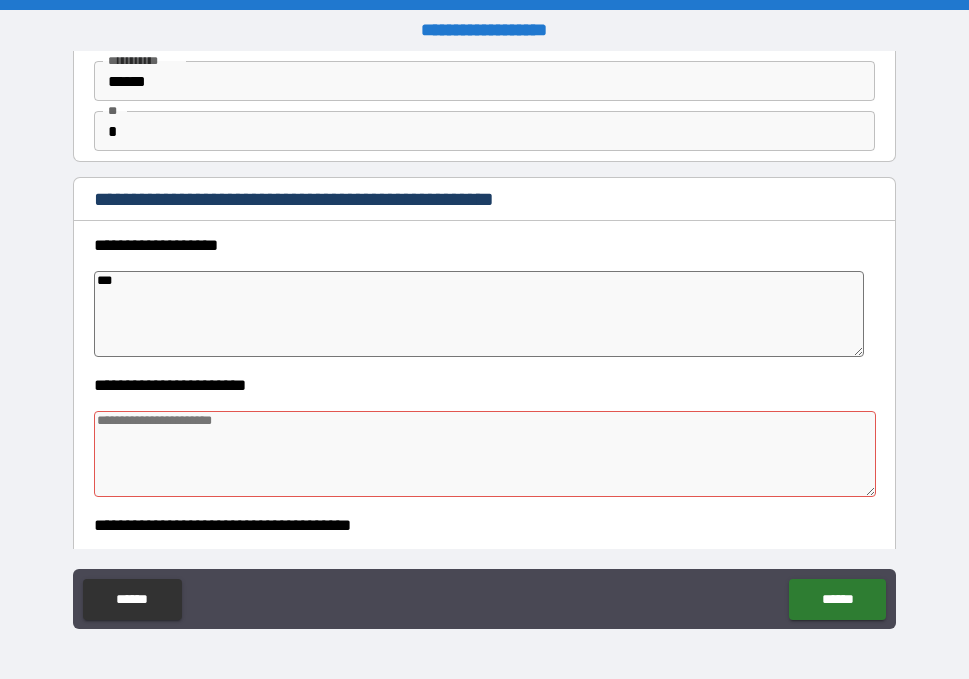 type on "****" 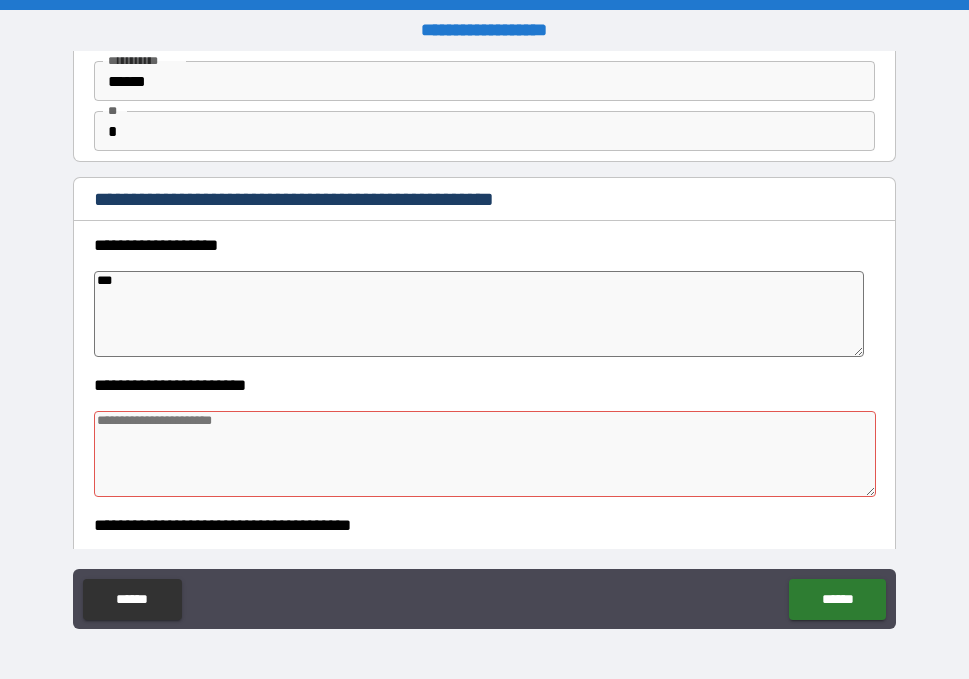 type on "*" 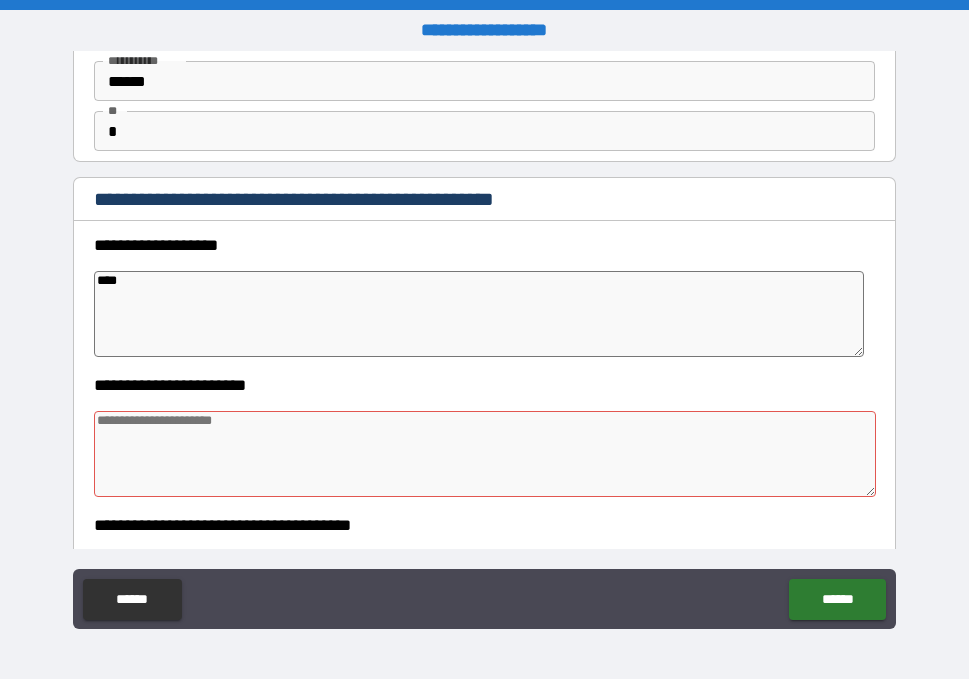 type on "*" 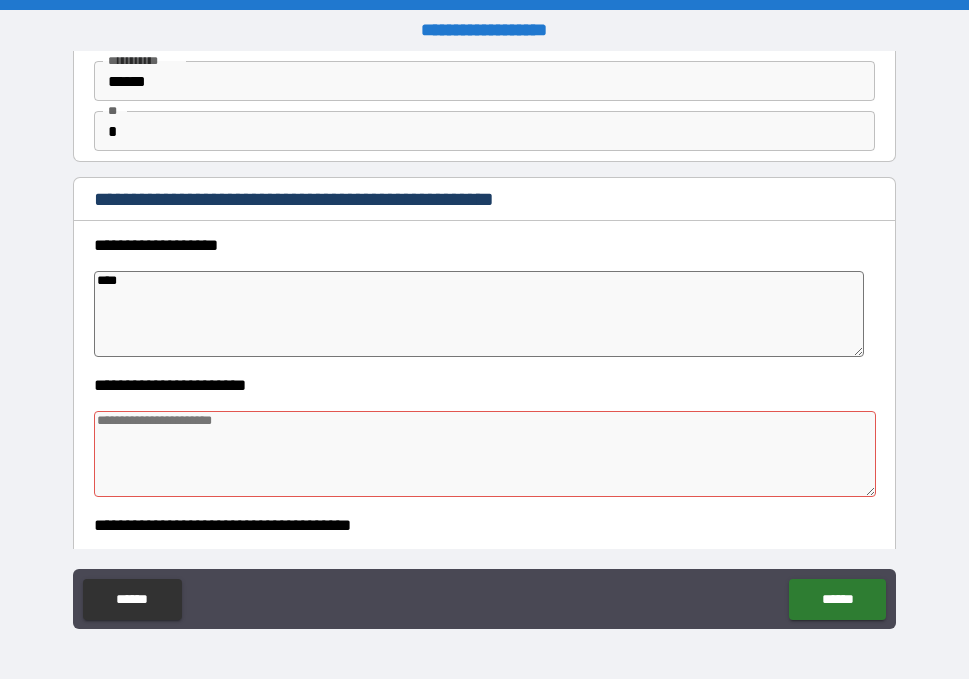 type on "*" 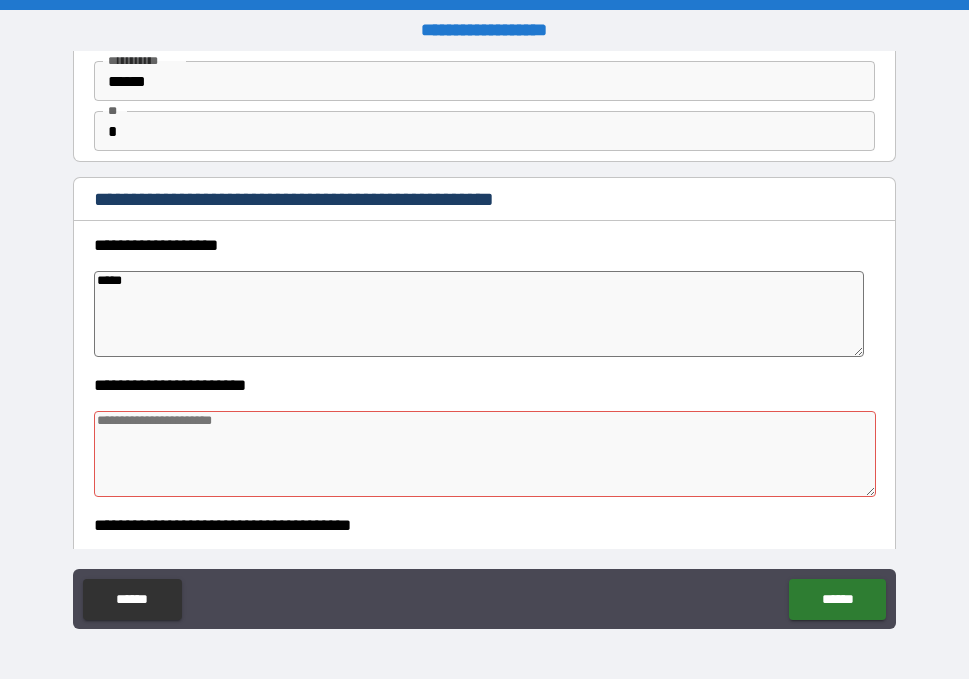 type on "*****" 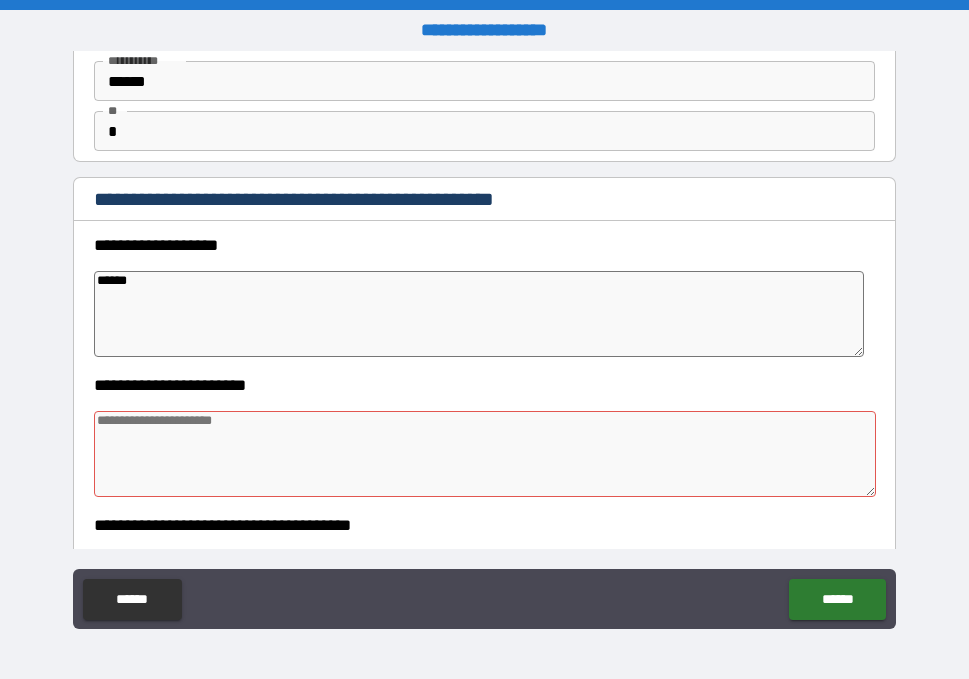 type on "*" 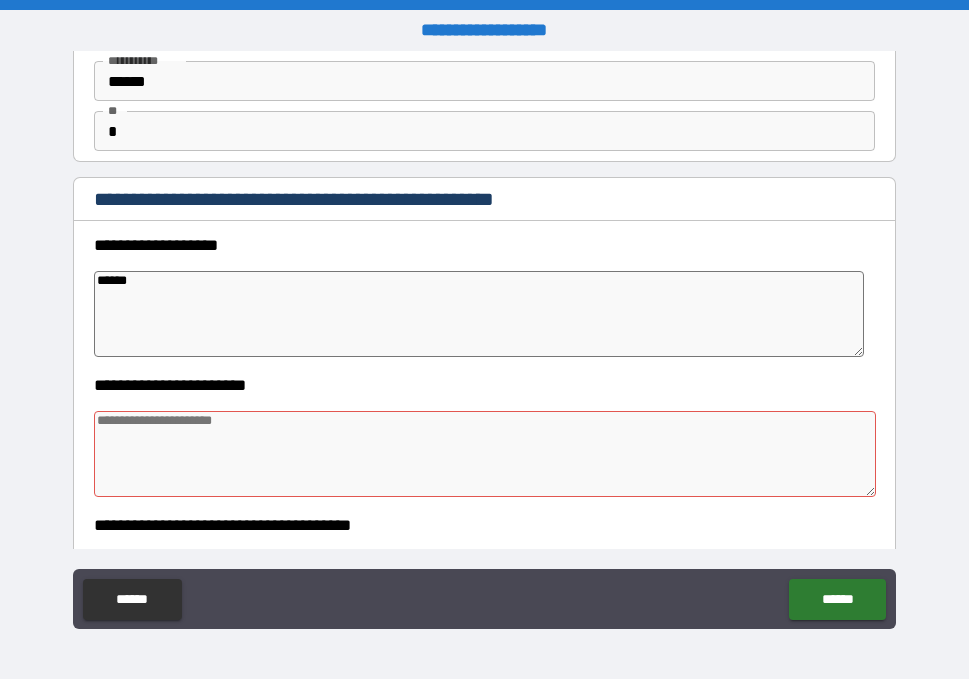 type on "*" 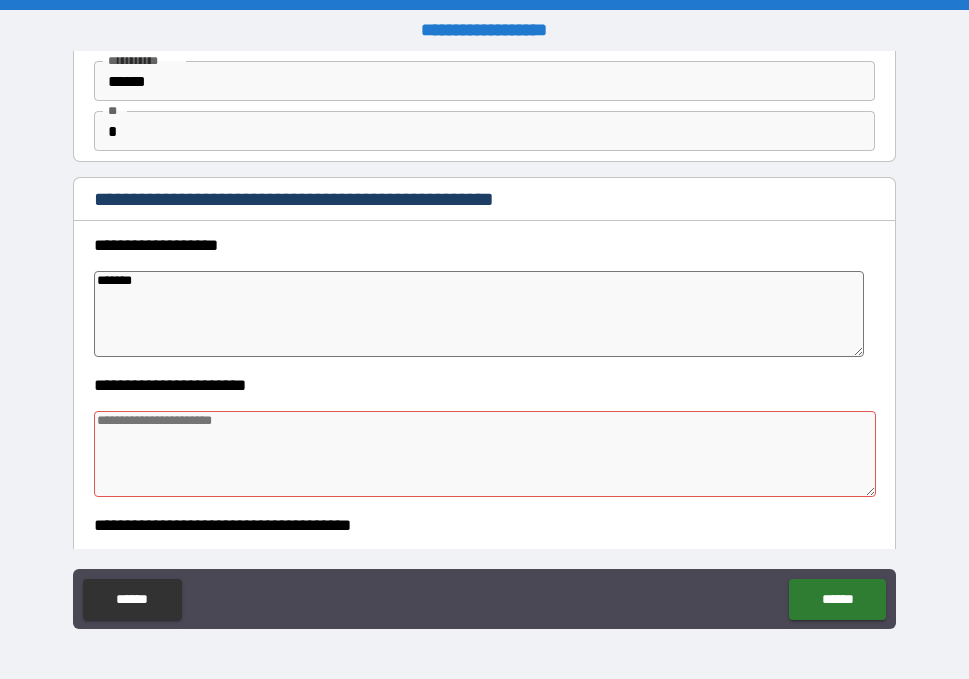 type on "********" 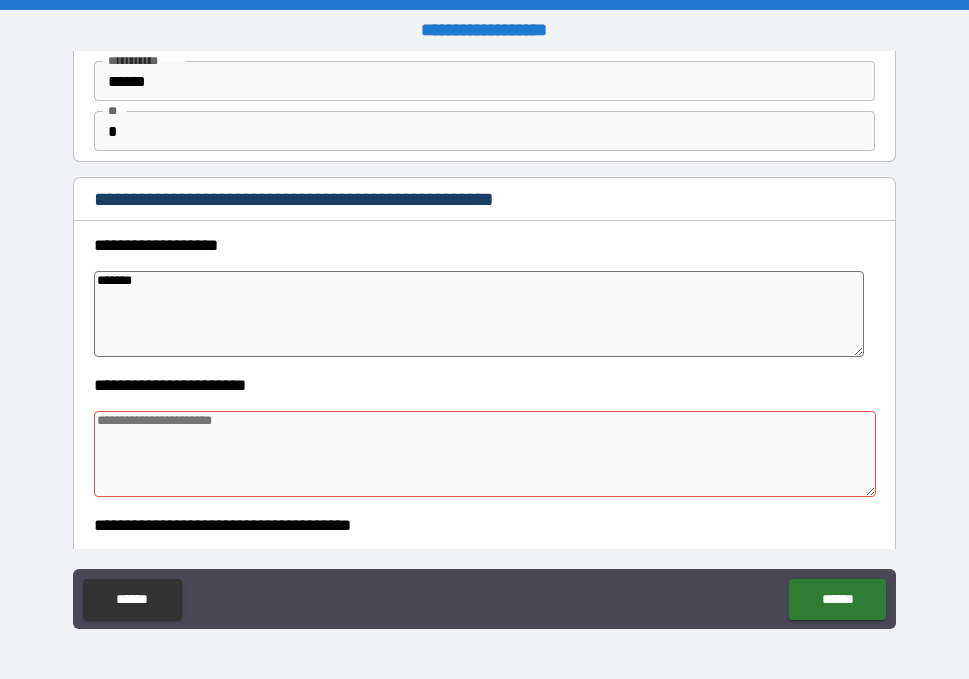 type on "*" 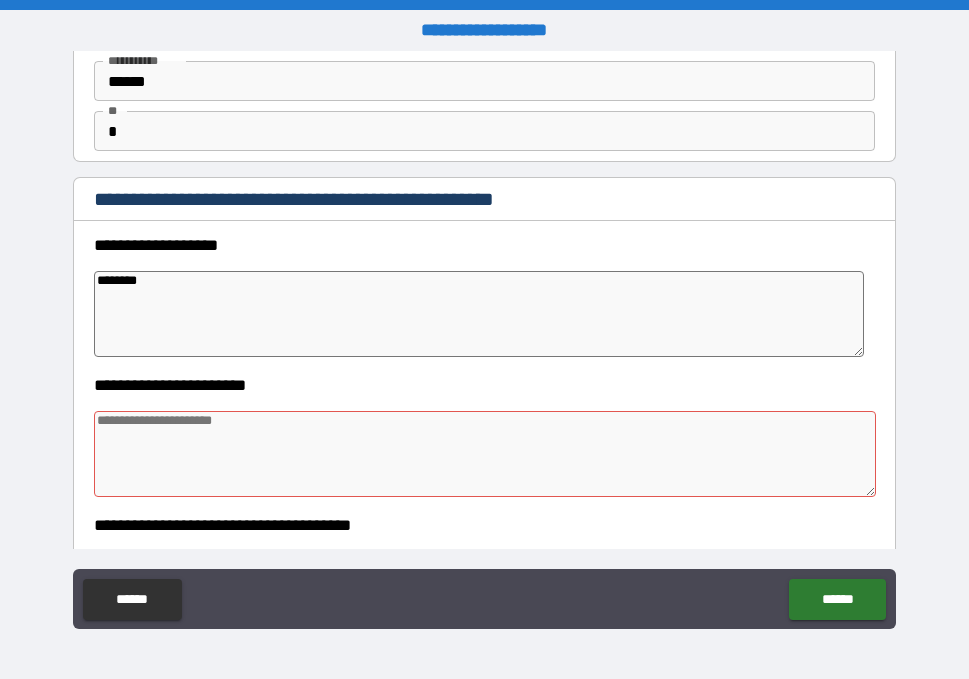 type on "*" 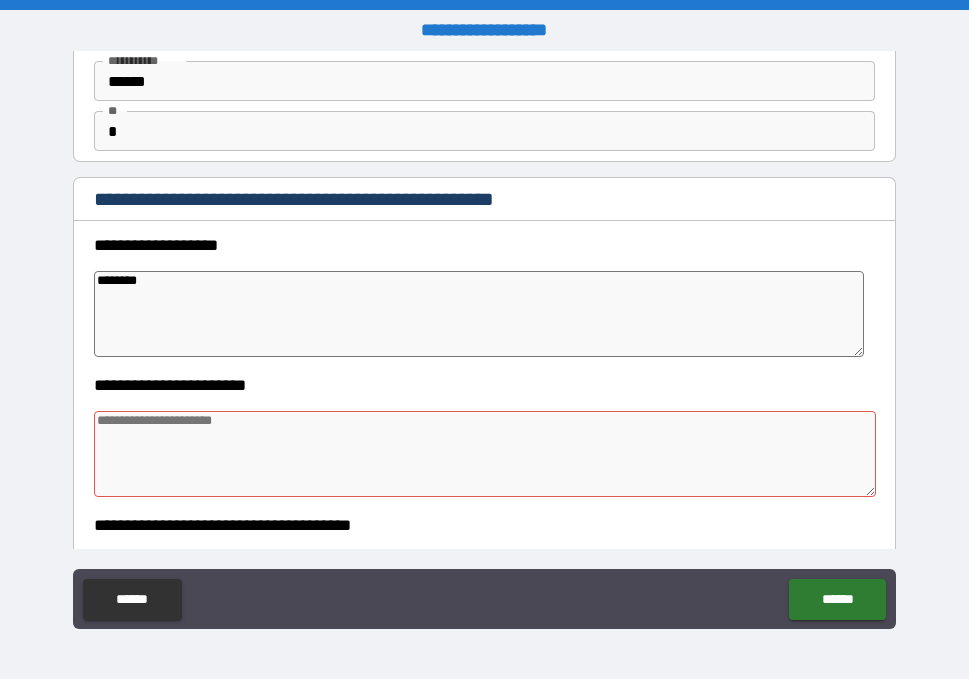 type on "*******" 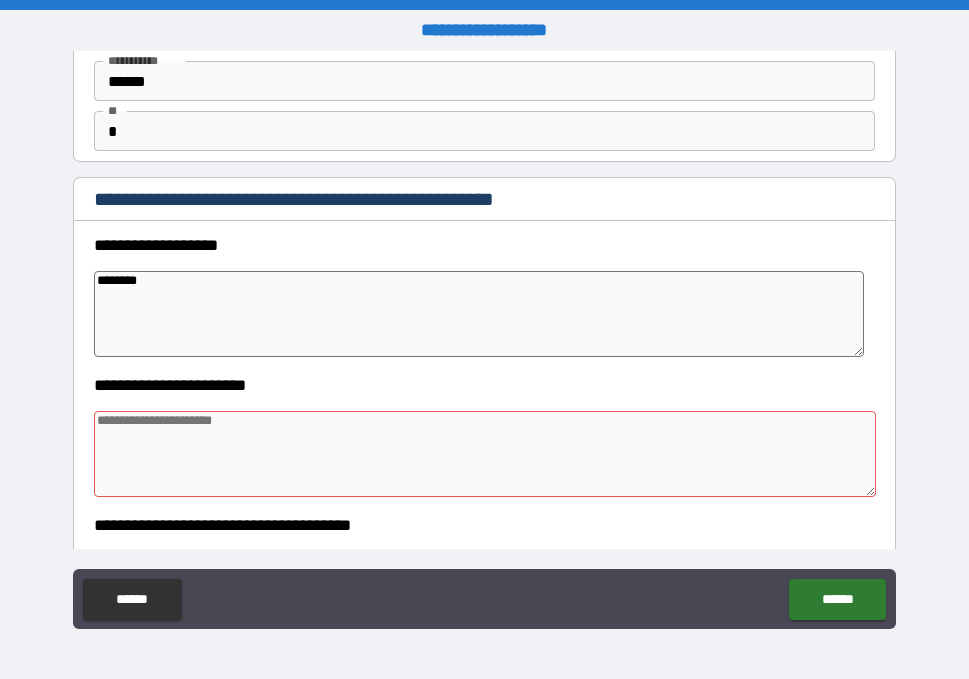 type on "*" 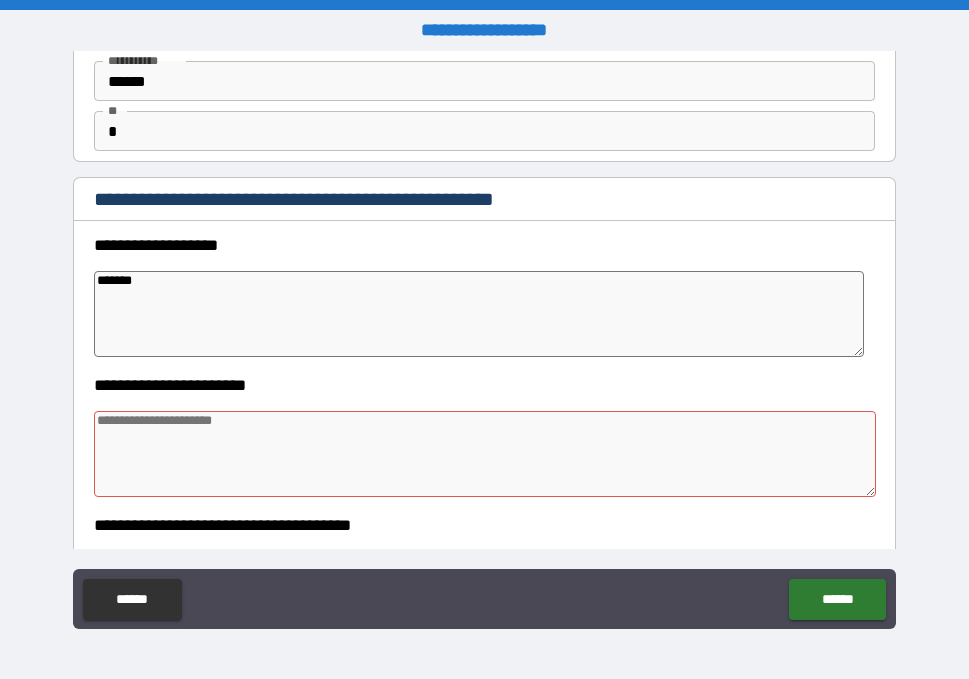 type on "*****" 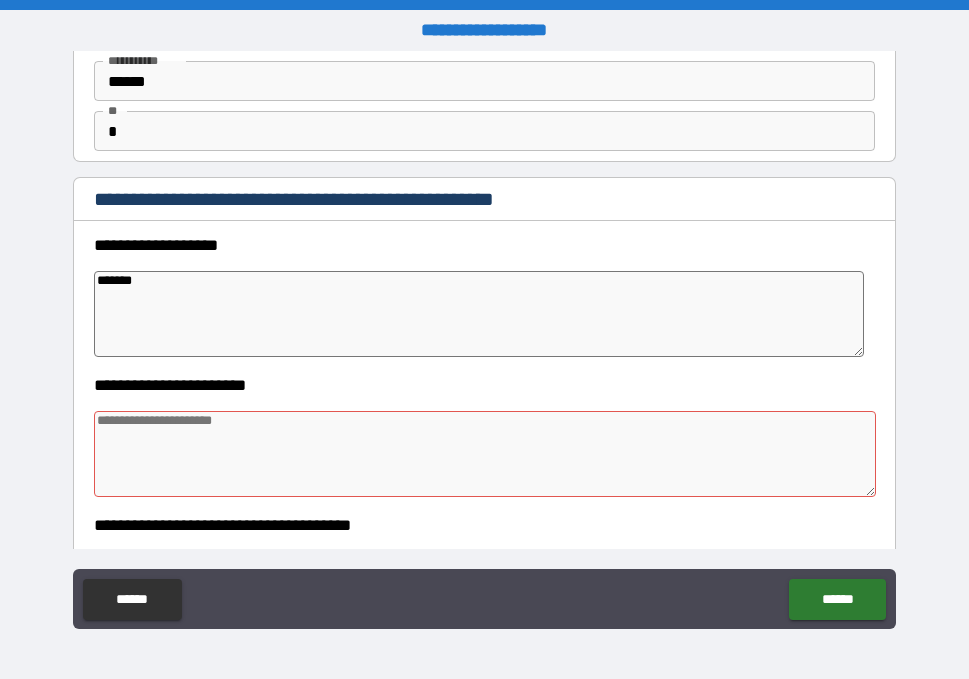 type on "*" 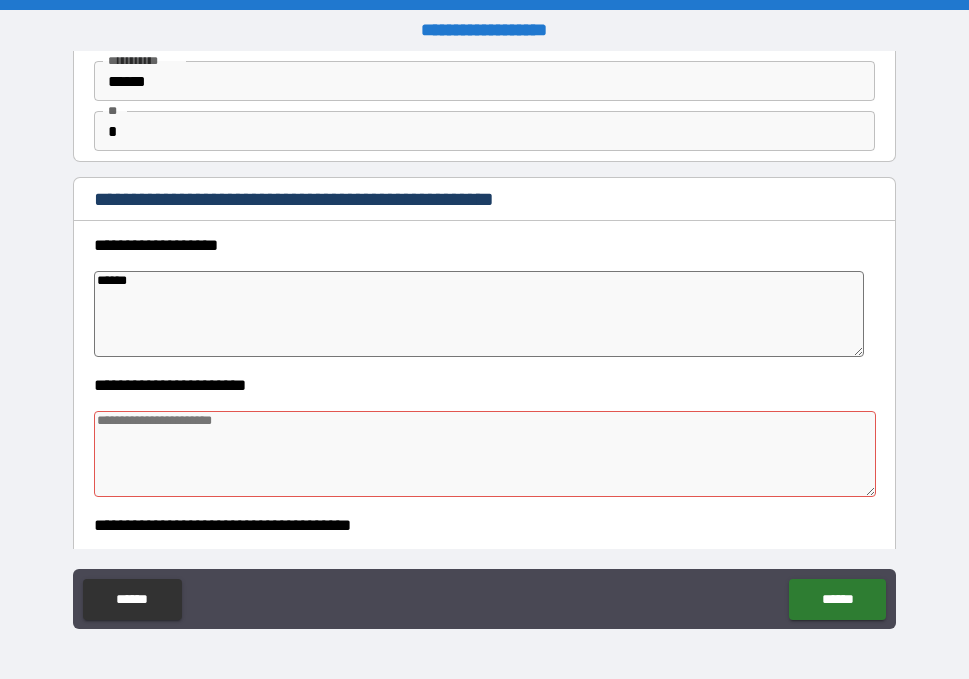 type on "*" 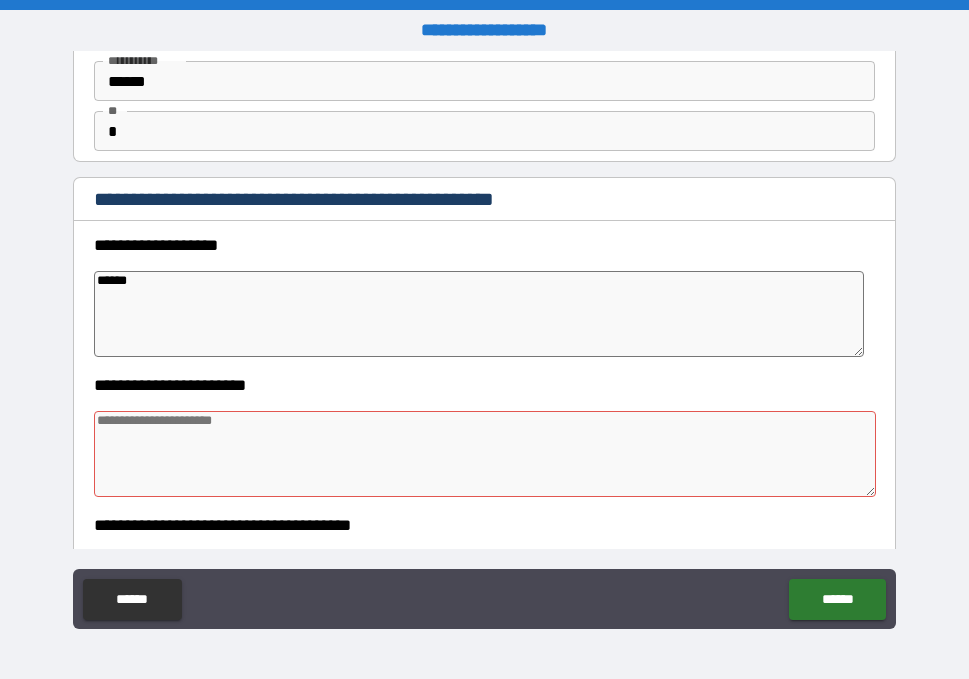 type on "*****" 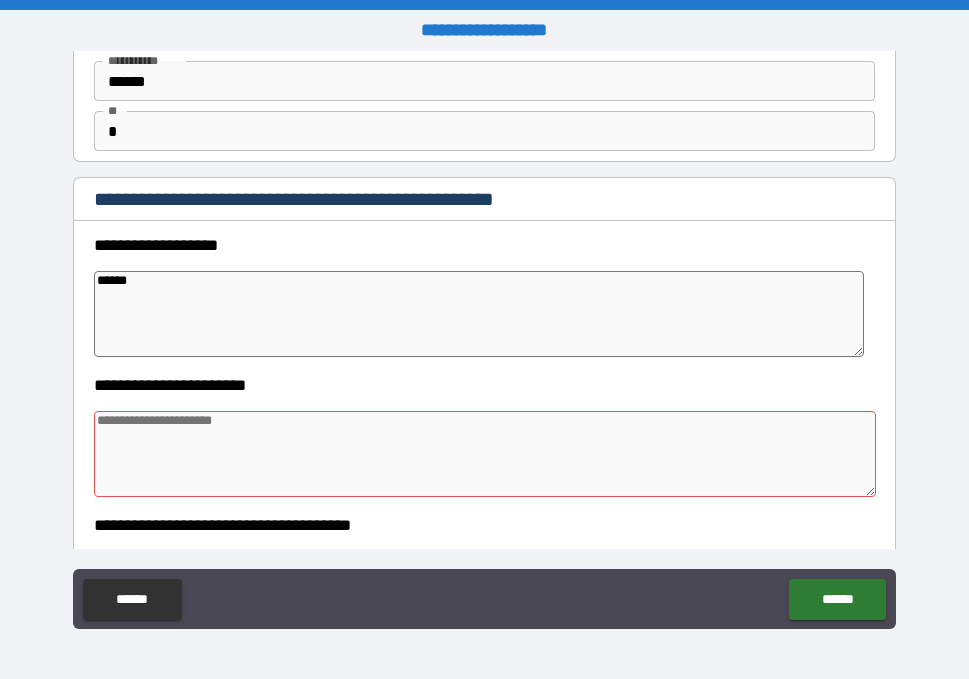 type on "*" 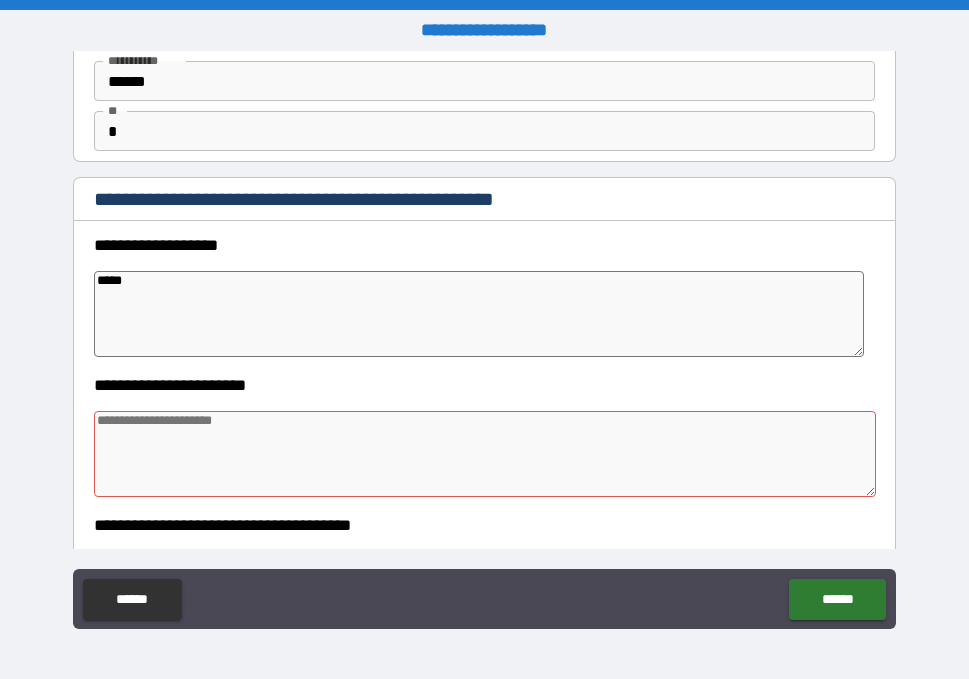 type on "****" 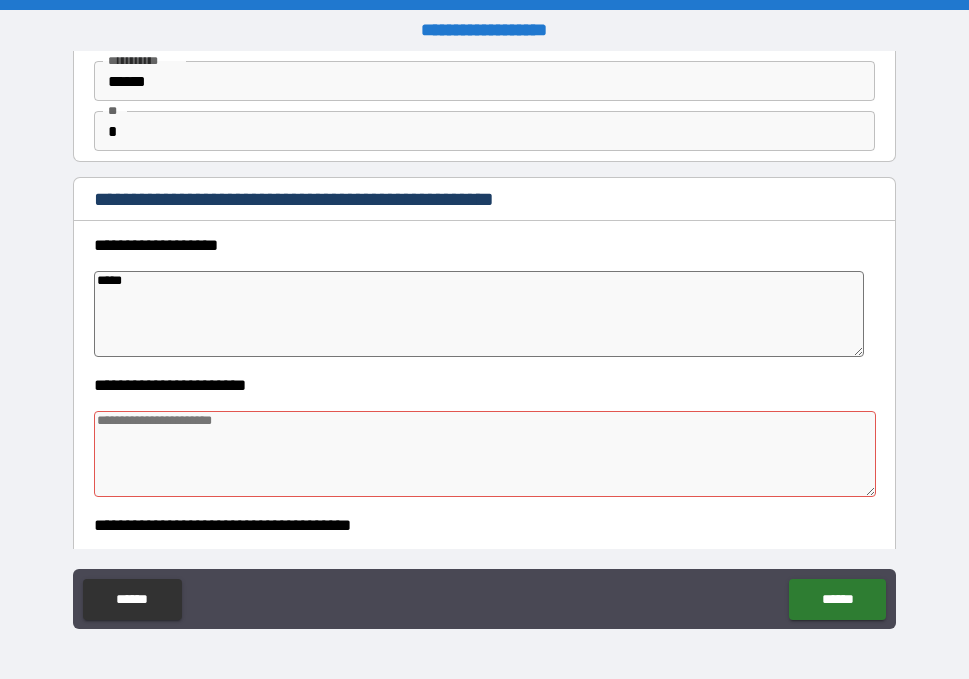 type on "*" 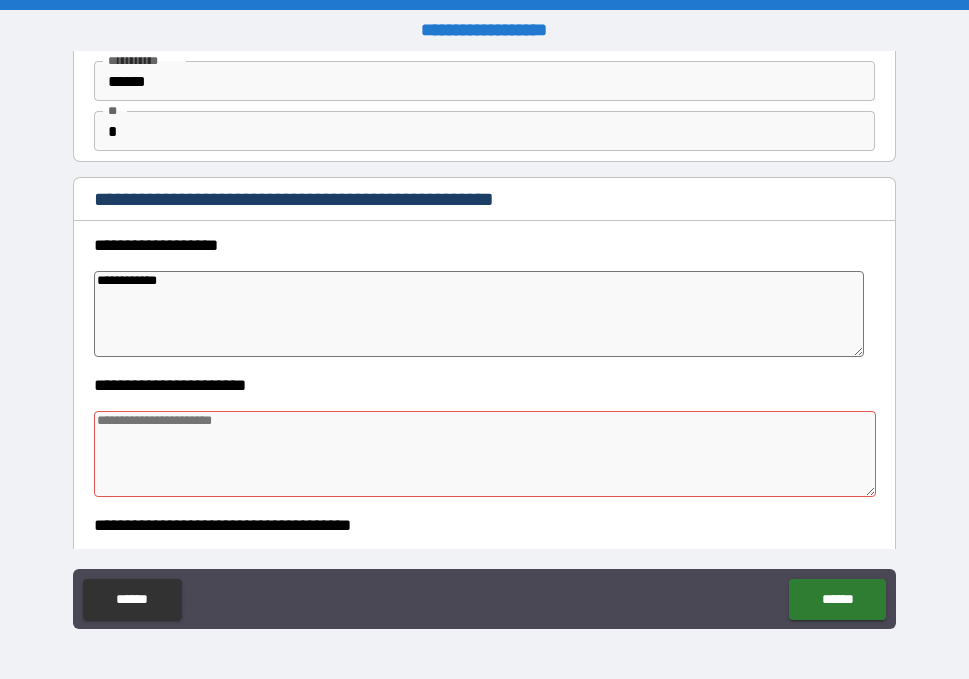 click at bounding box center [485, 454] 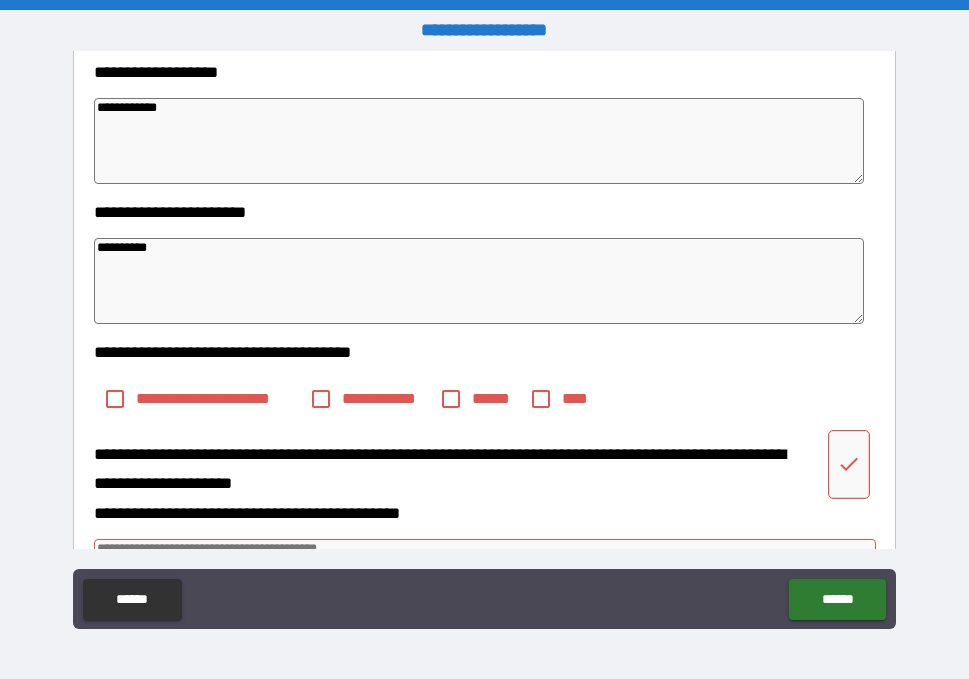scroll, scrollTop: 309, scrollLeft: 0, axis: vertical 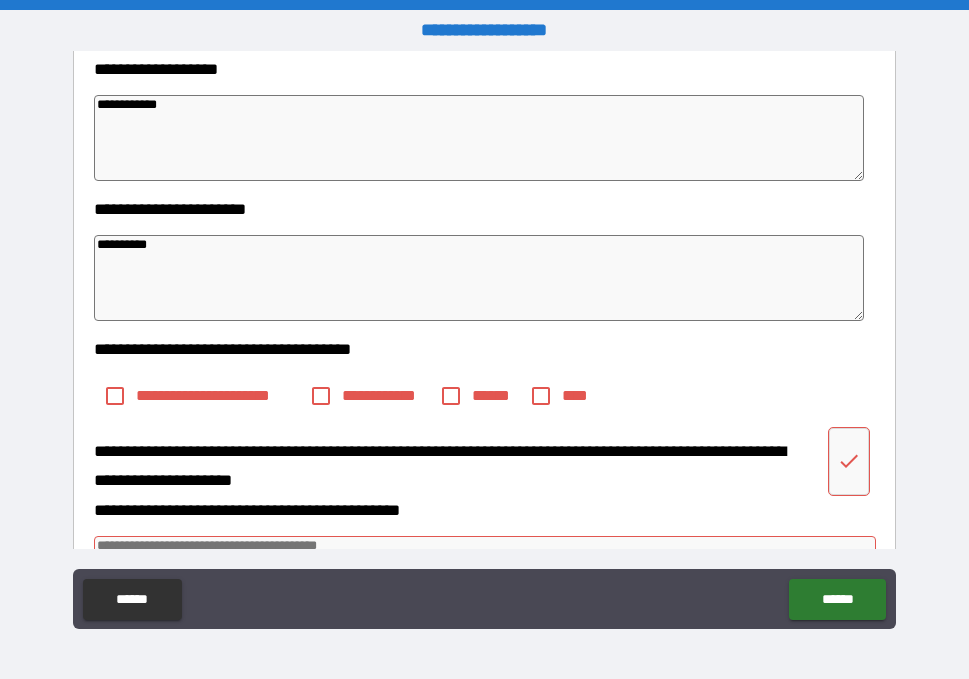 click on "**********" at bounding box center (479, 278) 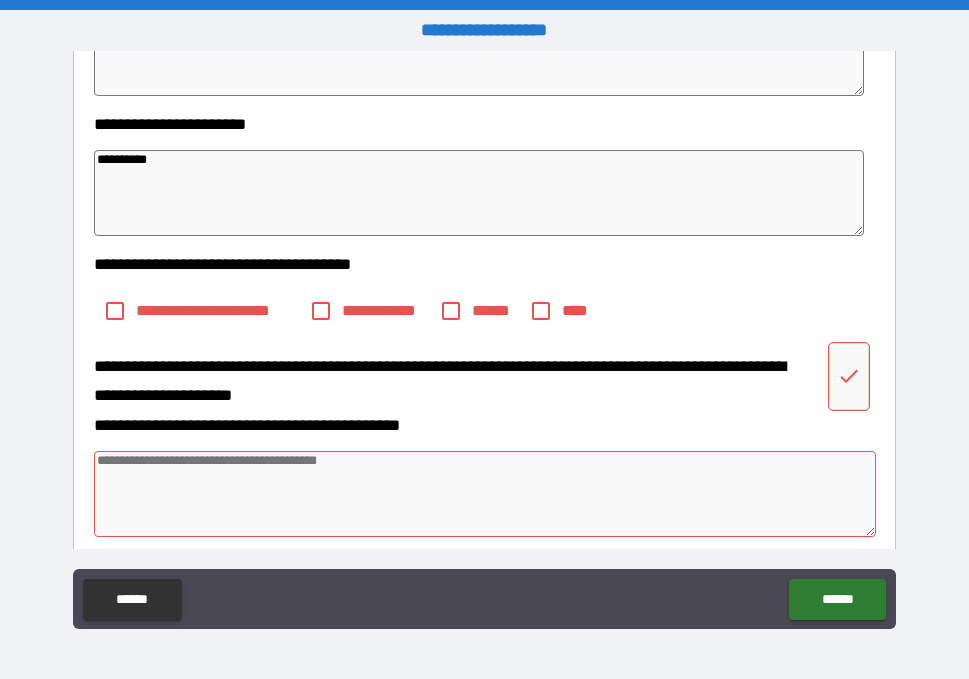 scroll, scrollTop: 395, scrollLeft: 0, axis: vertical 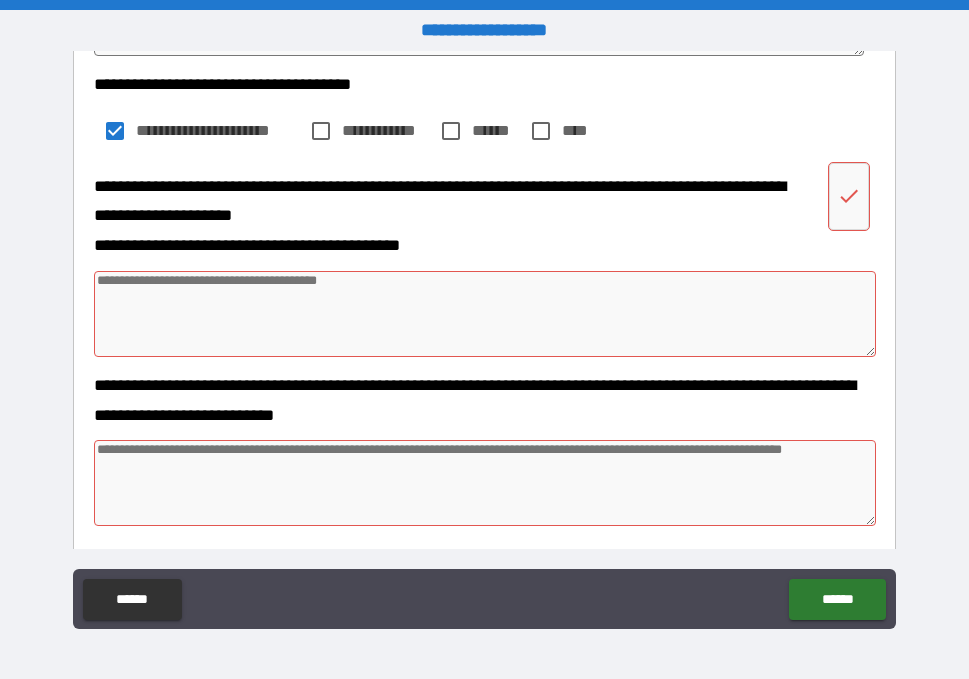 click at bounding box center (485, 314) 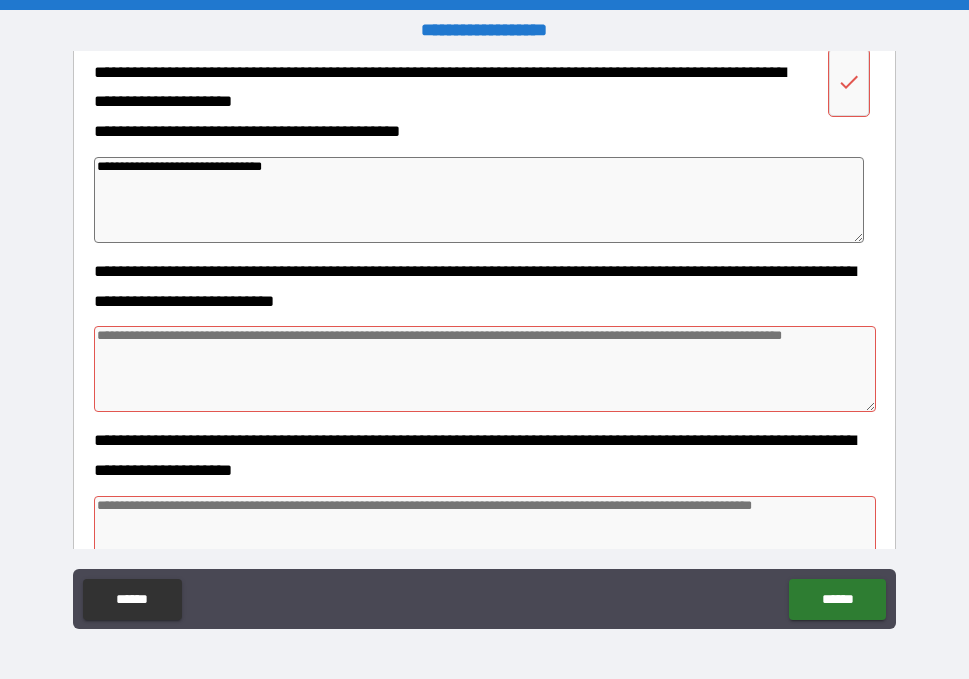 scroll, scrollTop: 694, scrollLeft: 0, axis: vertical 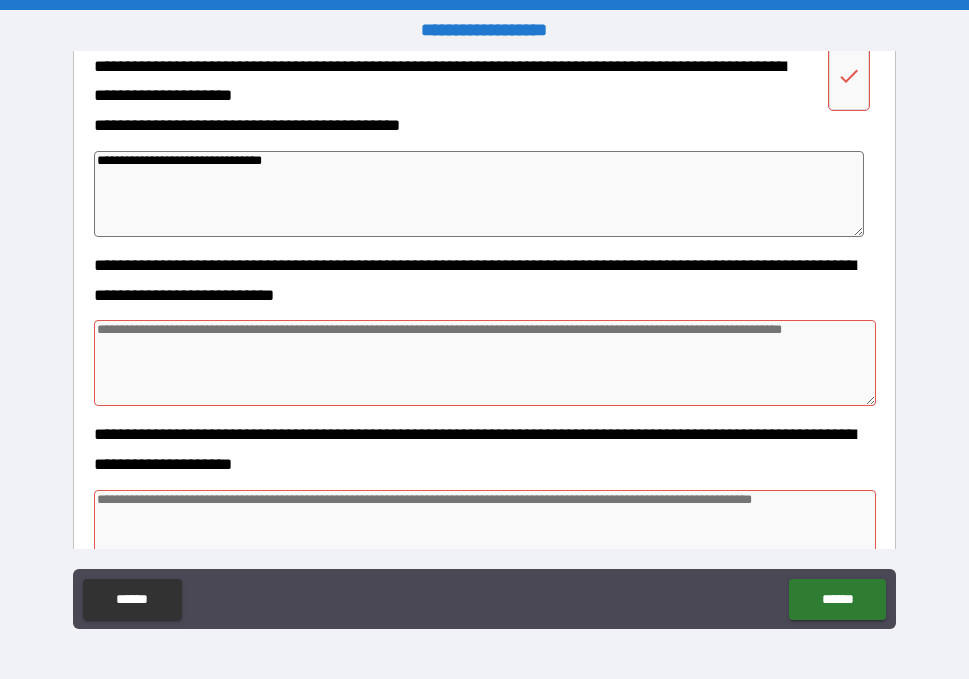 paste on "**********" 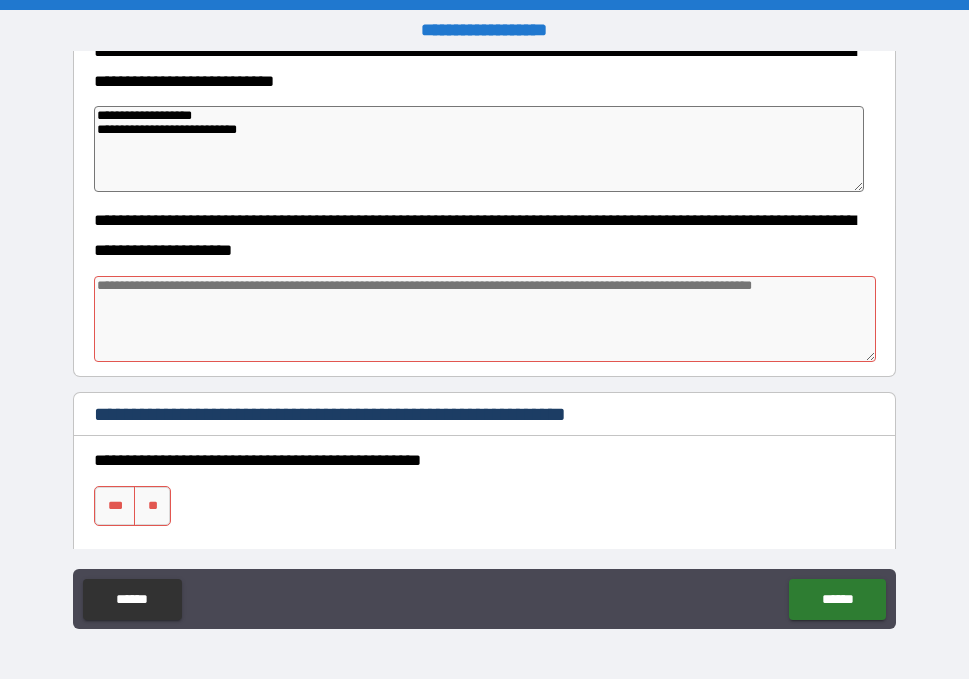 scroll, scrollTop: 916, scrollLeft: 0, axis: vertical 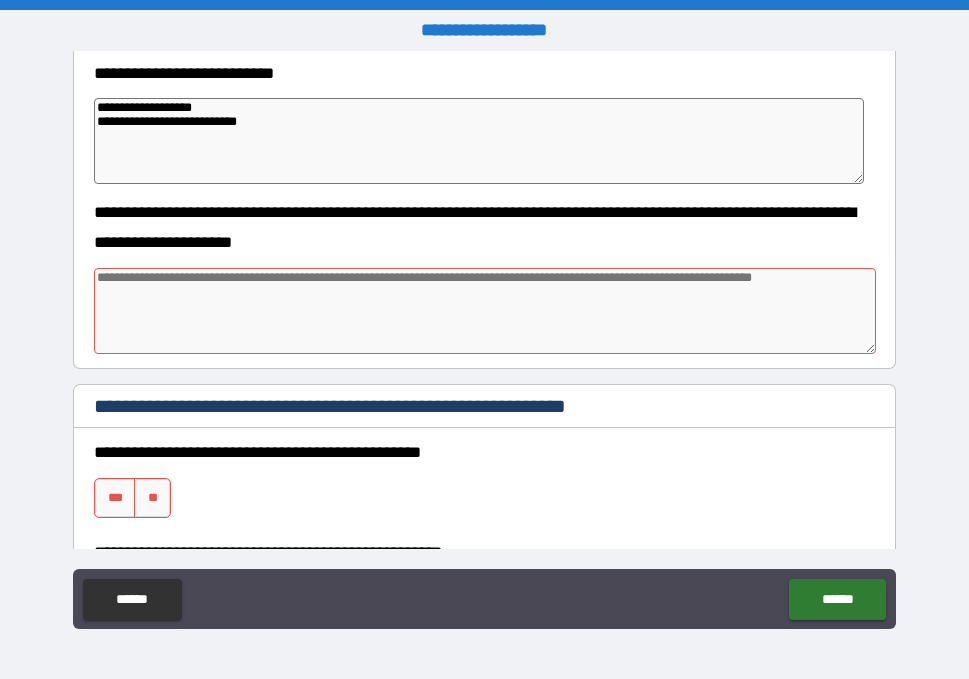 click at bounding box center [485, 311] 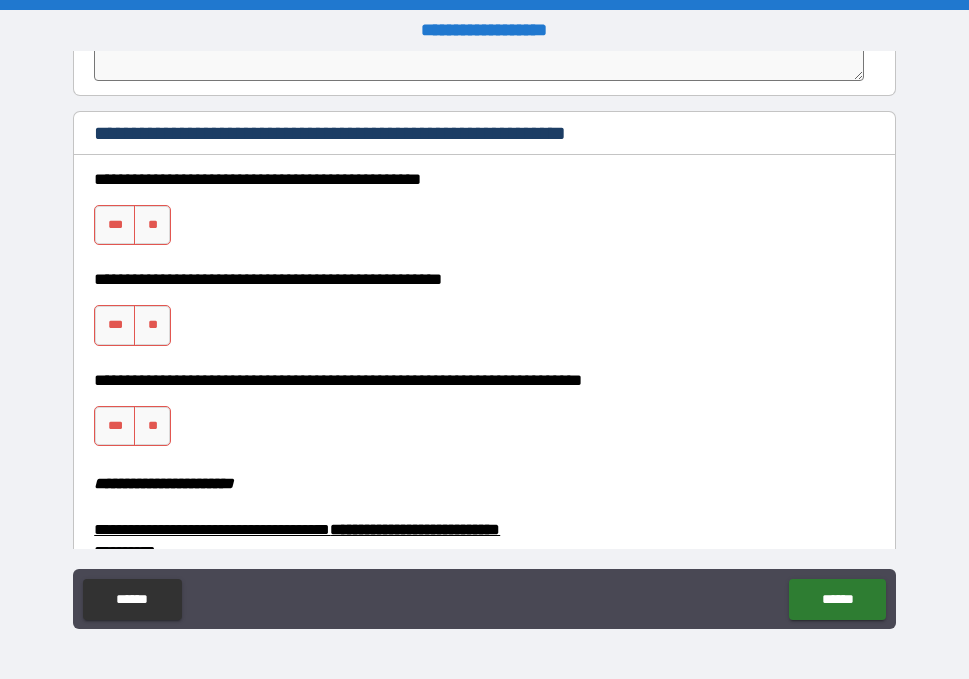 scroll, scrollTop: 1181, scrollLeft: 0, axis: vertical 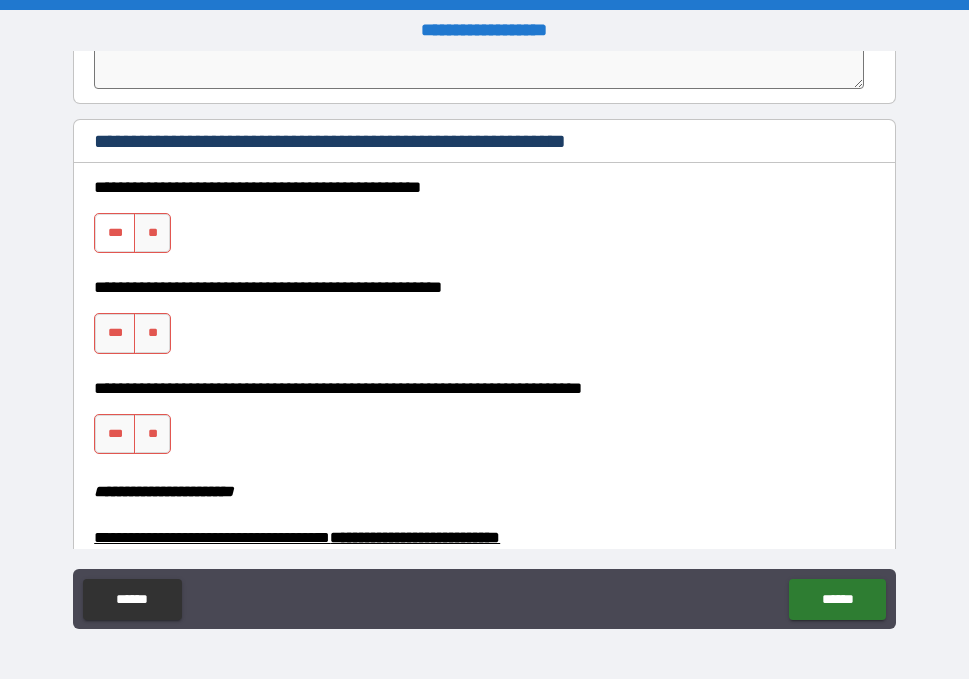 click on "***" at bounding box center [115, 233] 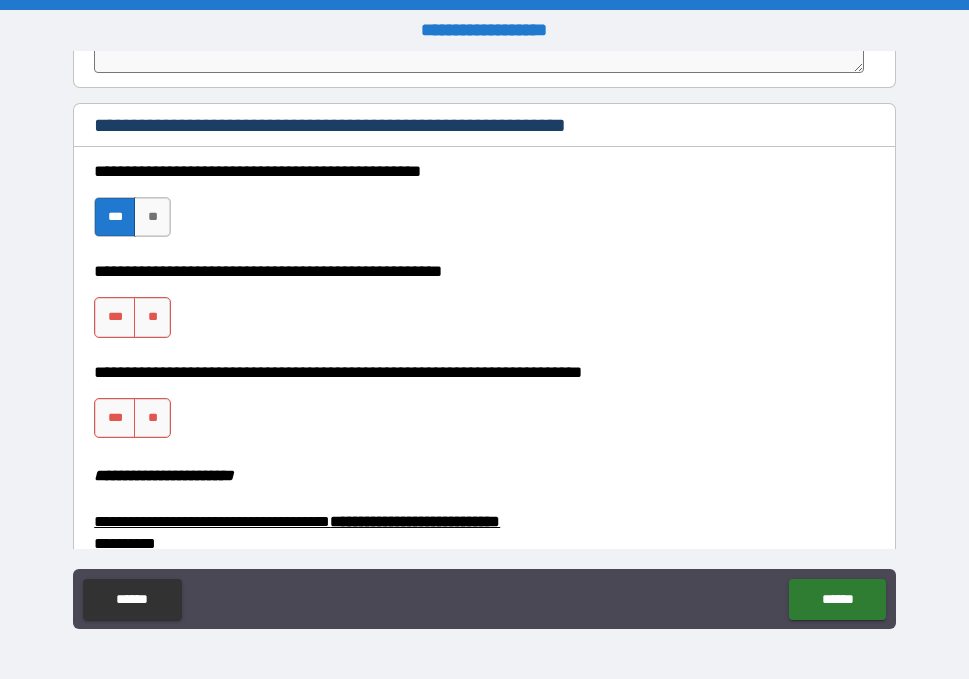scroll, scrollTop: 1221, scrollLeft: 0, axis: vertical 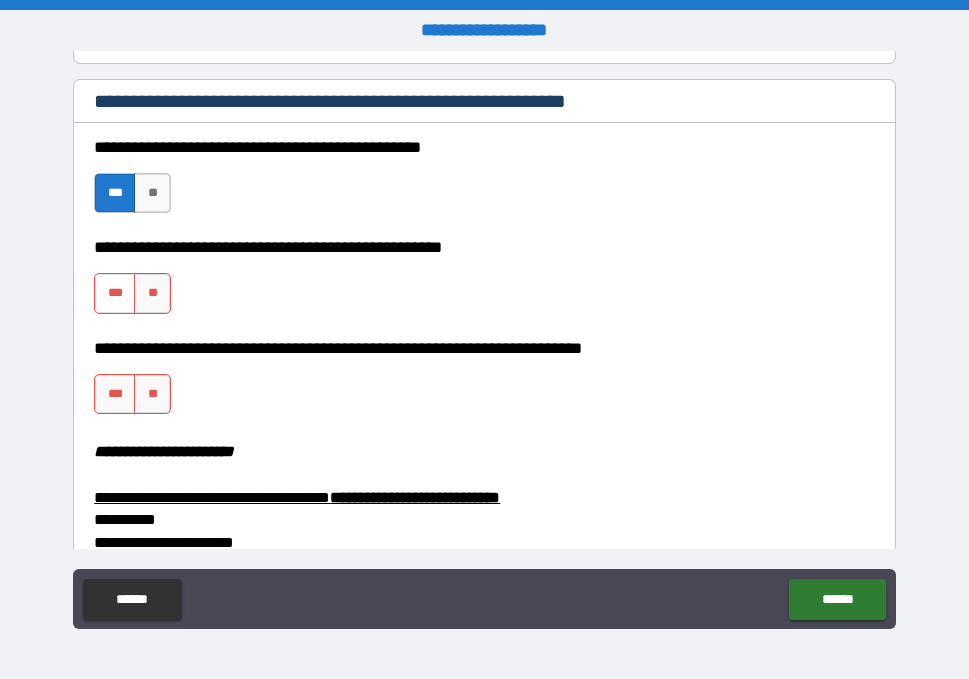 click on "***" at bounding box center (115, 293) 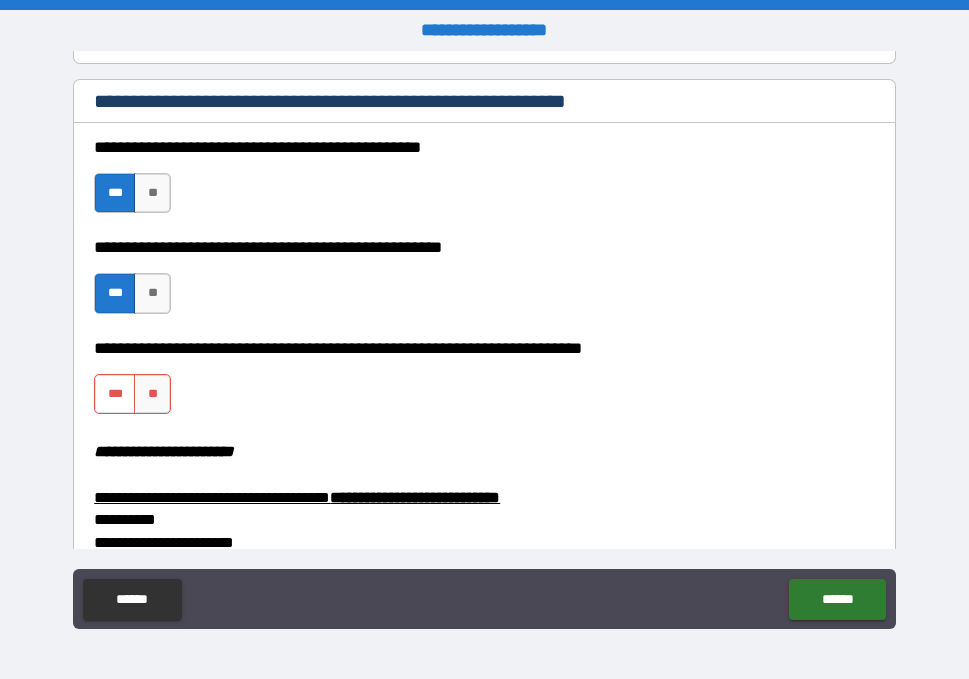click on "***" at bounding box center (115, 394) 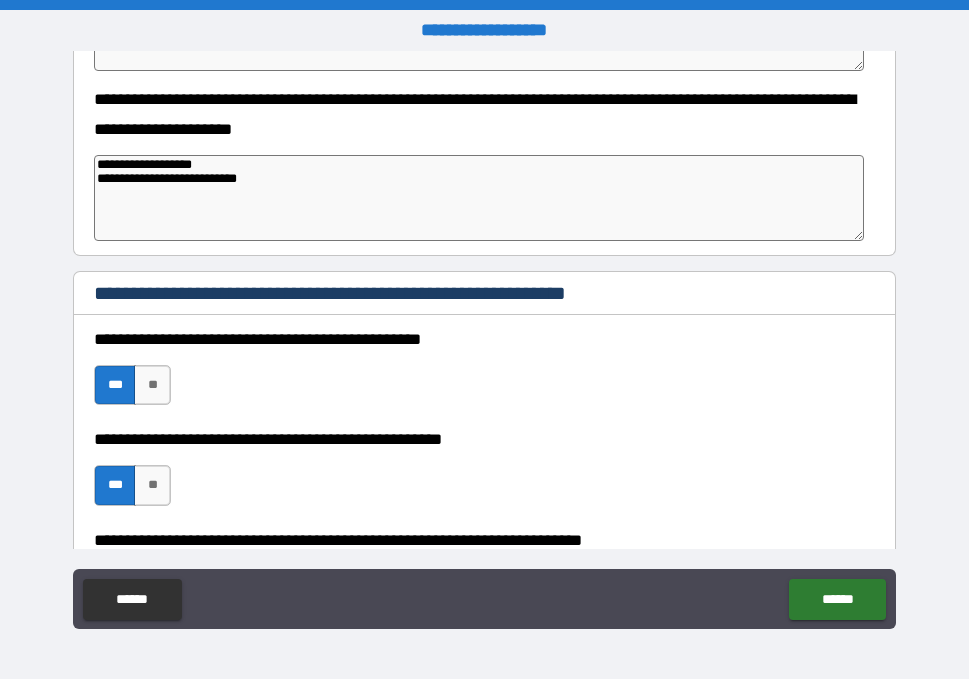 scroll, scrollTop: 853, scrollLeft: 0, axis: vertical 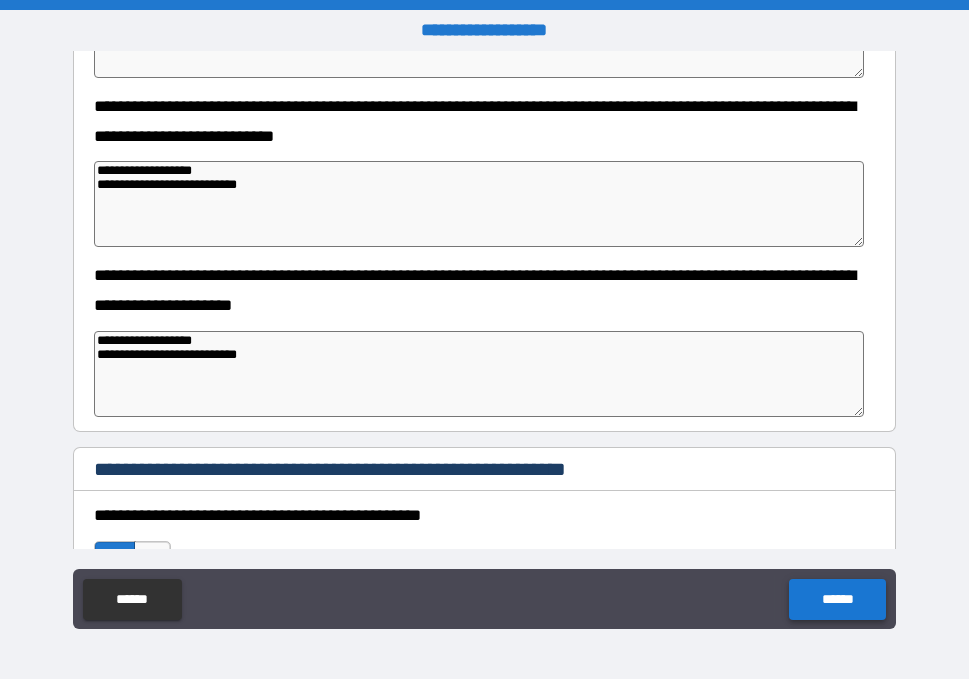 click on "******" at bounding box center [837, 599] 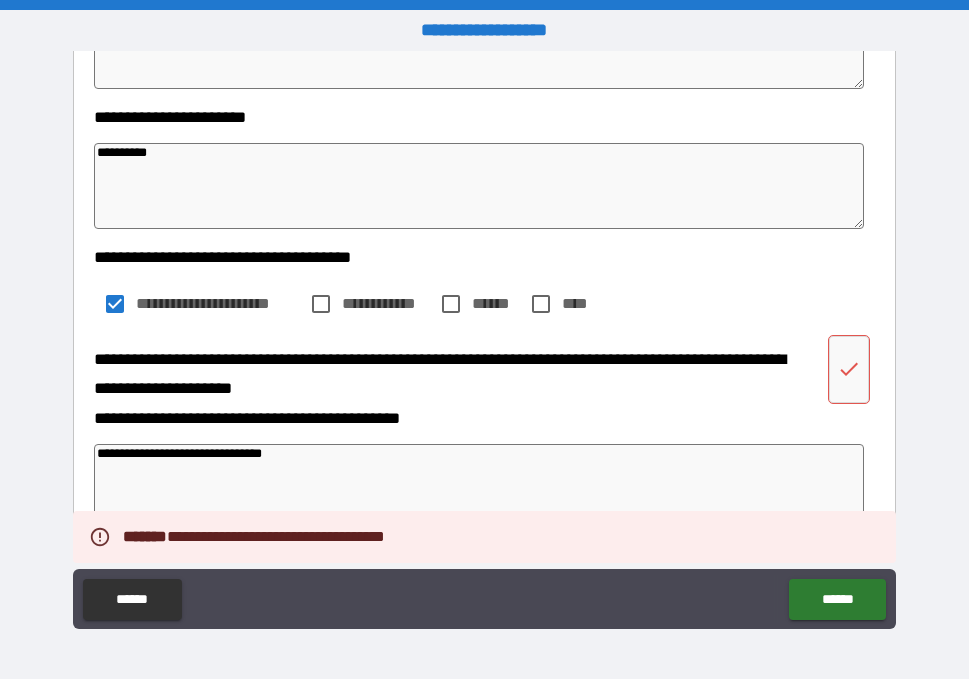 scroll, scrollTop: 434, scrollLeft: 0, axis: vertical 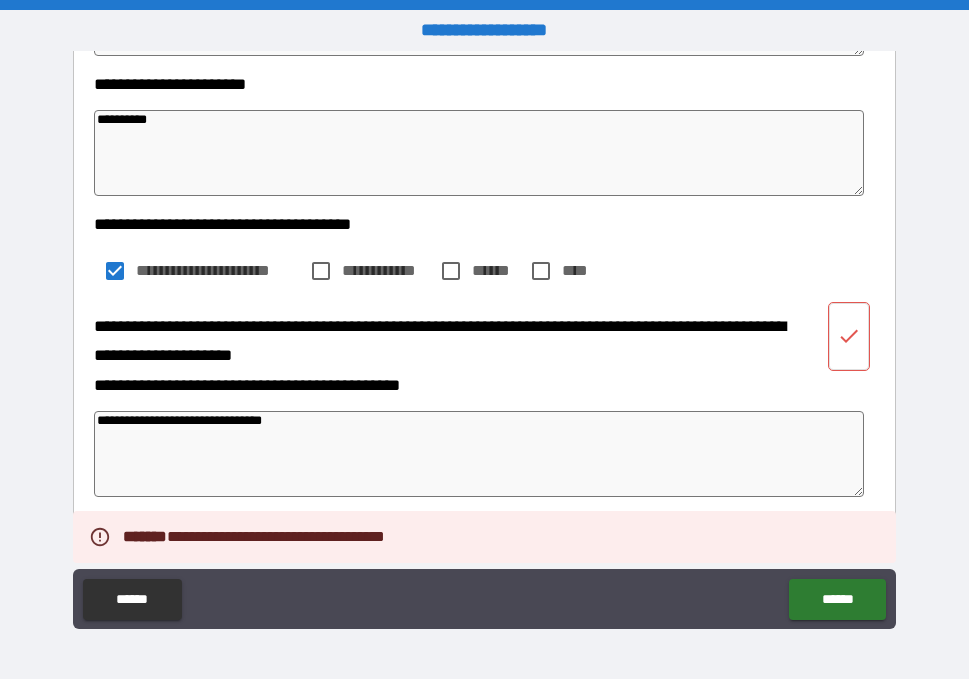 click at bounding box center (849, 337) 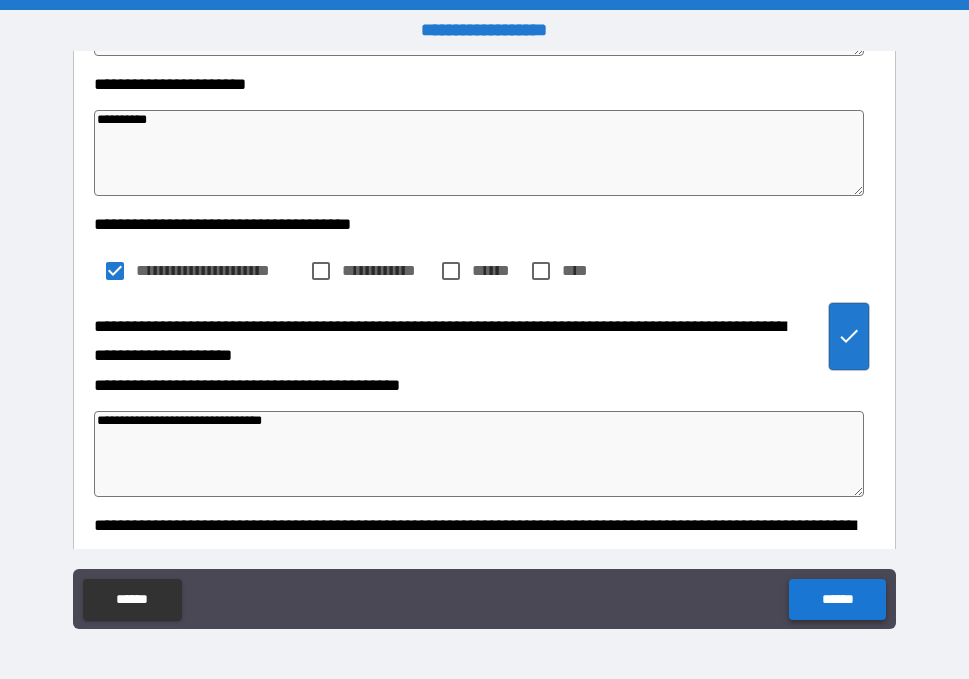 click on "******" at bounding box center [837, 599] 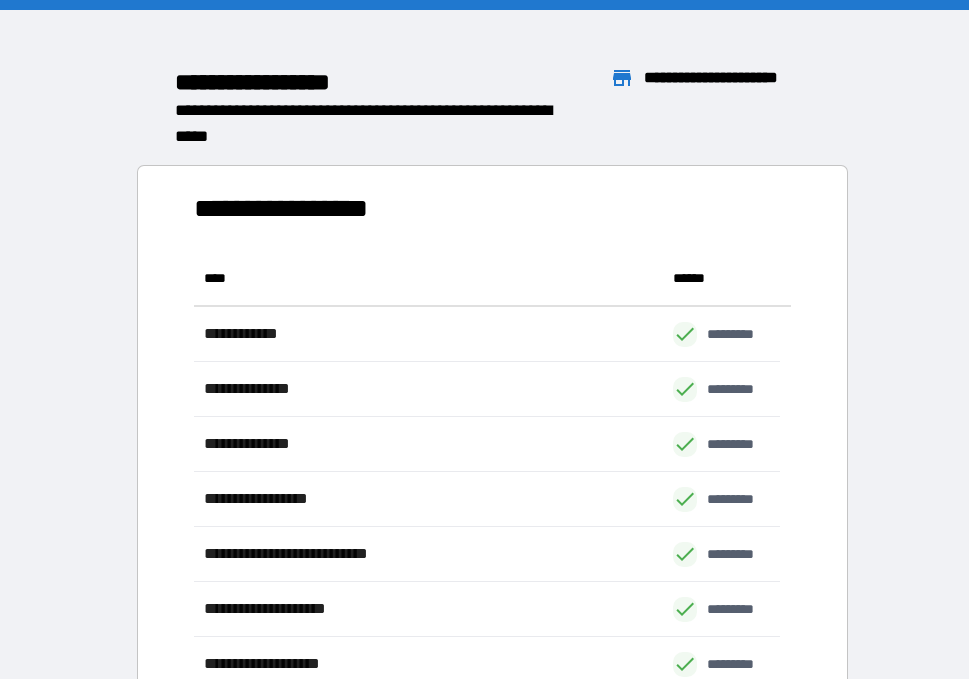 scroll, scrollTop: 16, scrollLeft: 16, axis: both 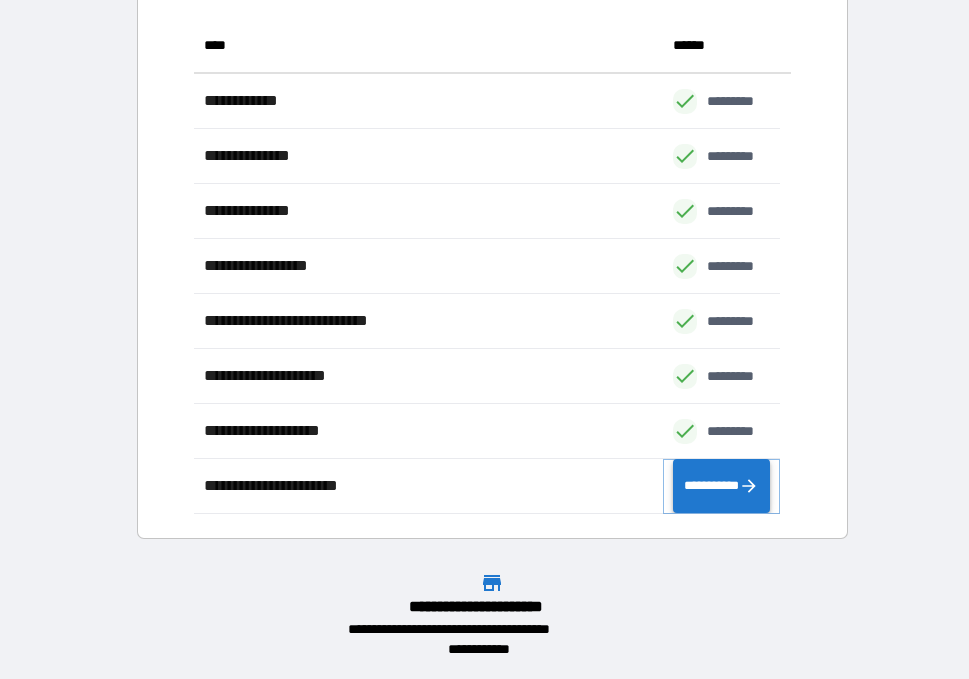 click on "**********" at bounding box center (721, 486) 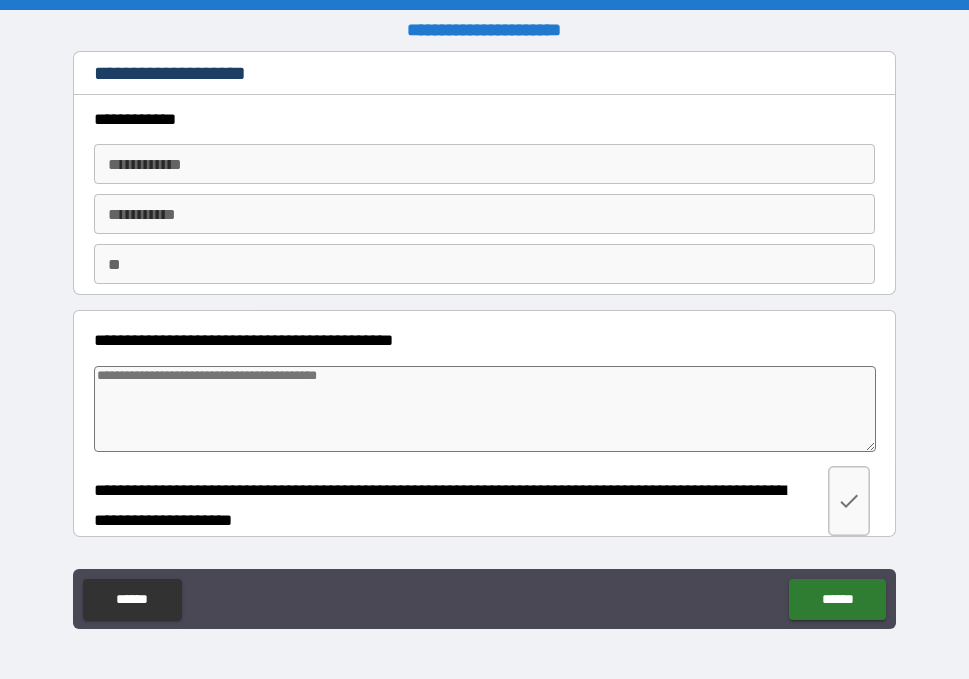 click on "**********" at bounding box center (484, 164) 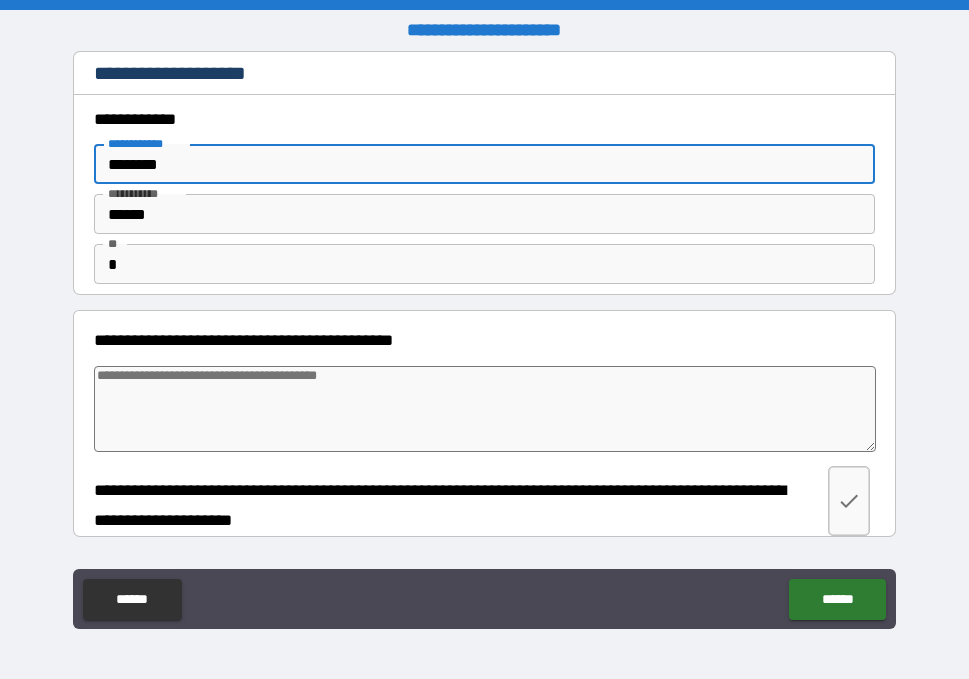 click on "********" at bounding box center (484, 164) 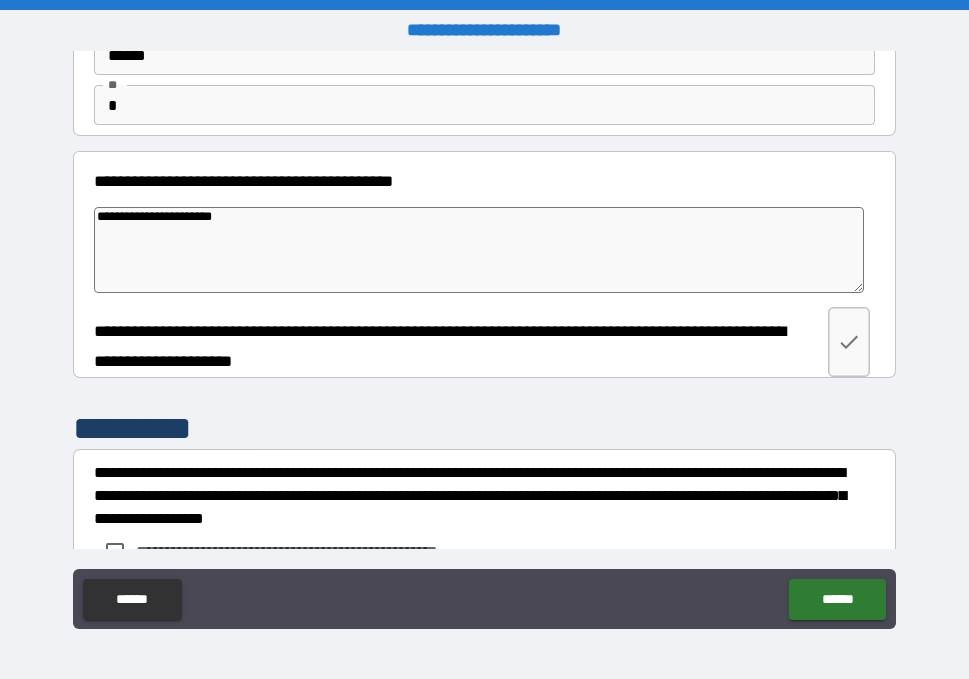 scroll, scrollTop: 188, scrollLeft: 0, axis: vertical 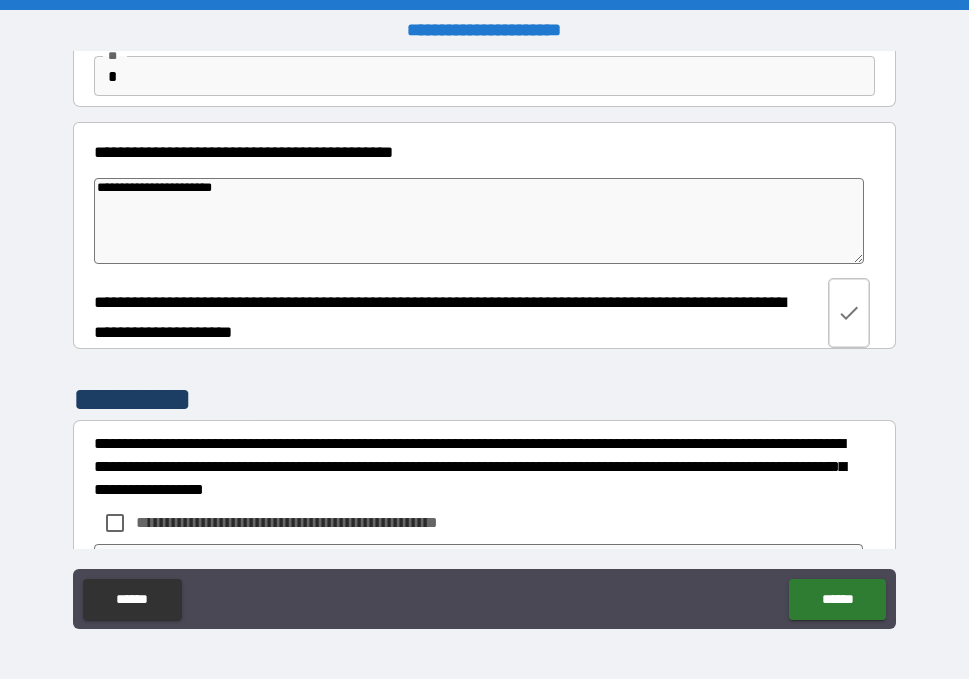 click 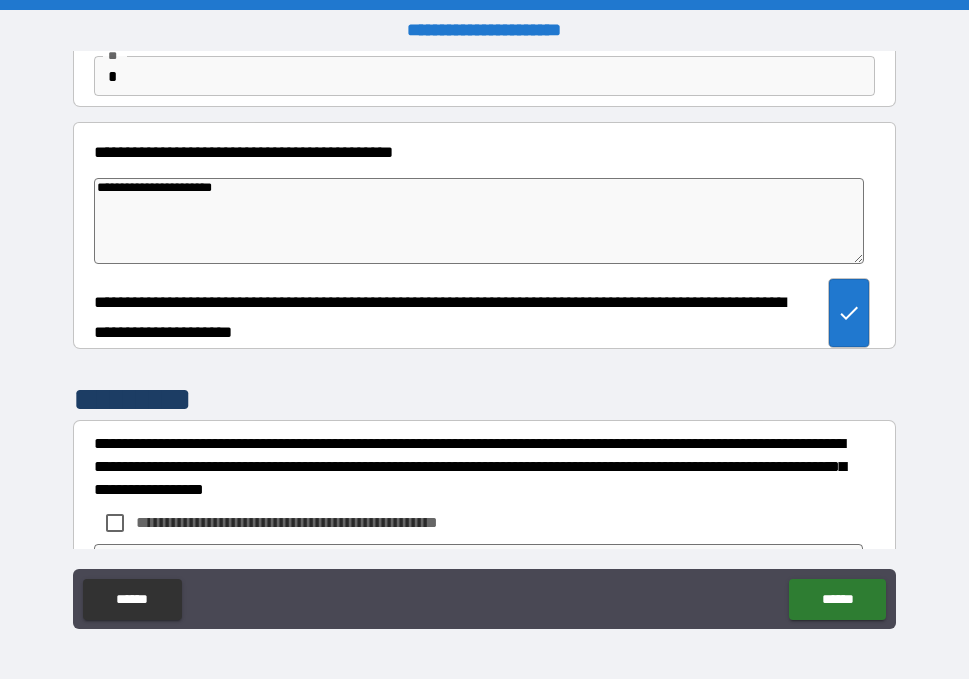 scroll, scrollTop: 303, scrollLeft: 0, axis: vertical 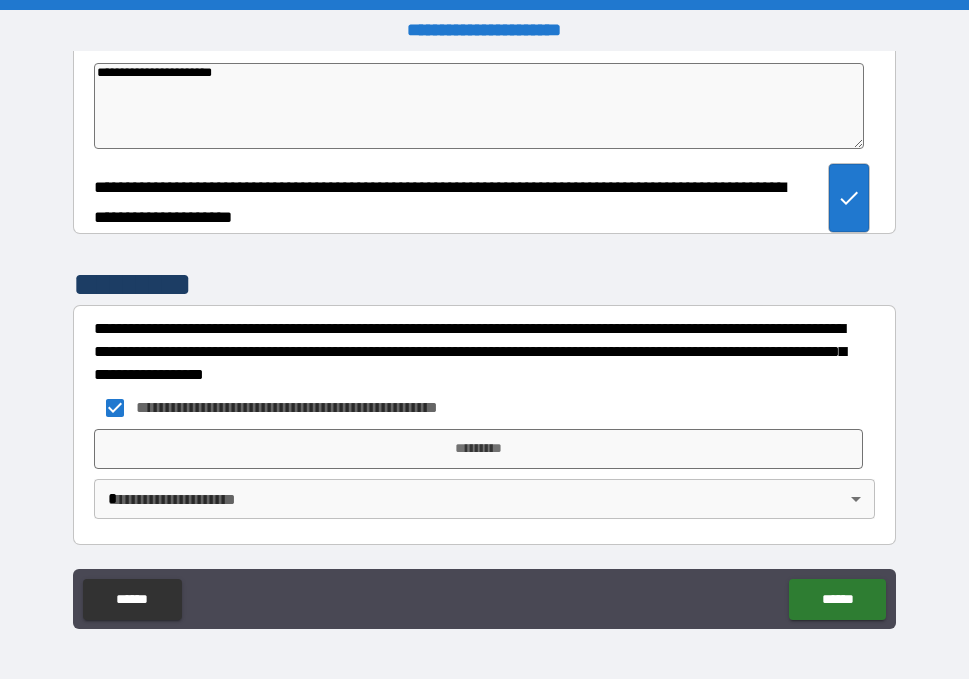 click on "**********" at bounding box center (484, 479) 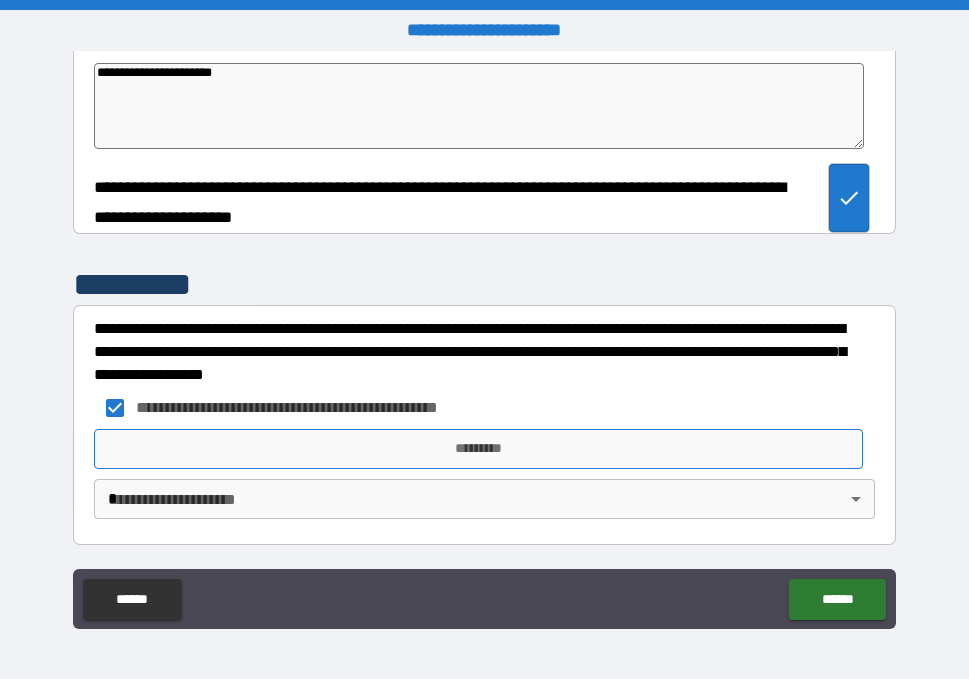 click on "*********" at bounding box center [478, 449] 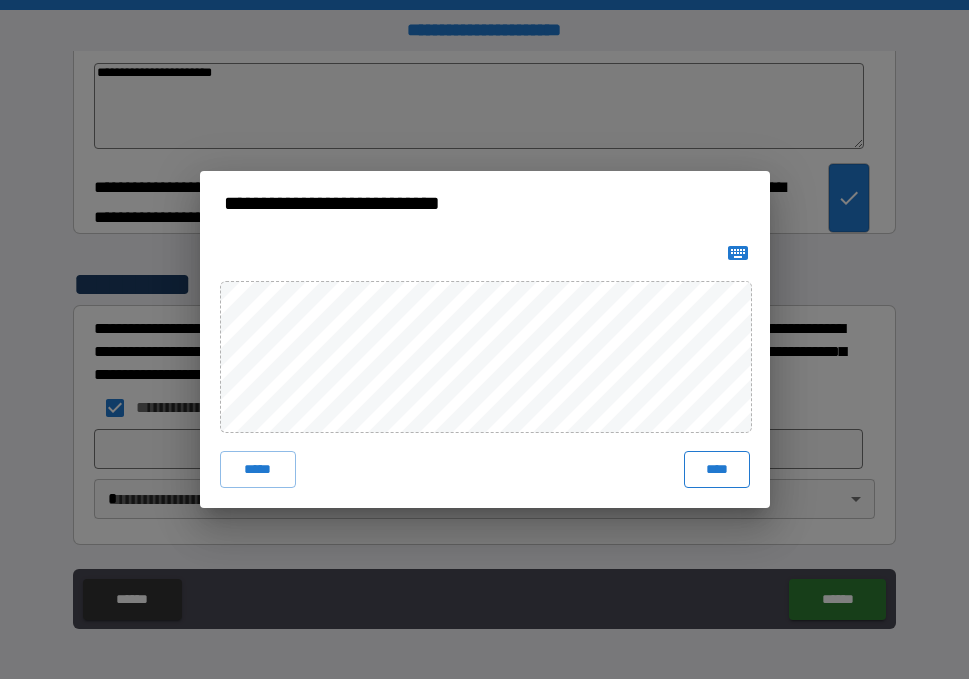 click on "****" at bounding box center (716, 469) 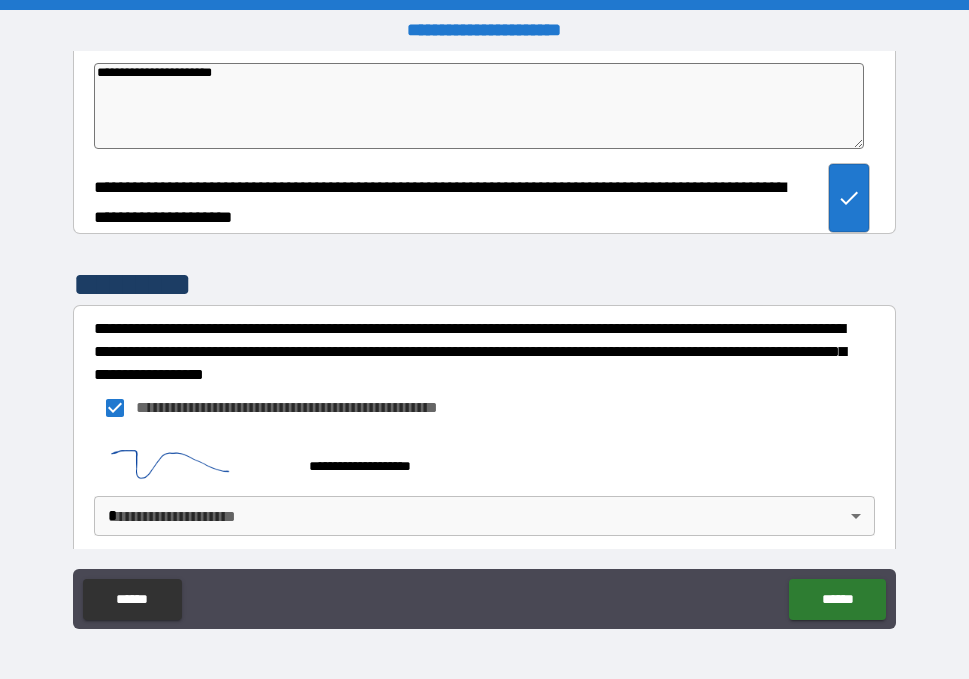 click on "**********" at bounding box center (484, 339) 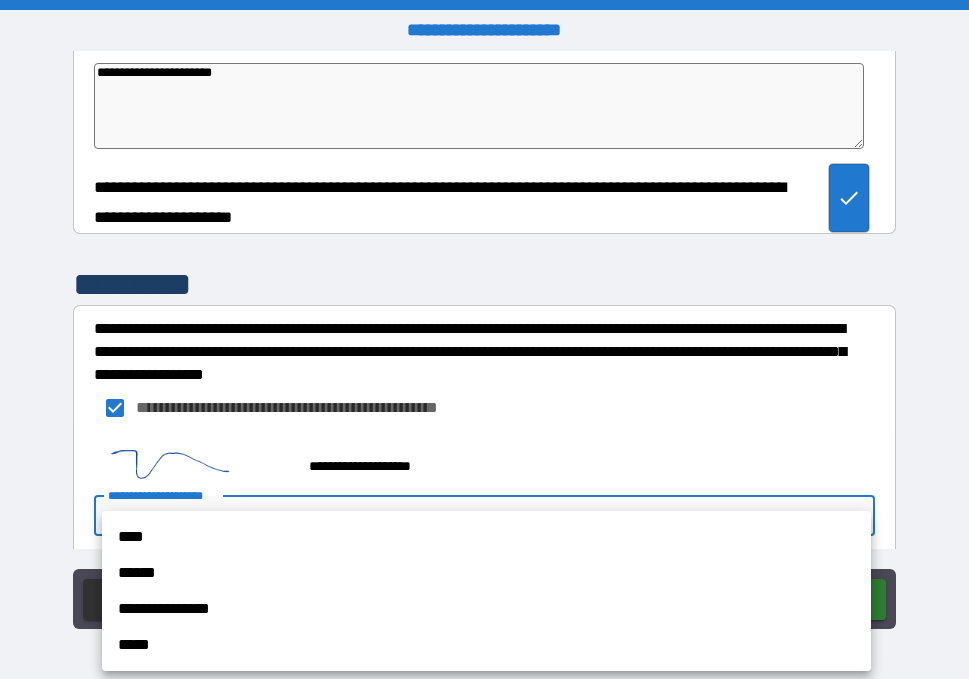 click on "****" at bounding box center [486, 537] 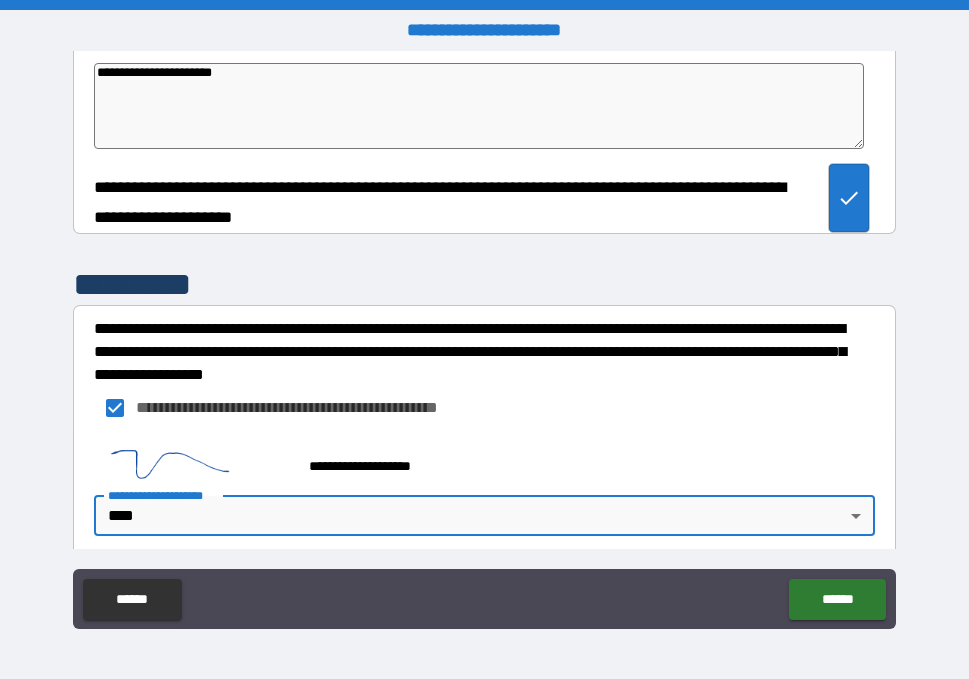 click on "**********" at bounding box center [478, 457] 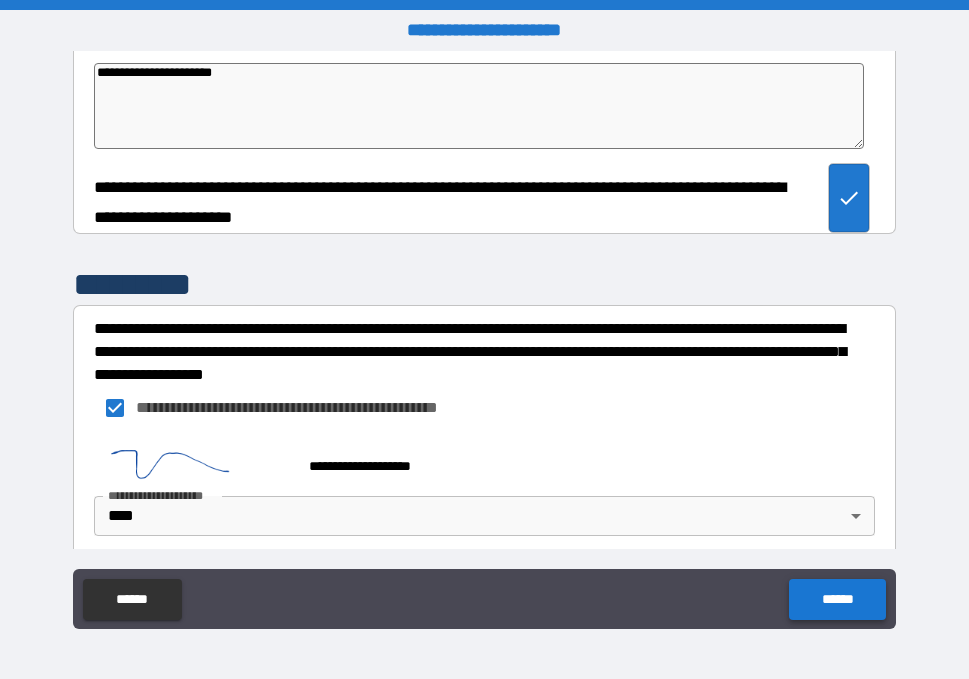 click on "******" at bounding box center [837, 599] 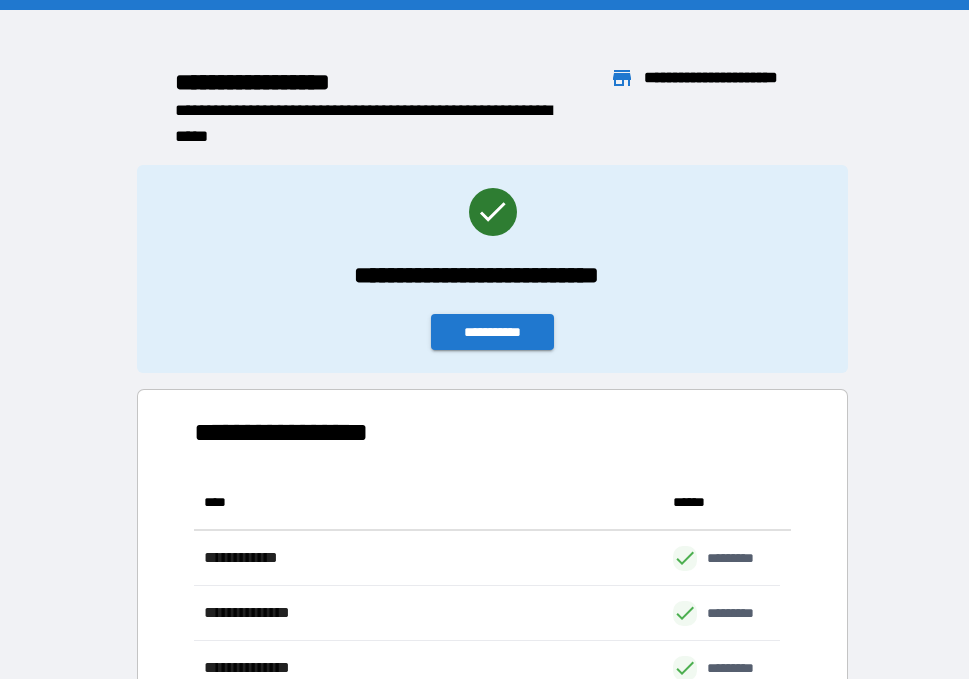 scroll, scrollTop: 16, scrollLeft: 16, axis: both 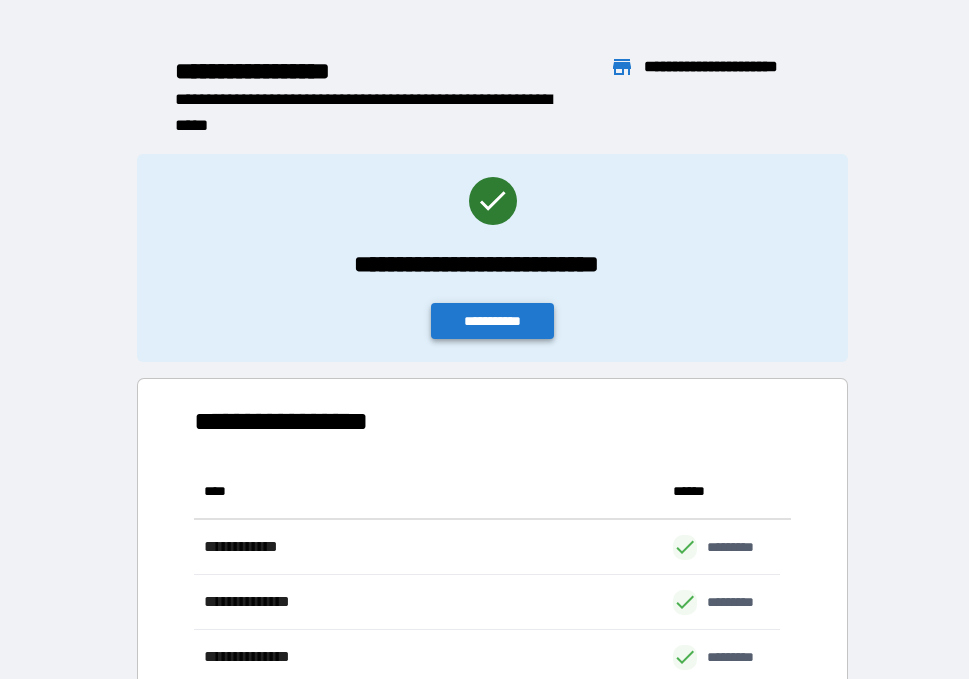 click on "**********" at bounding box center [493, 321] 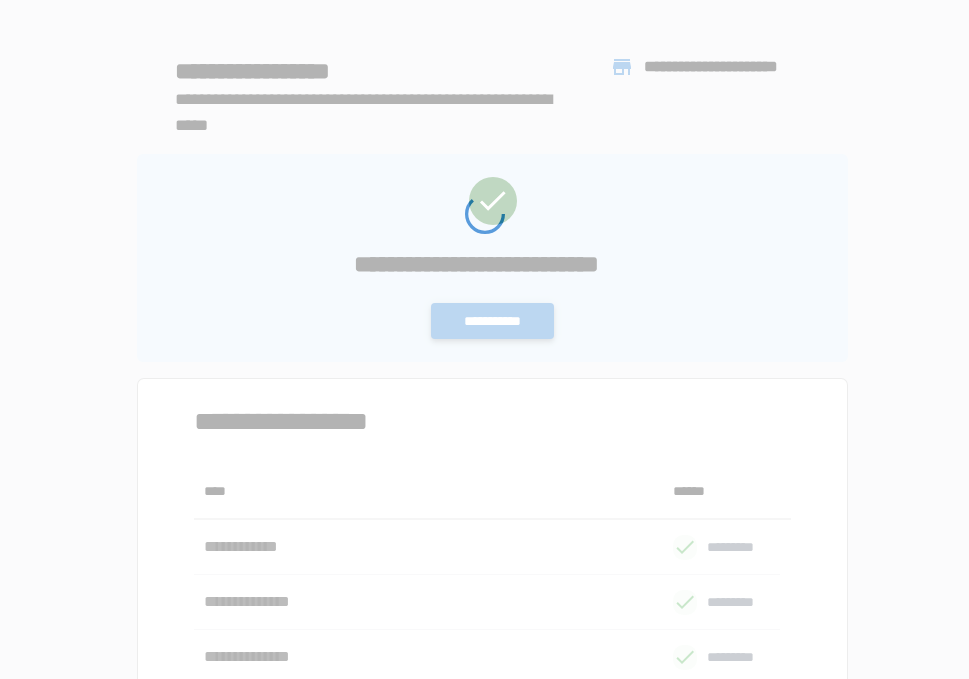 scroll, scrollTop: 0, scrollLeft: 0, axis: both 